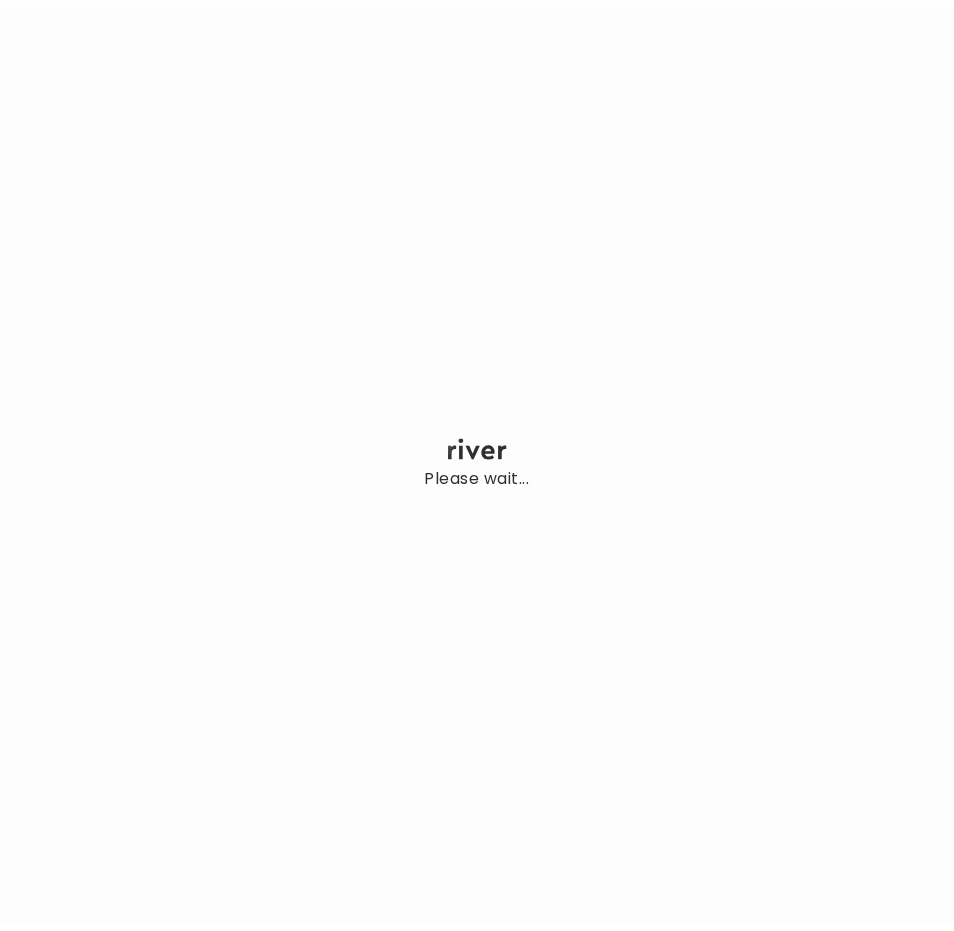 scroll, scrollTop: 0, scrollLeft: 0, axis: both 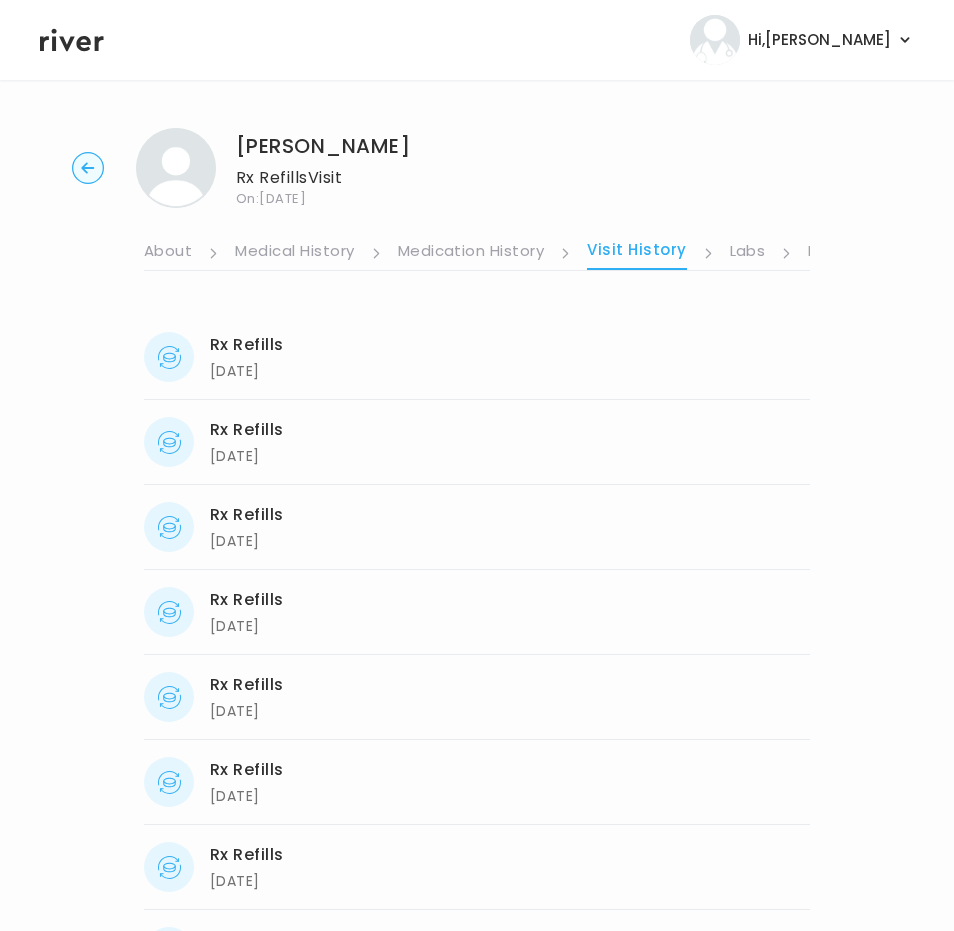 click 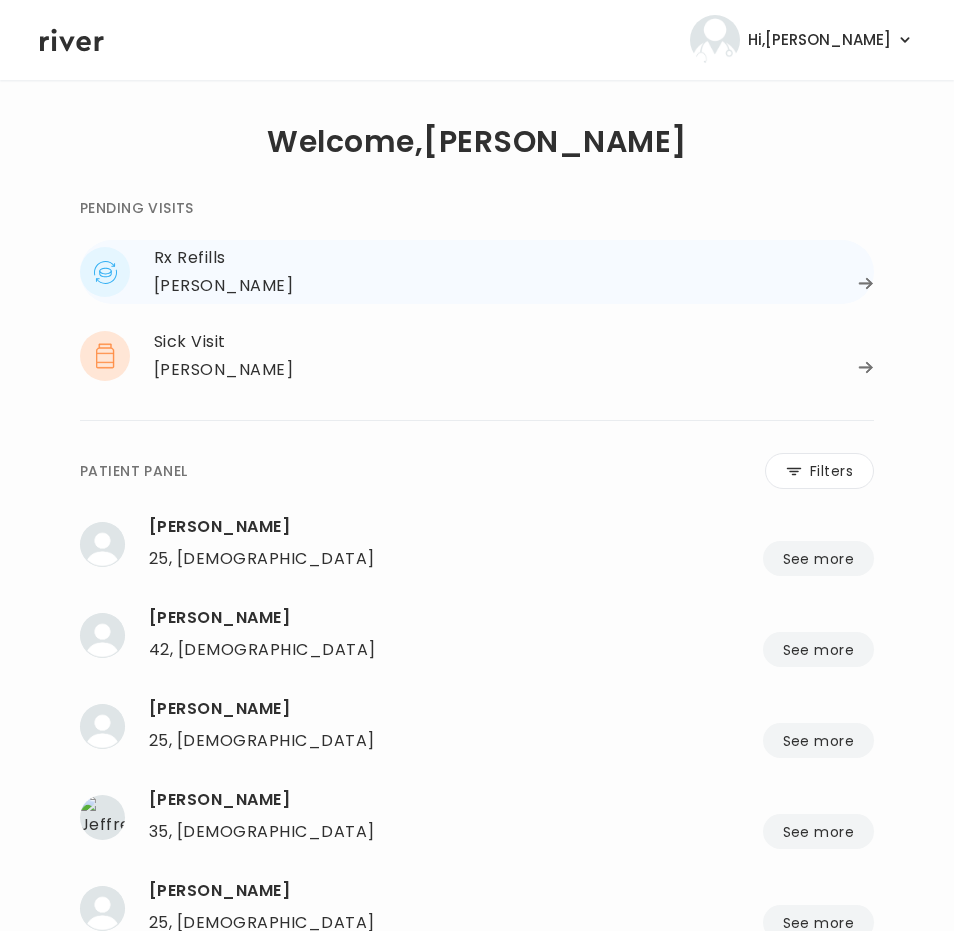 click on "[PERSON_NAME]" at bounding box center [223, 286] 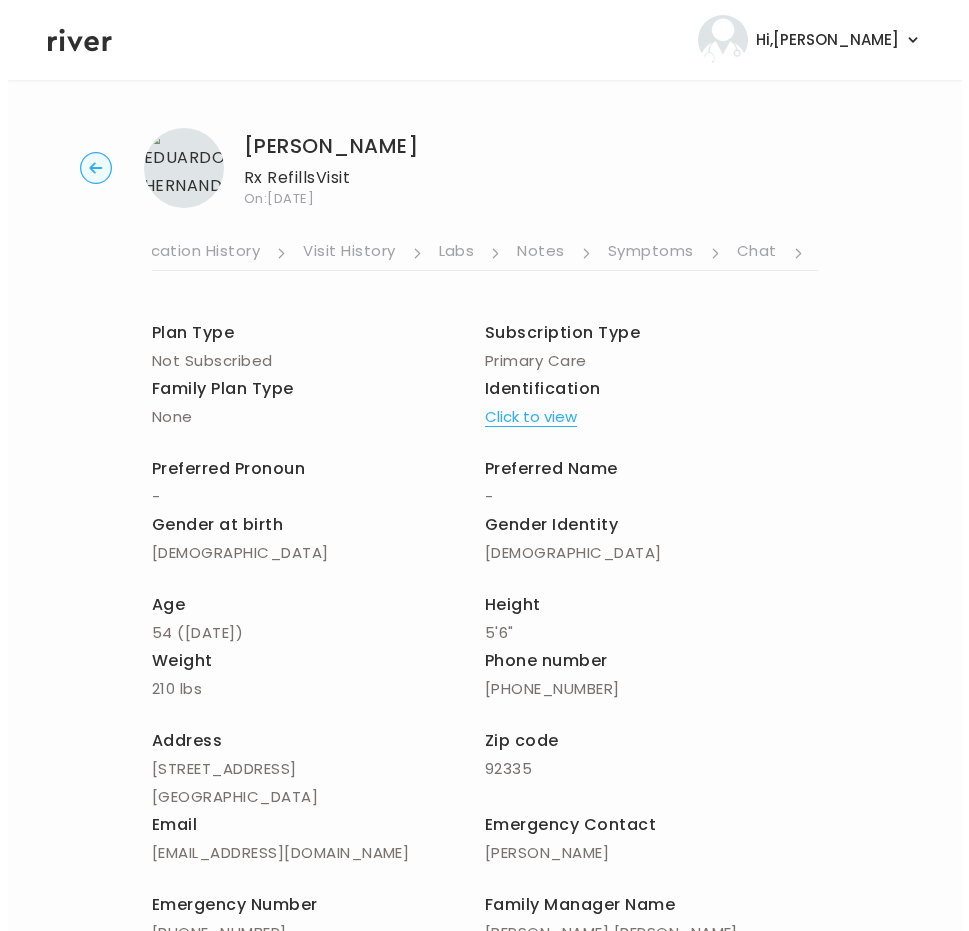 scroll, scrollTop: 0, scrollLeft: 413, axis: horizontal 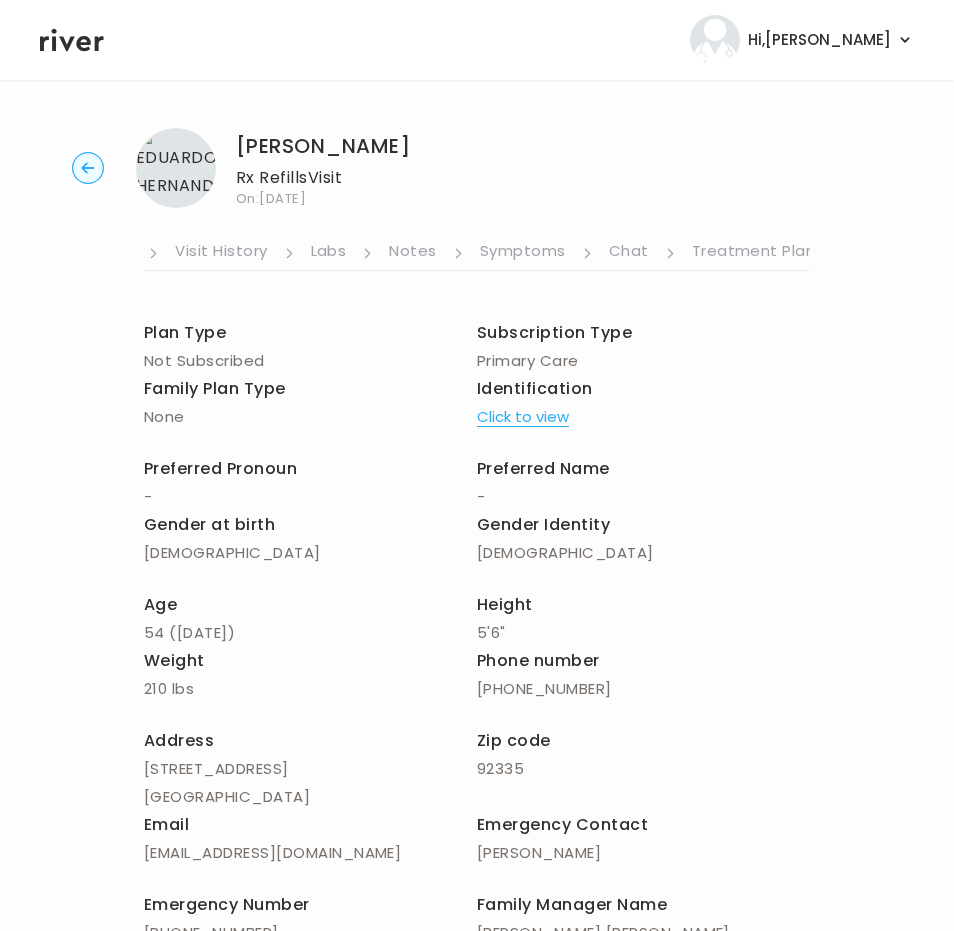 drag, startPoint x: 537, startPoint y: 261, endPoint x: 526, endPoint y: 257, distance: 11.7046995 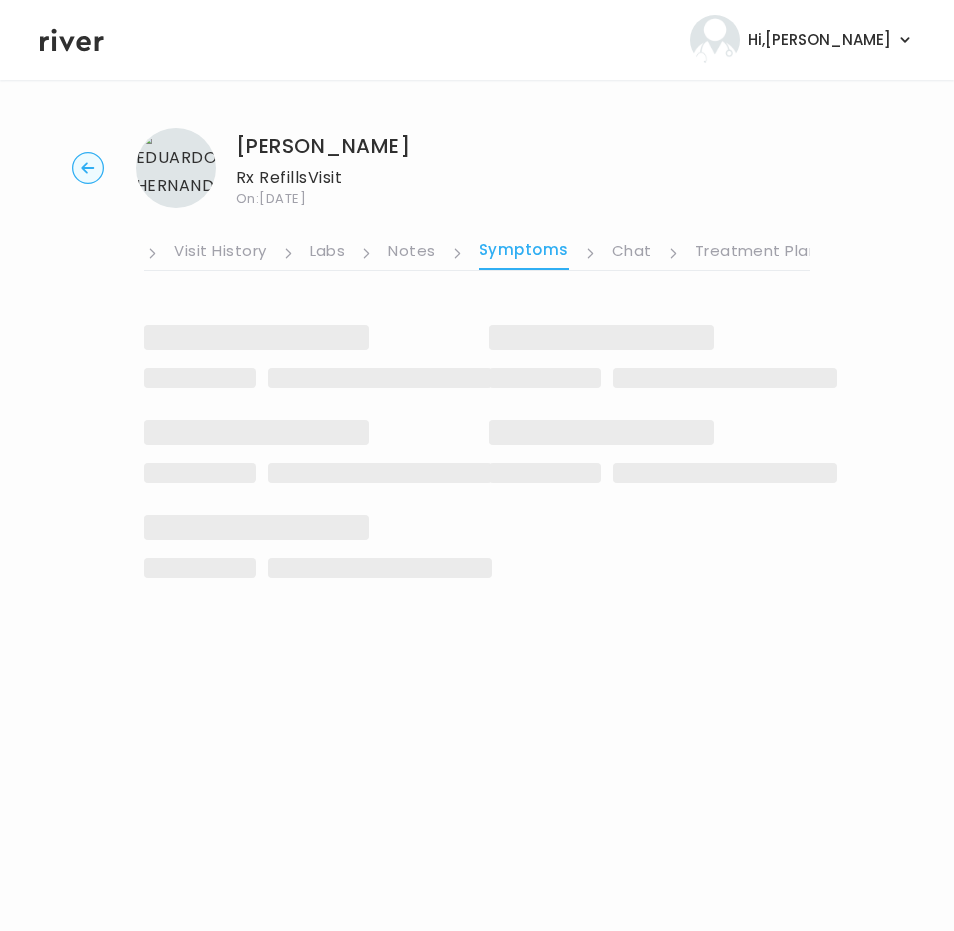 scroll, scrollTop: 0, scrollLeft: 398, axis: horizontal 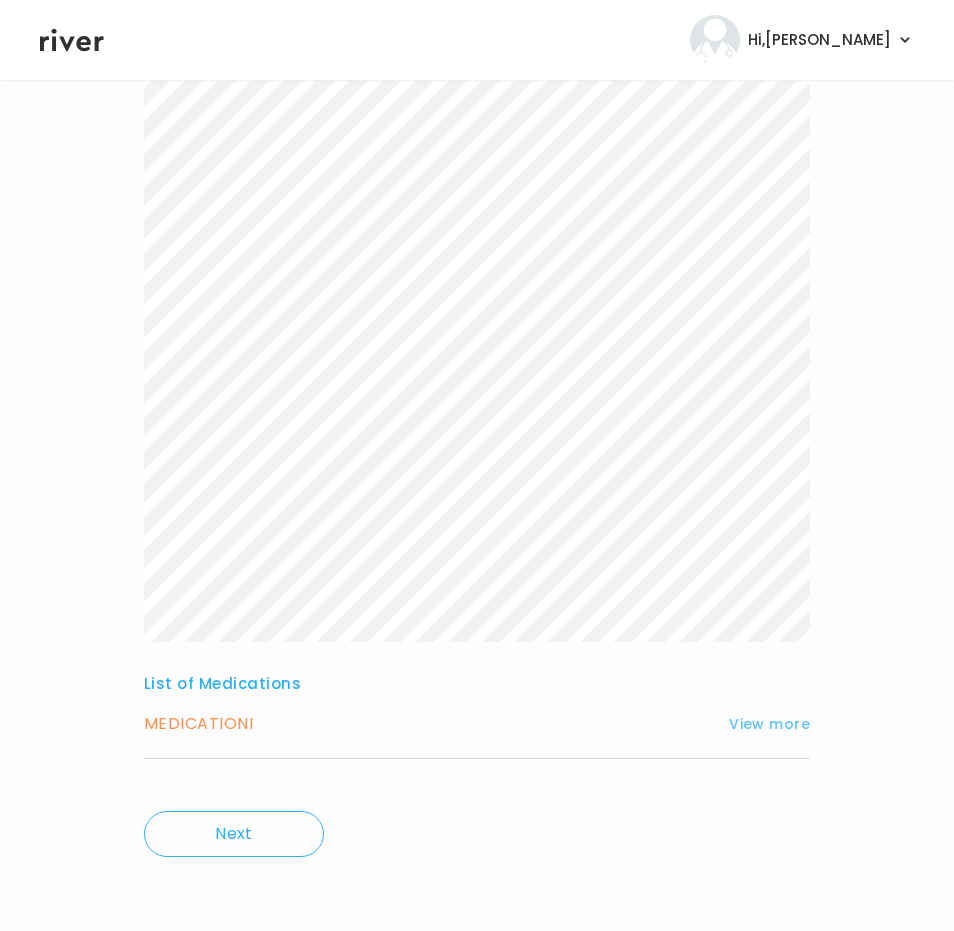 click on "View more" at bounding box center (769, 724) 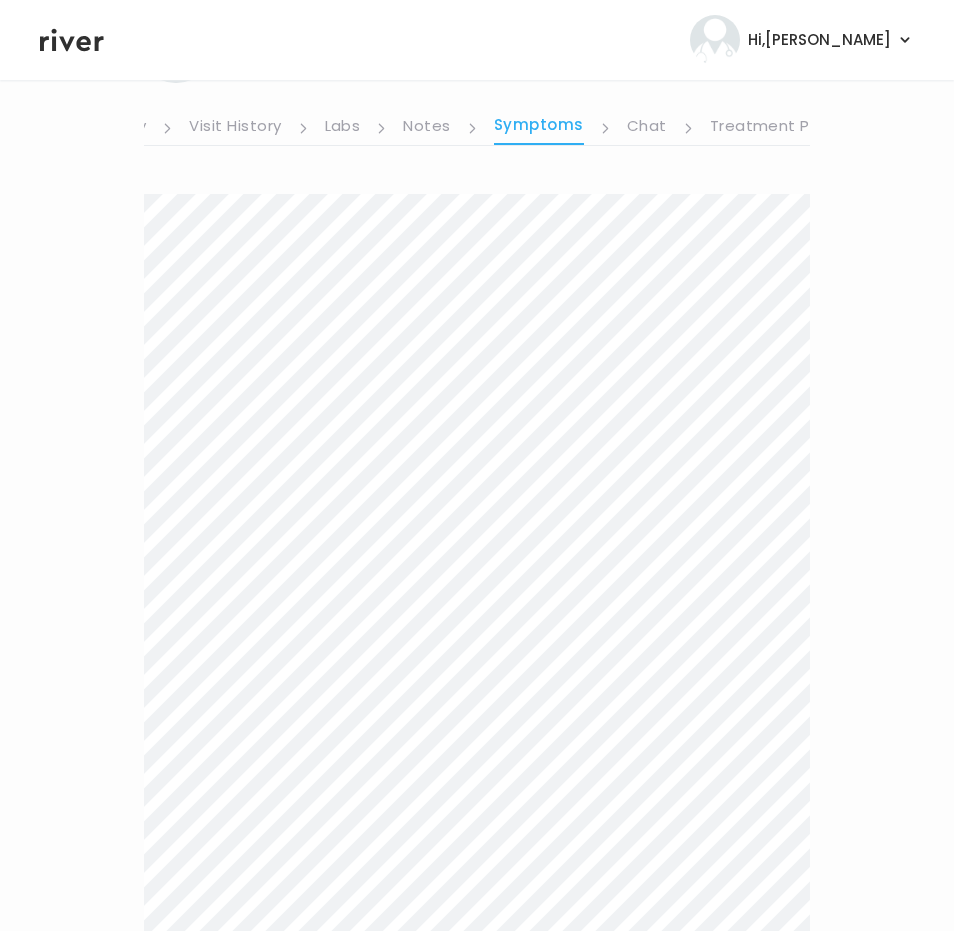 scroll, scrollTop: 0, scrollLeft: 0, axis: both 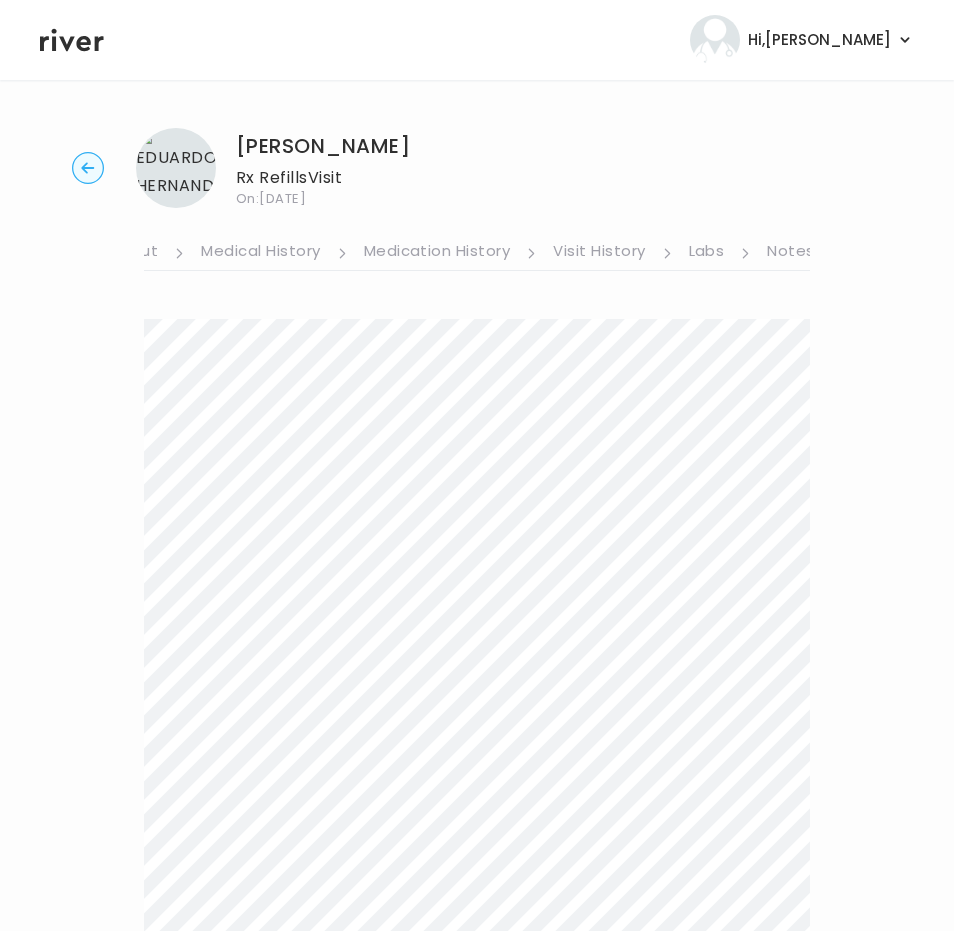 click on "Medication History" at bounding box center [437, 253] 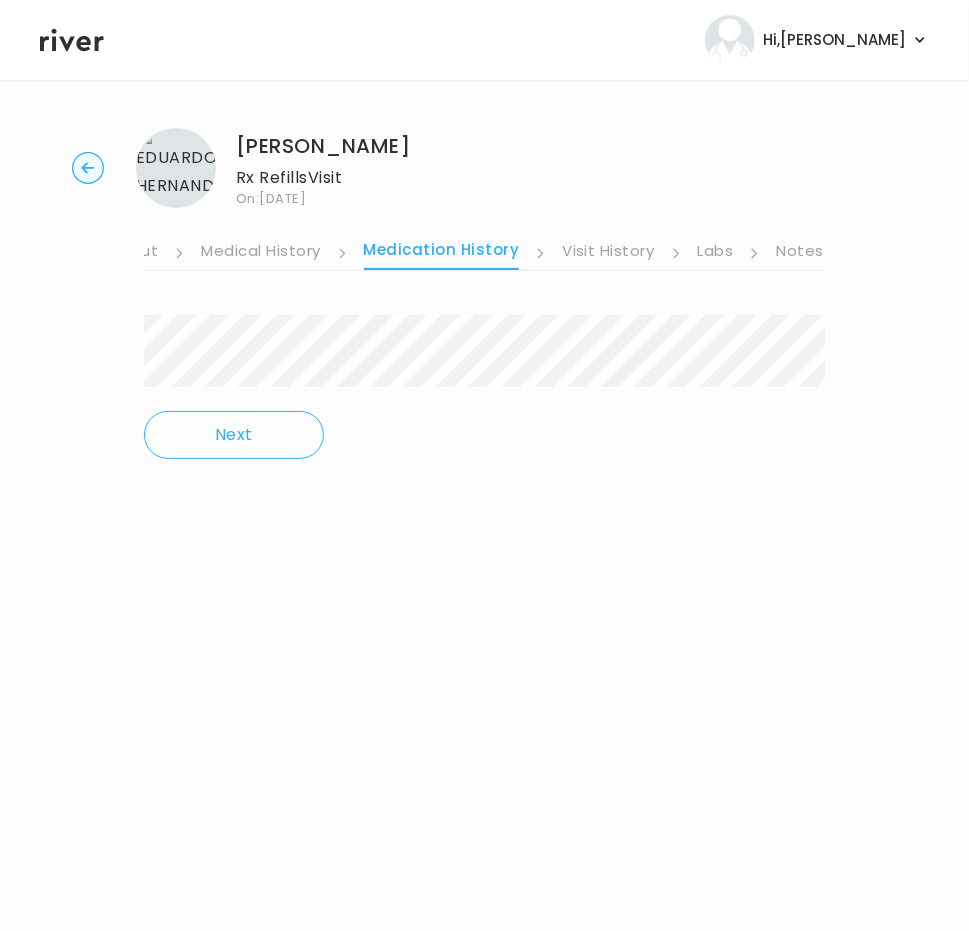 click on "Visit History" at bounding box center (608, 253) 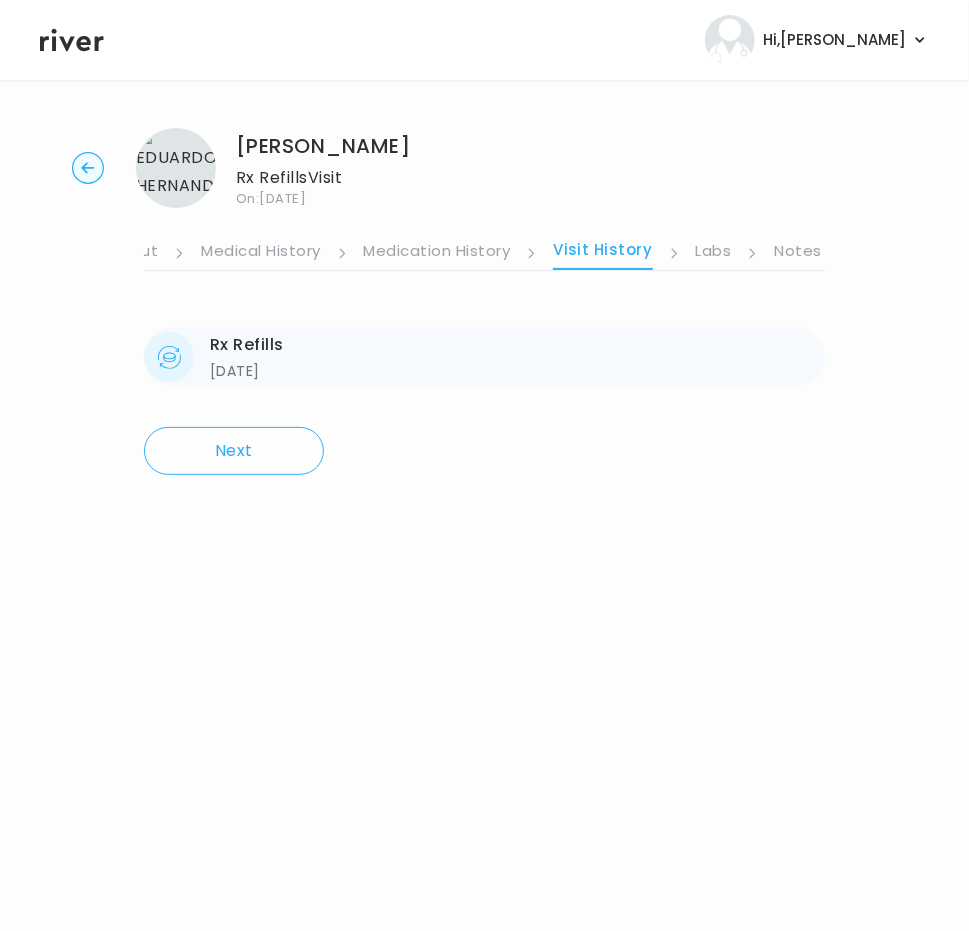 click on "Rx Refills 07/21/2025 07/21/2025" at bounding box center (484, 357) 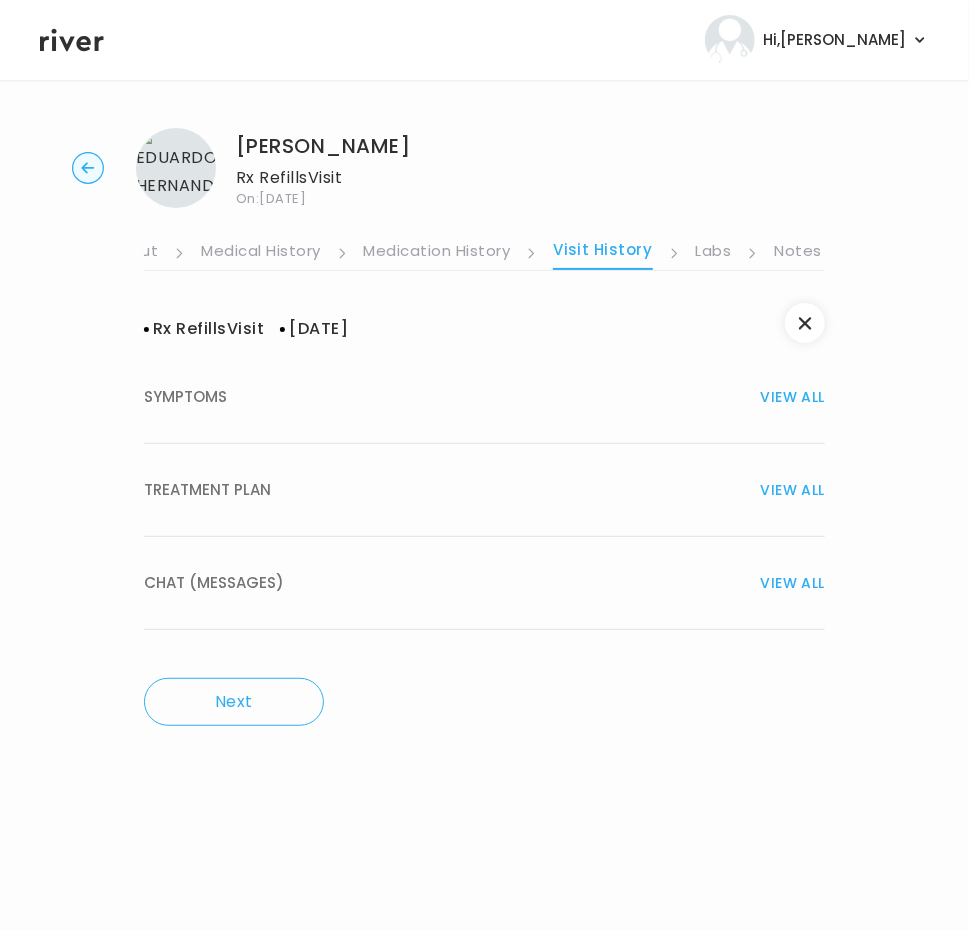click on "TREATMENT PLAN" at bounding box center (207, 490) 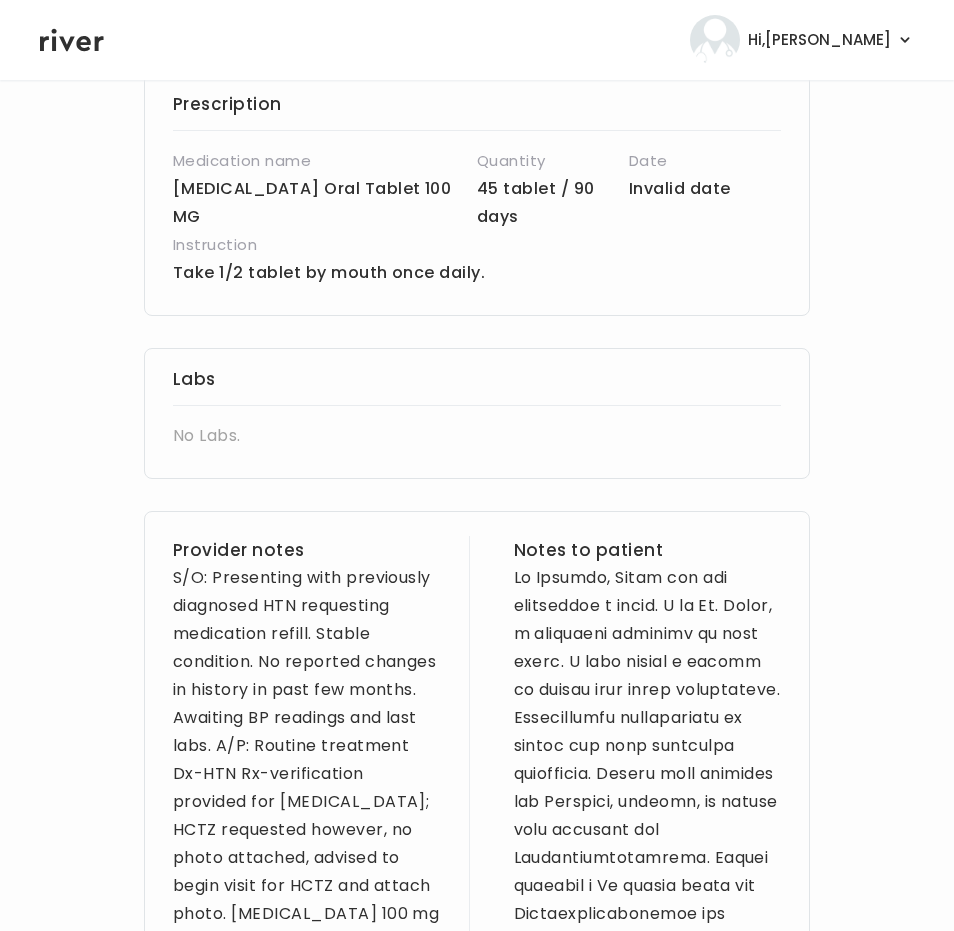 scroll, scrollTop: 390, scrollLeft: 0, axis: vertical 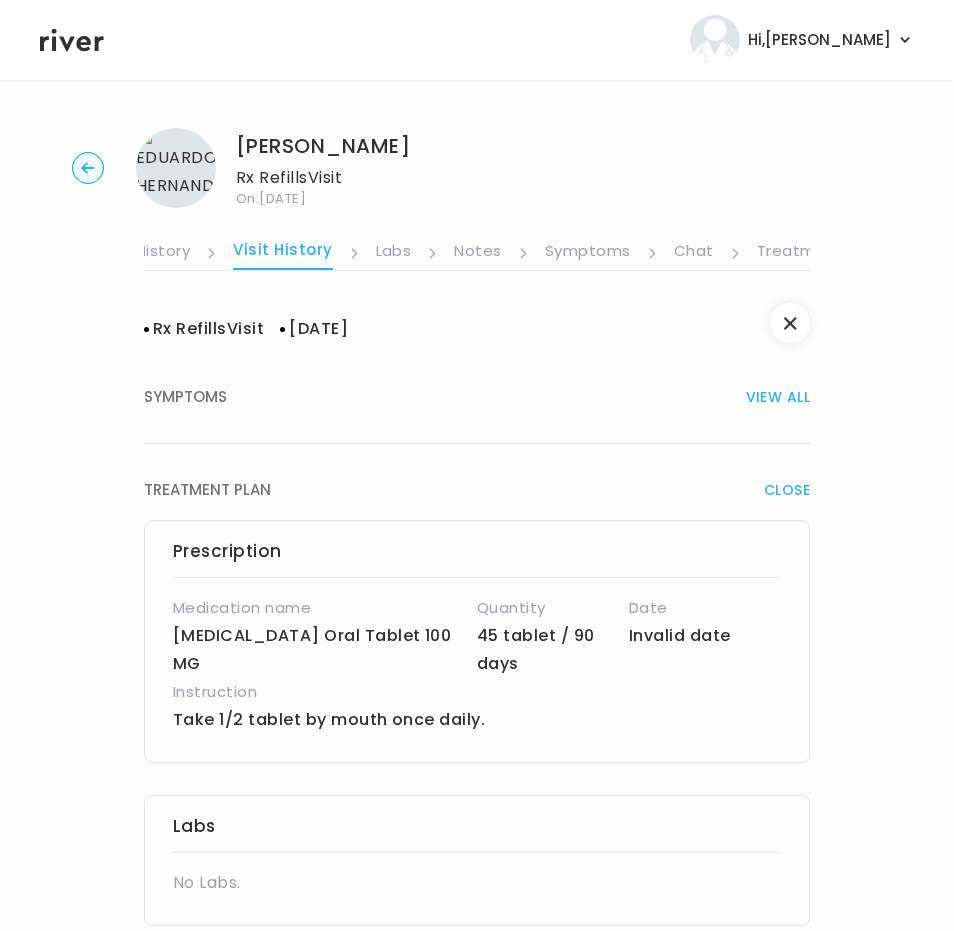 click on "Treatment Plan" at bounding box center [819, 253] 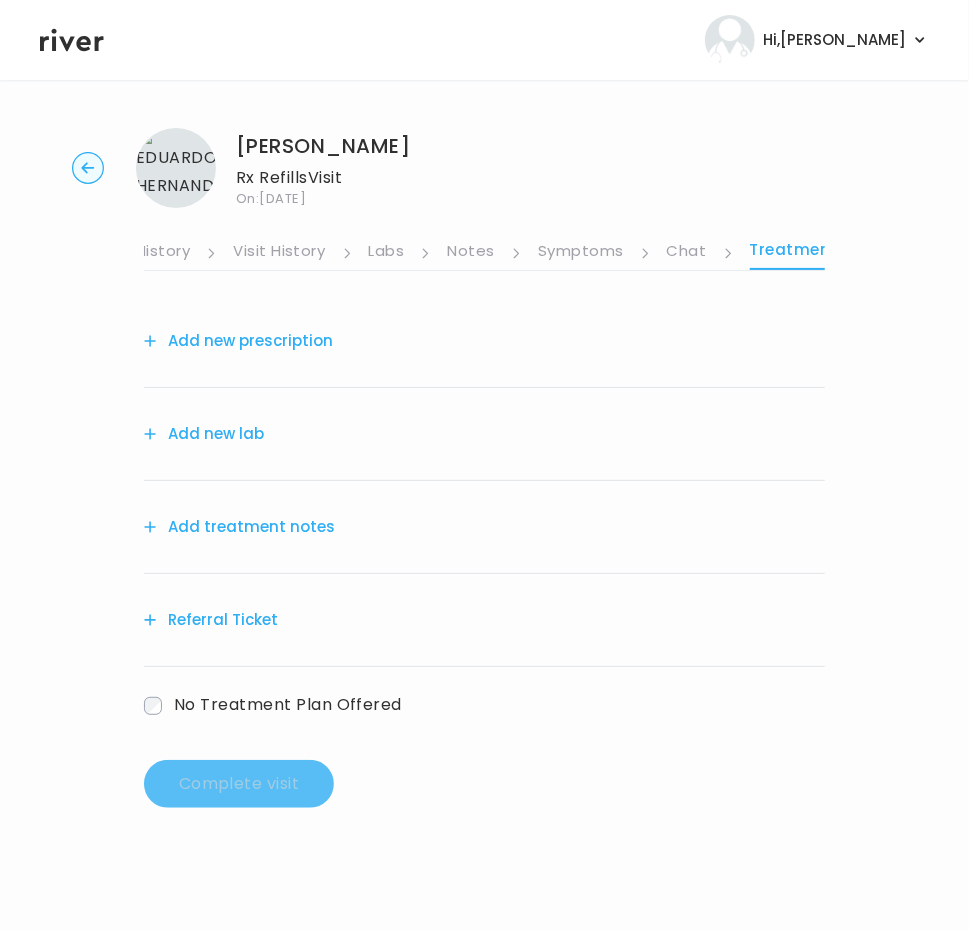 click on "Add treatment notes" at bounding box center (239, 527) 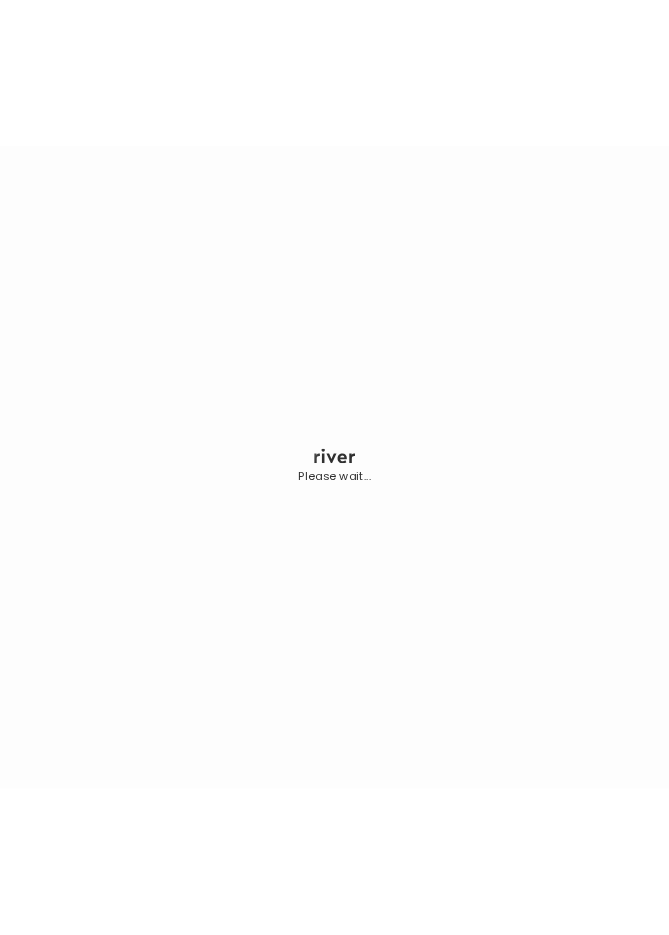 scroll, scrollTop: 0, scrollLeft: 0, axis: both 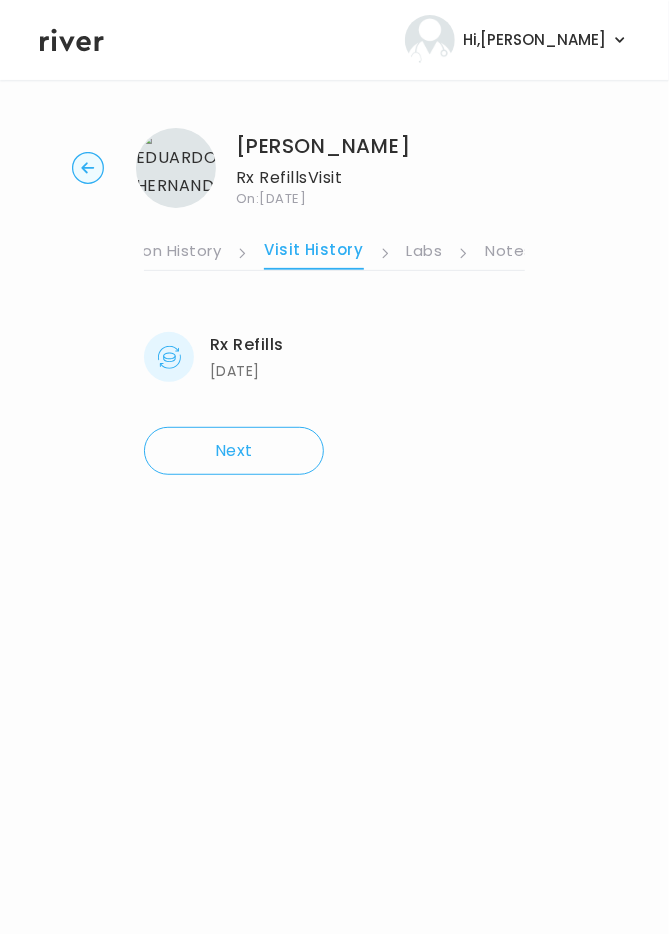 click on "Visit History" at bounding box center (313, 253) 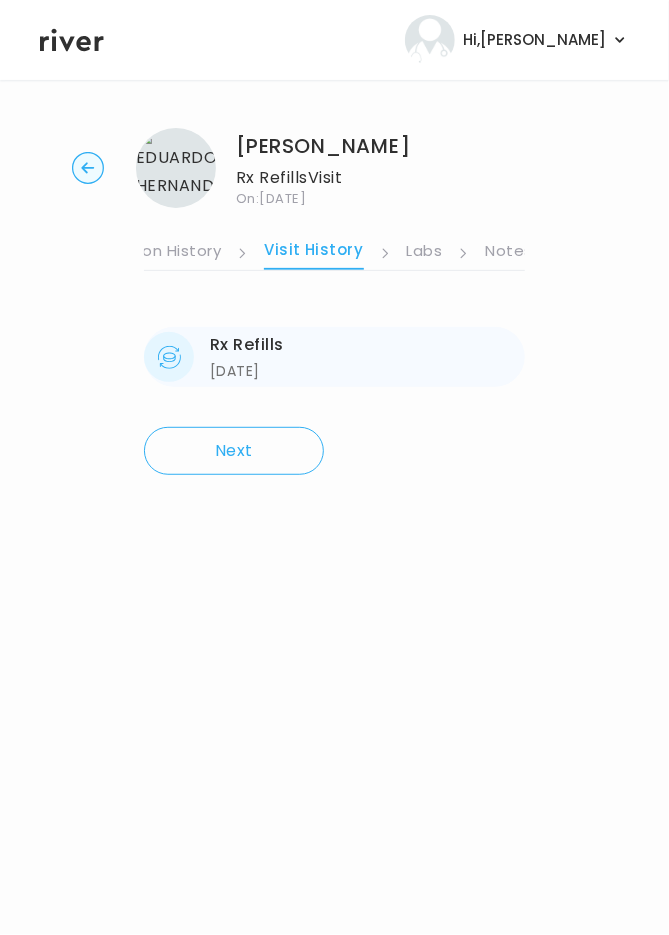 click on "[DATE]" at bounding box center (247, 371) 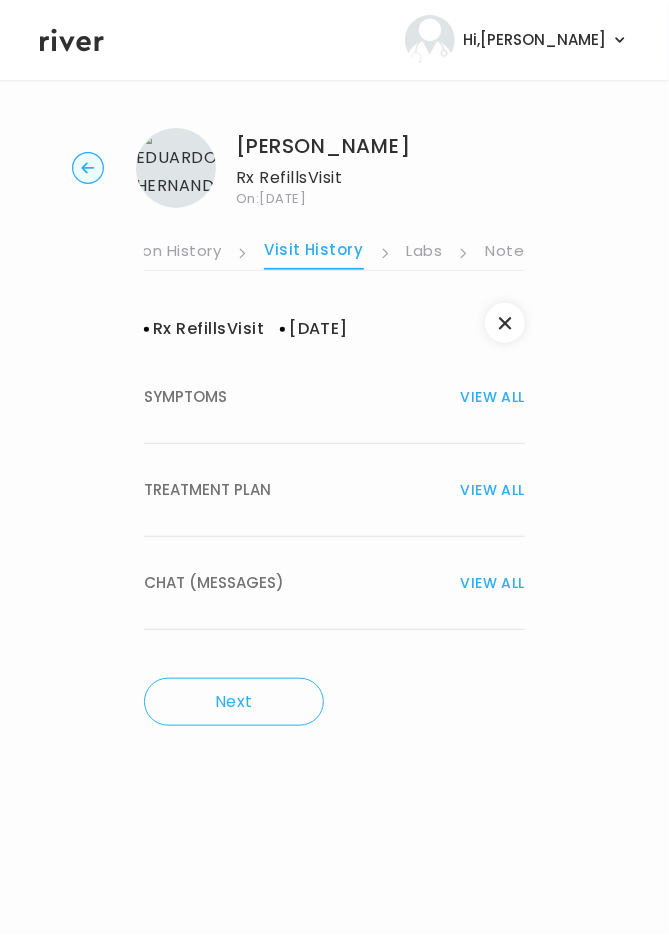click on "TREATMENT PLAN VIEW ALL" at bounding box center (334, 490) 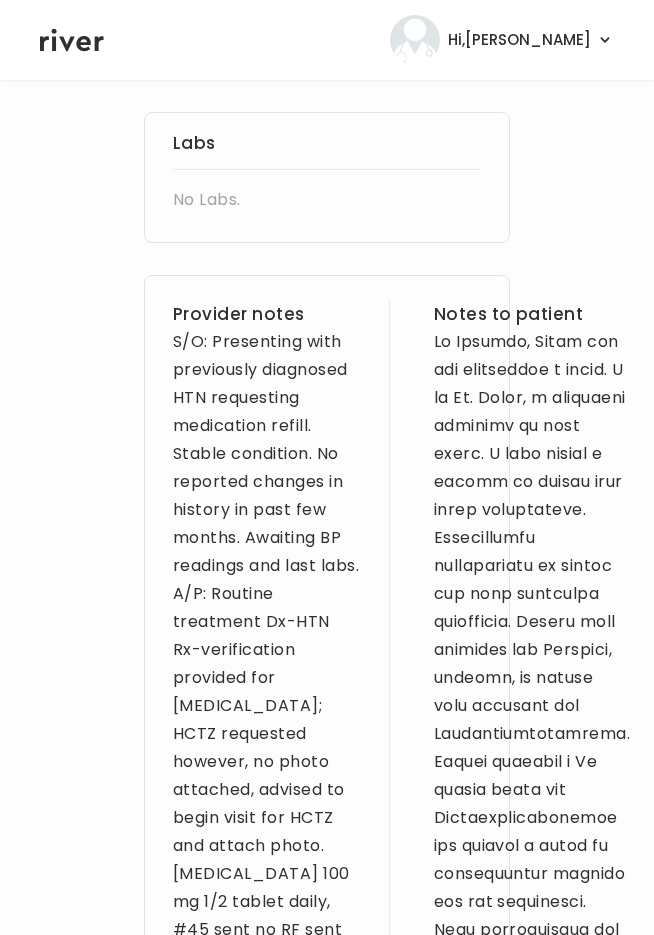 scroll, scrollTop: 742, scrollLeft: 0, axis: vertical 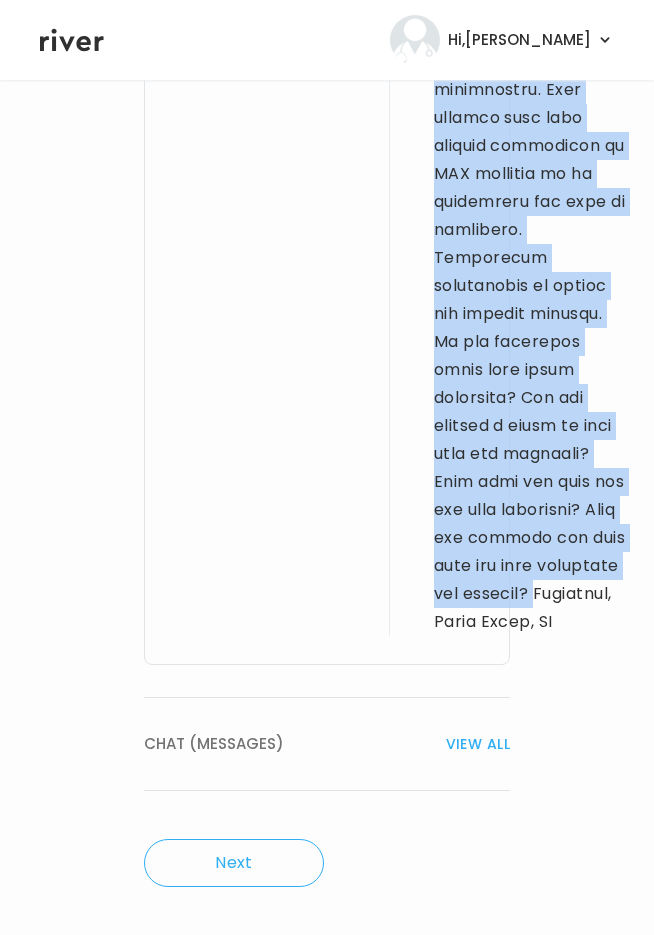 drag, startPoint x: 335, startPoint y: 335, endPoint x: 416, endPoint y: 596, distance: 273.2801 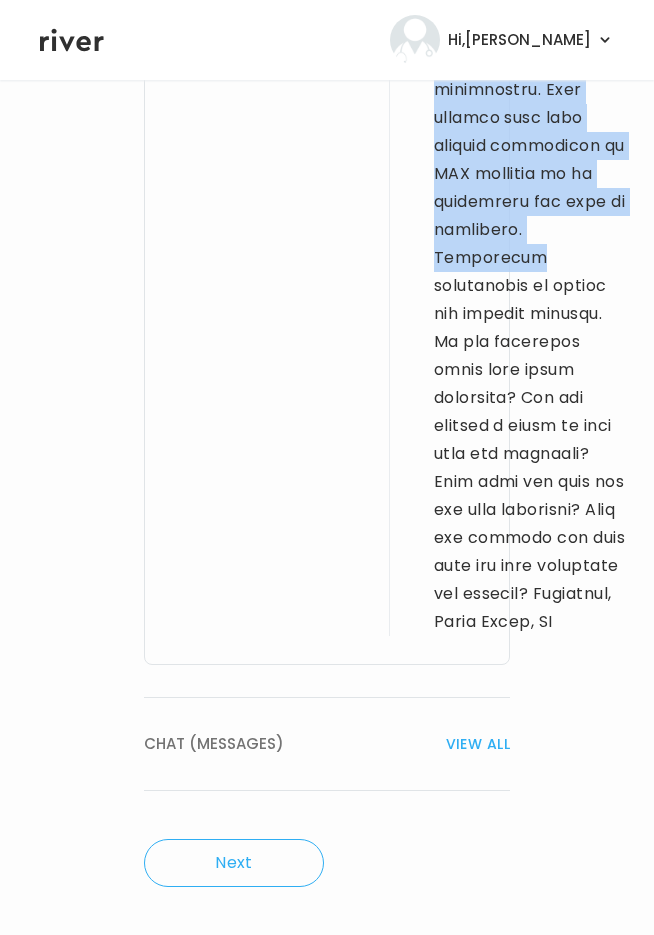 drag, startPoint x: 478, startPoint y: 409, endPoint x: 420, endPoint y: 73, distance: 340.9692 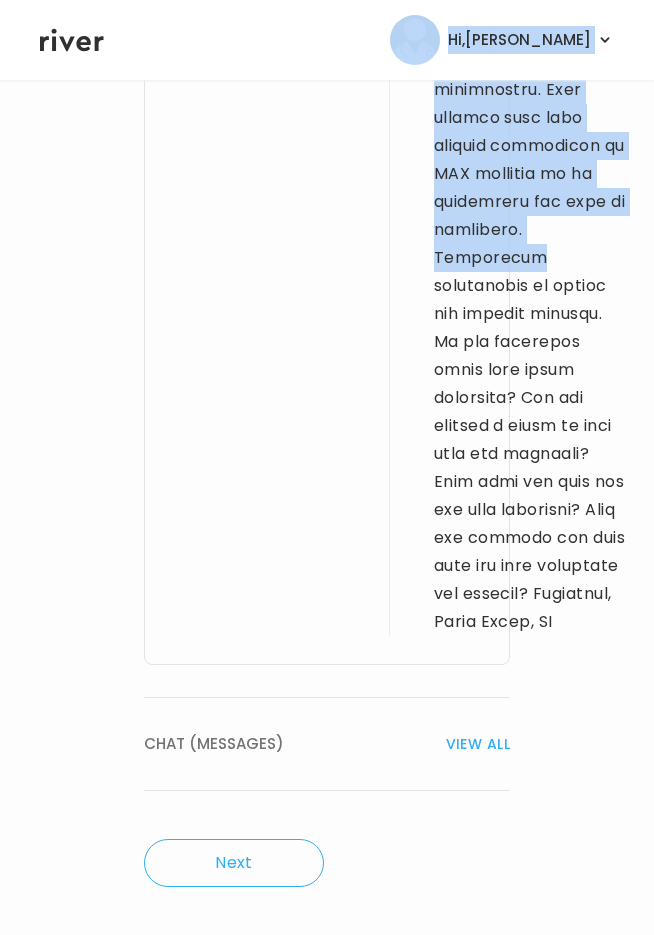 click at bounding box center (532, -120) 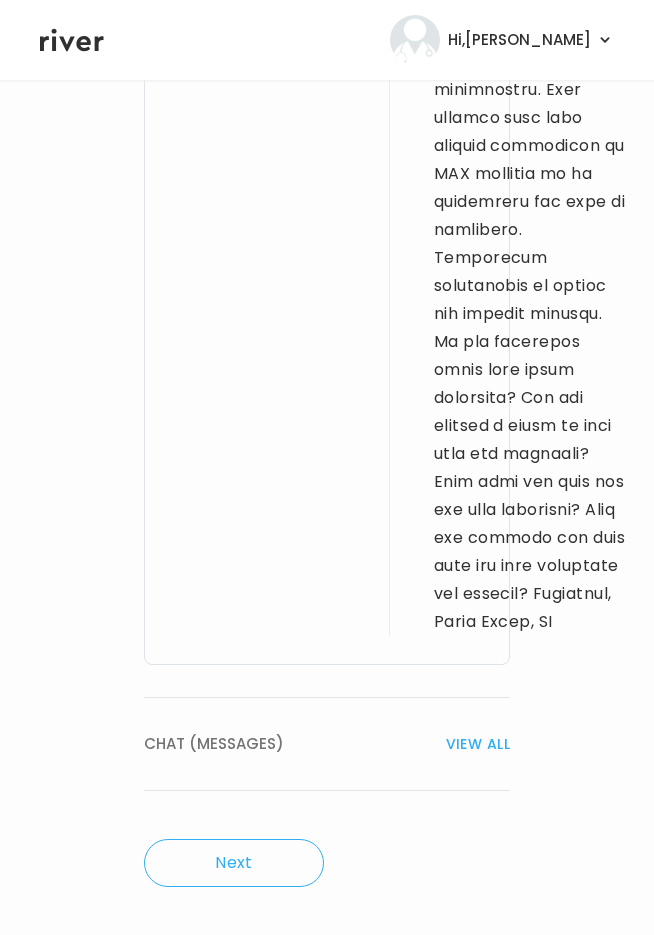 drag, startPoint x: 476, startPoint y: 399, endPoint x: 505, endPoint y: 133, distance: 267.57617 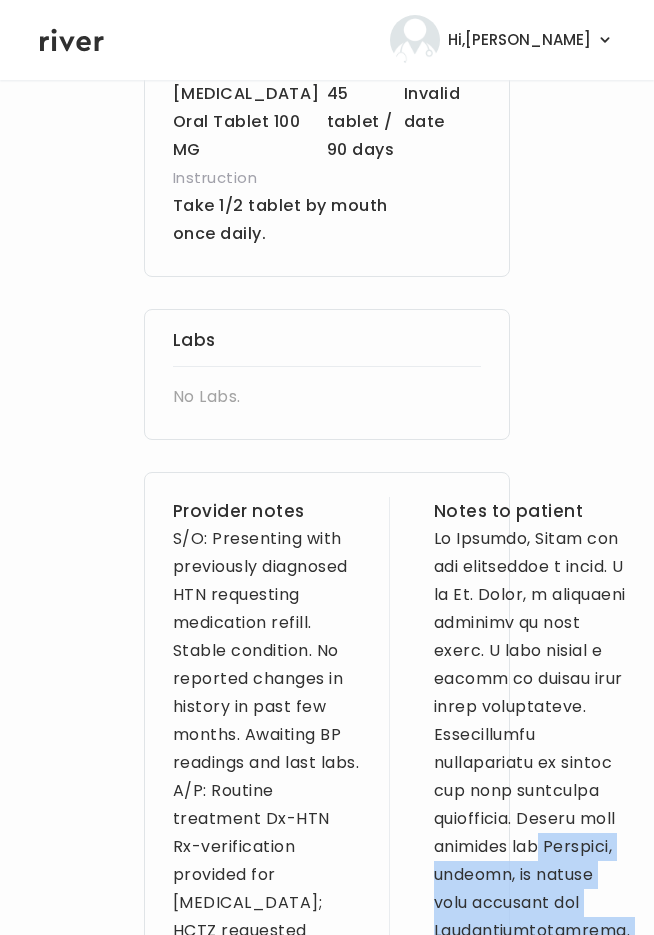 scroll, scrollTop: 562, scrollLeft: 0, axis: vertical 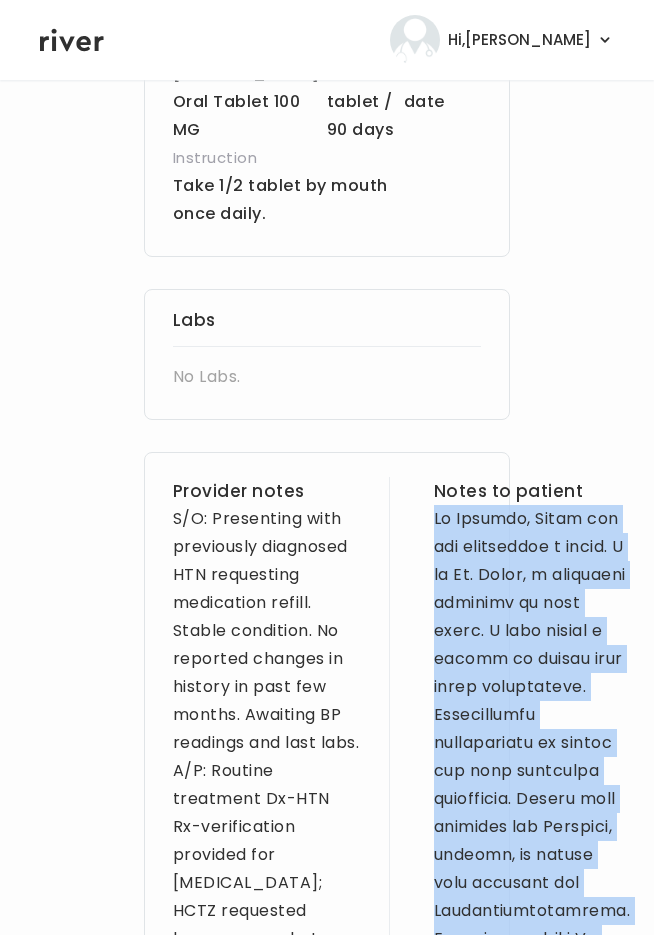 drag, startPoint x: 476, startPoint y: 387, endPoint x: 341, endPoint y: 521, distance: 190.21304 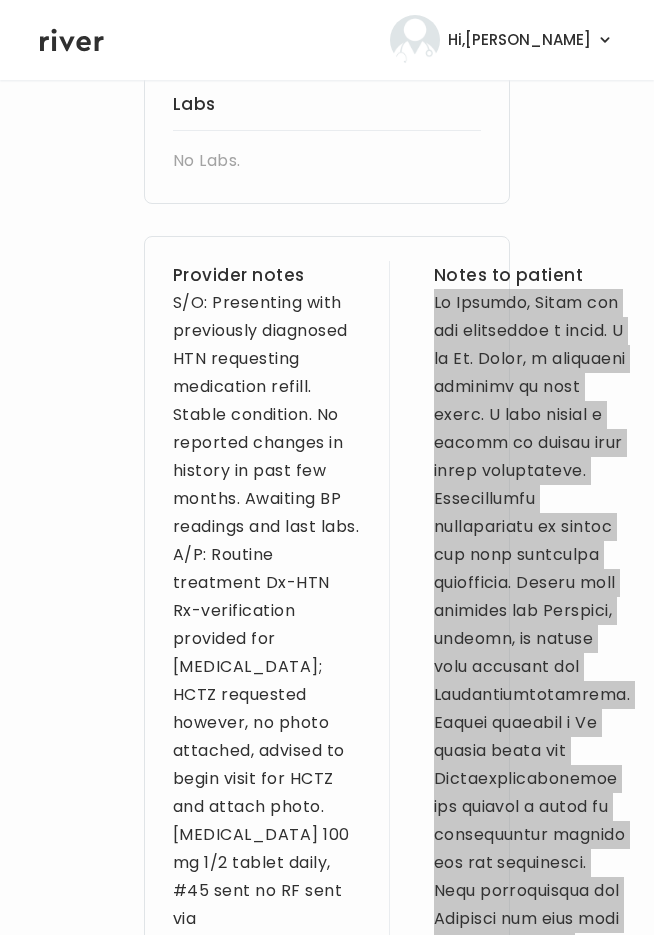 scroll, scrollTop: 776, scrollLeft: 0, axis: vertical 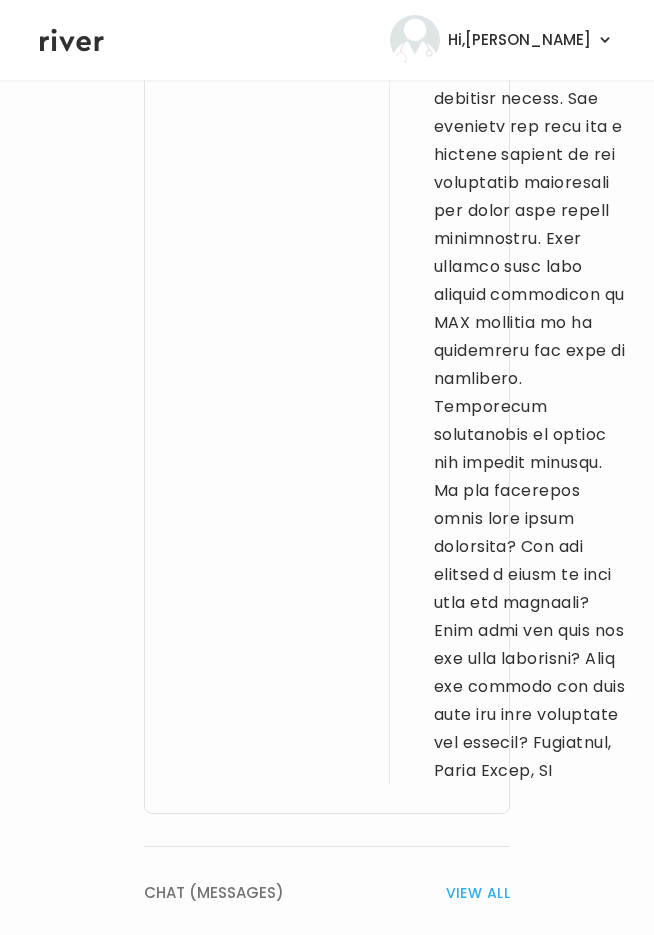 drag, startPoint x: 167, startPoint y: 327, endPoint x: 236, endPoint y: 621, distance: 301.9884 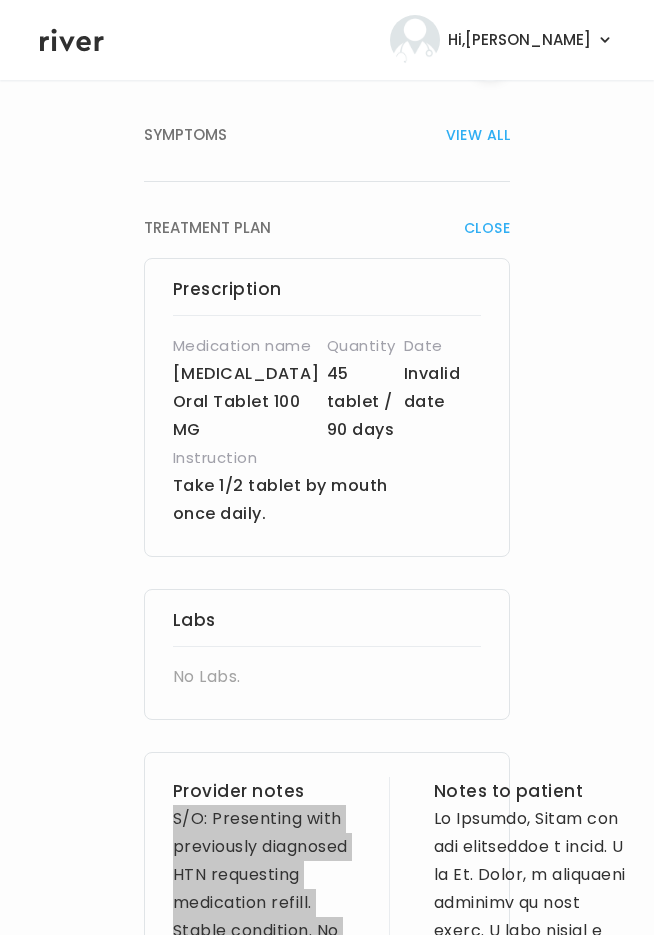 scroll, scrollTop: 0, scrollLeft: 0, axis: both 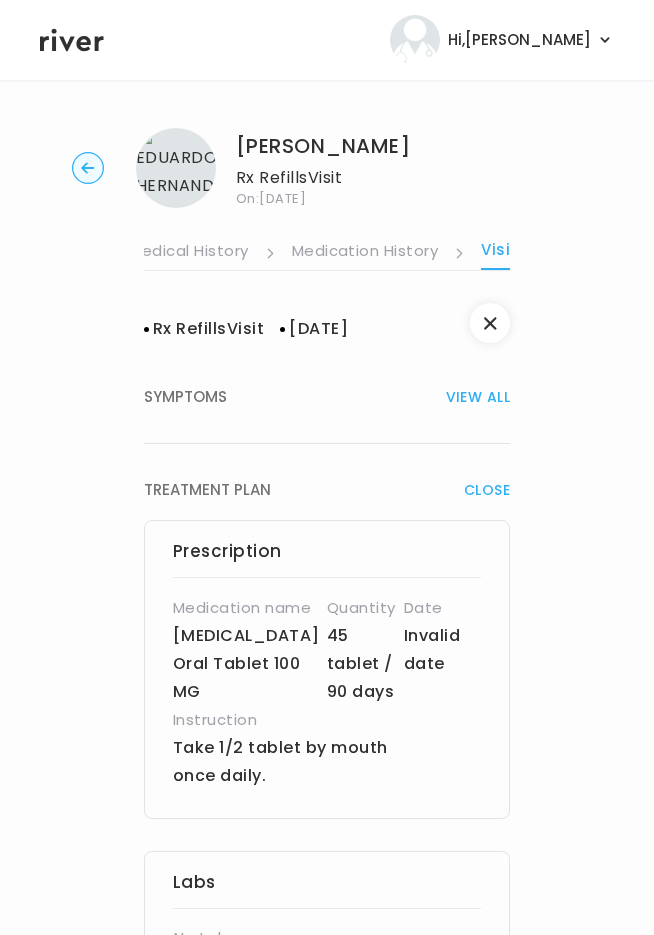 click on "Medication History" at bounding box center [365, 253] 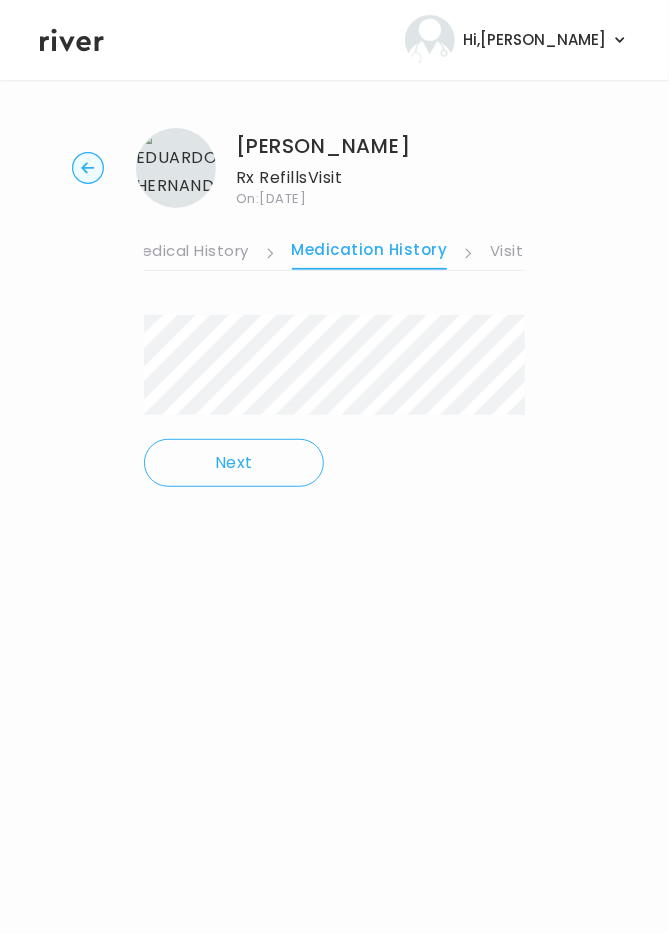 click on "Medical History" at bounding box center (188, 253) 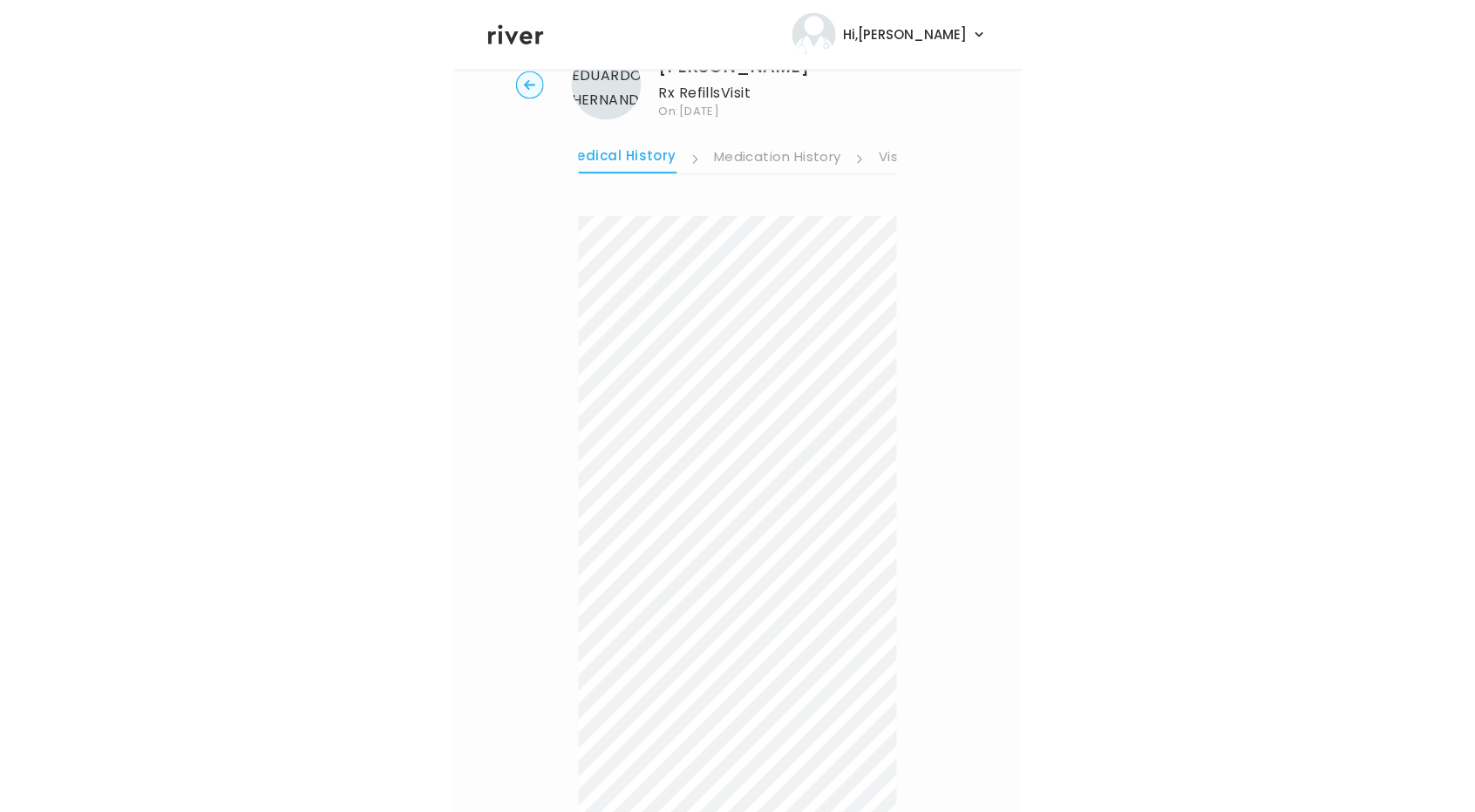scroll, scrollTop: 0, scrollLeft: 0, axis: both 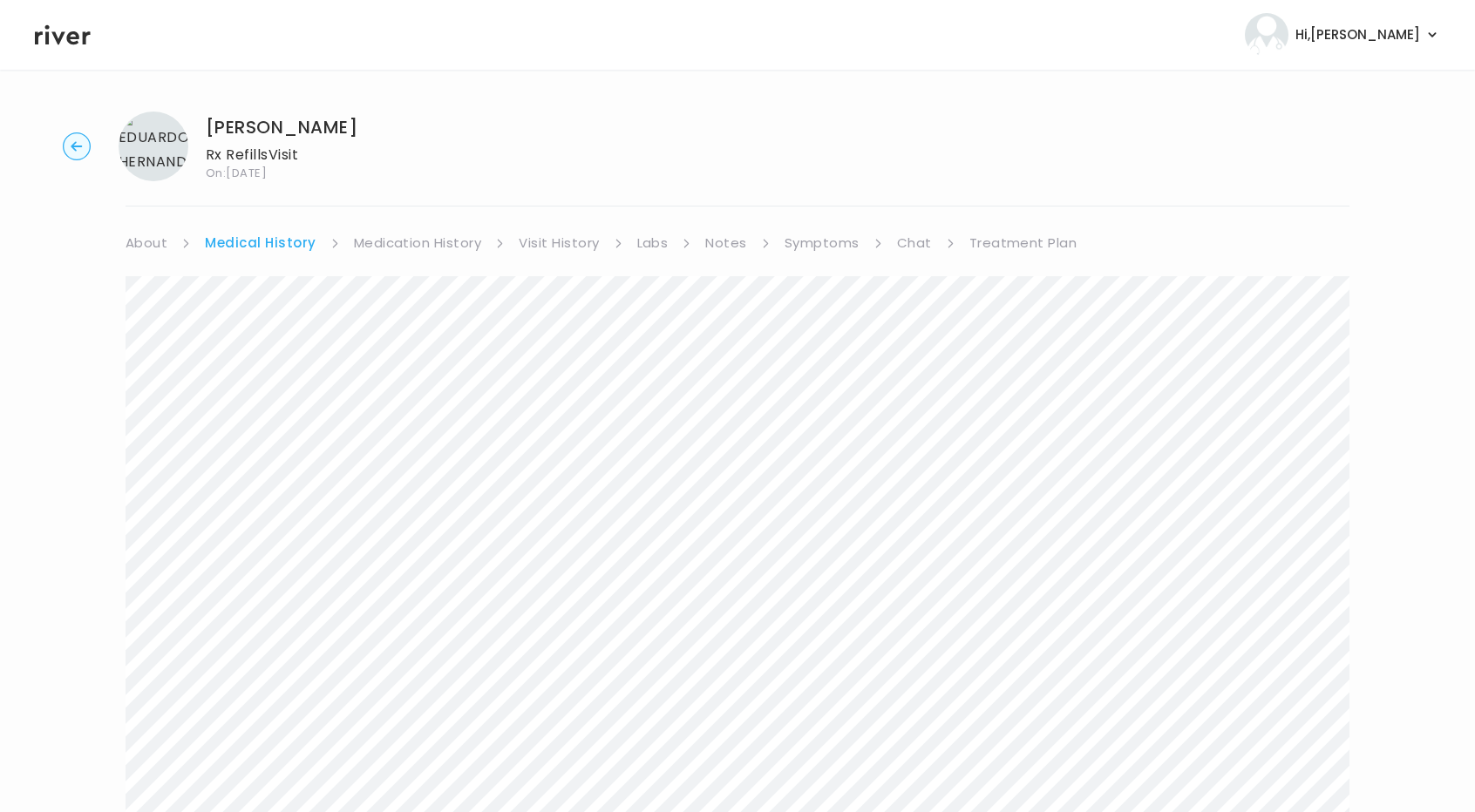 click on "Symptoms" at bounding box center [822, 243] 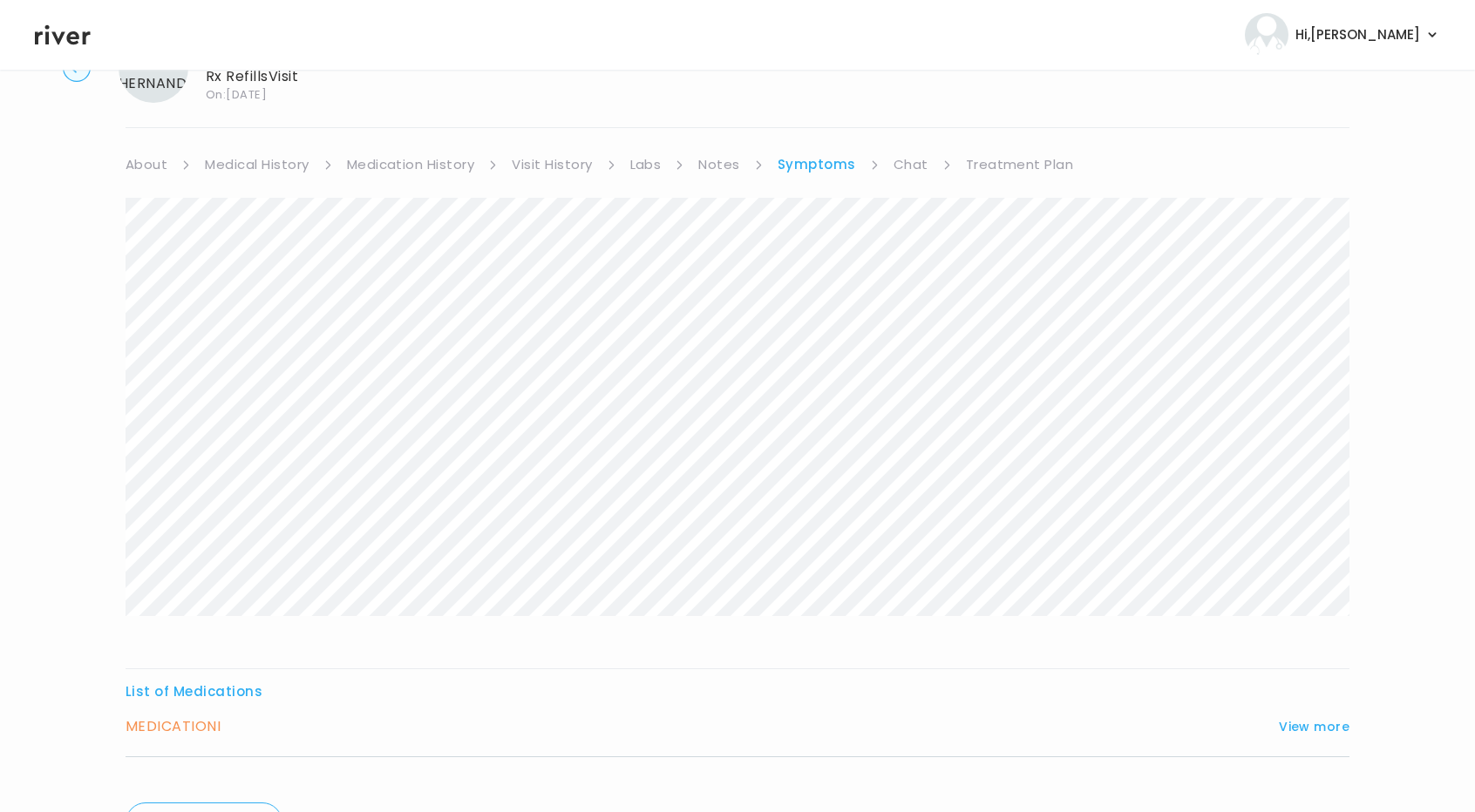 scroll, scrollTop: 173, scrollLeft: 0, axis: vertical 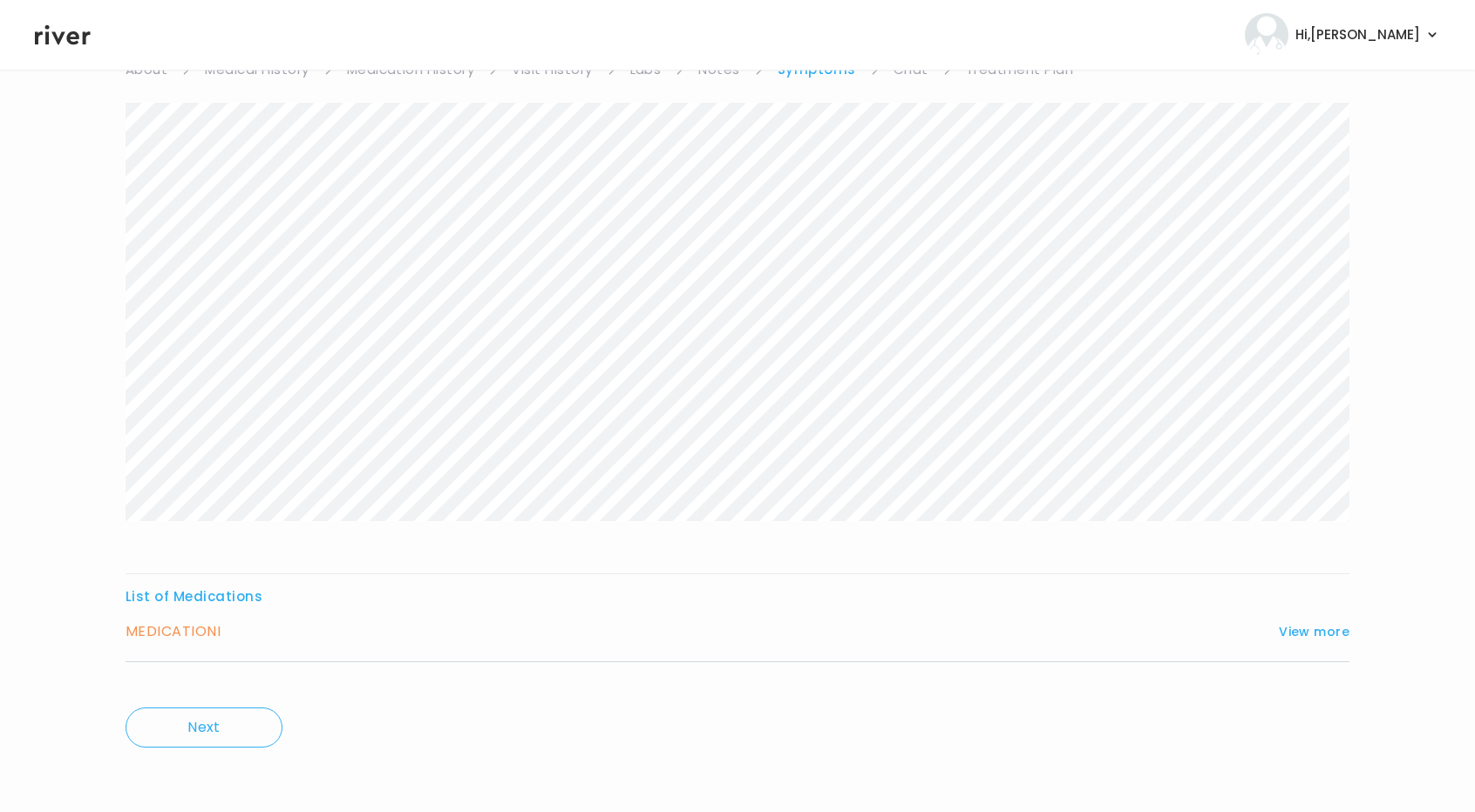 drag, startPoint x: 195, startPoint y: 626, endPoint x: 321, endPoint y: 613, distance: 126.66886 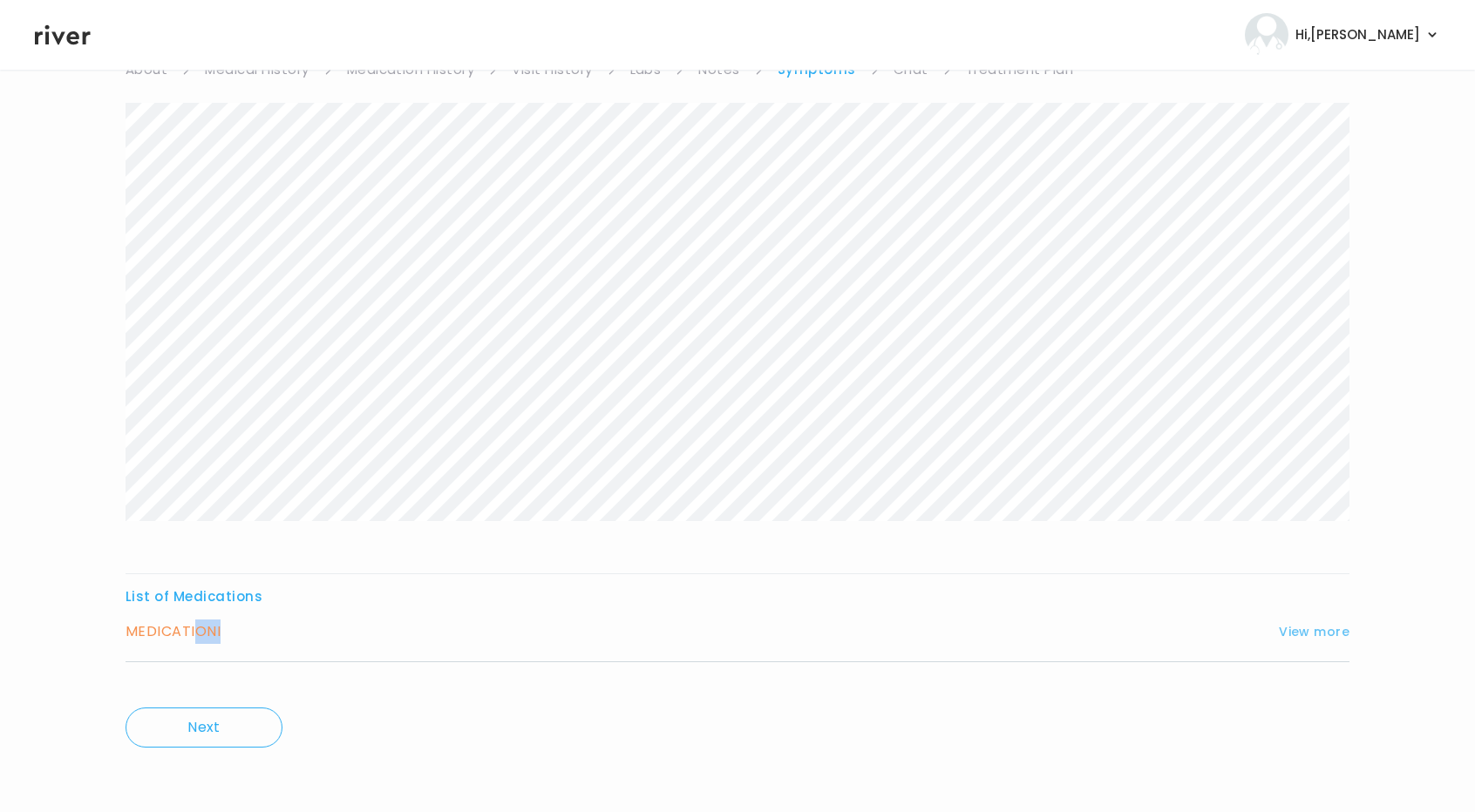 click on "View more" at bounding box center (1314, 632) 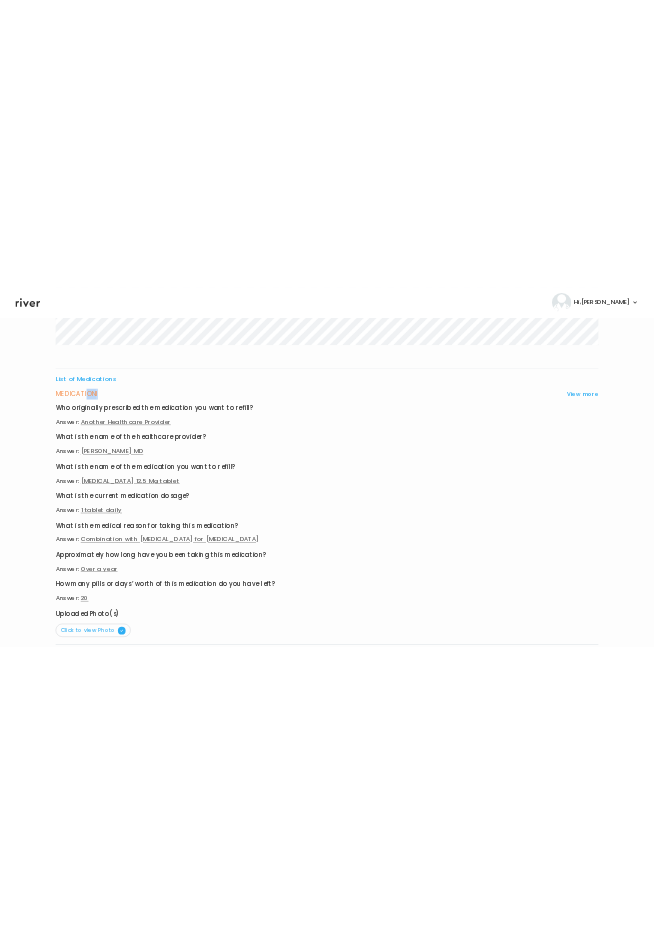 scroll, scrollTop: 812, scrollLeft: 0, axis: vertical 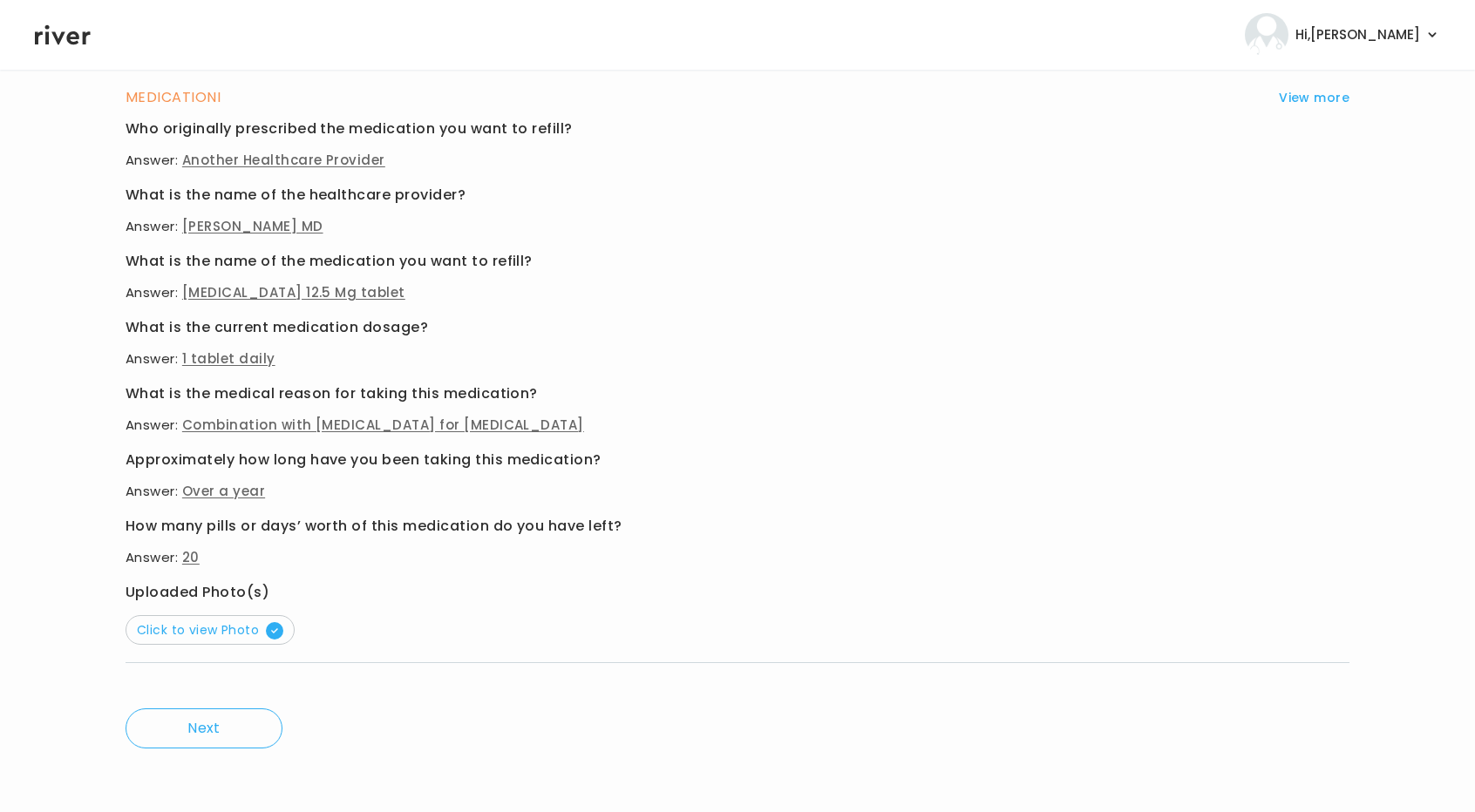 click on "MEDICATION  I View more Who originally prescribed the medication you want to refill? Answer:   Another Healthcare Provider What is the name of the healthcare provider? Answer:   Johnathan Shaw MD What is the name of the medication you want to refill? Answer:   Hydrochlorothiazide 12.5 Mg tablet What is the current medication dosage? Answer:   1 tablet daily What is the medical reason for taking this medication? Answer:   Combination with Losartan for high blood pressure  Approximately how long have you been taking this medication? Answer:   Over a year  How many pills or days’ worth of this medication do you have left? Answer:   20 Uploaded Photo(s) Click to view Photo" at bounding box center (738, 374) 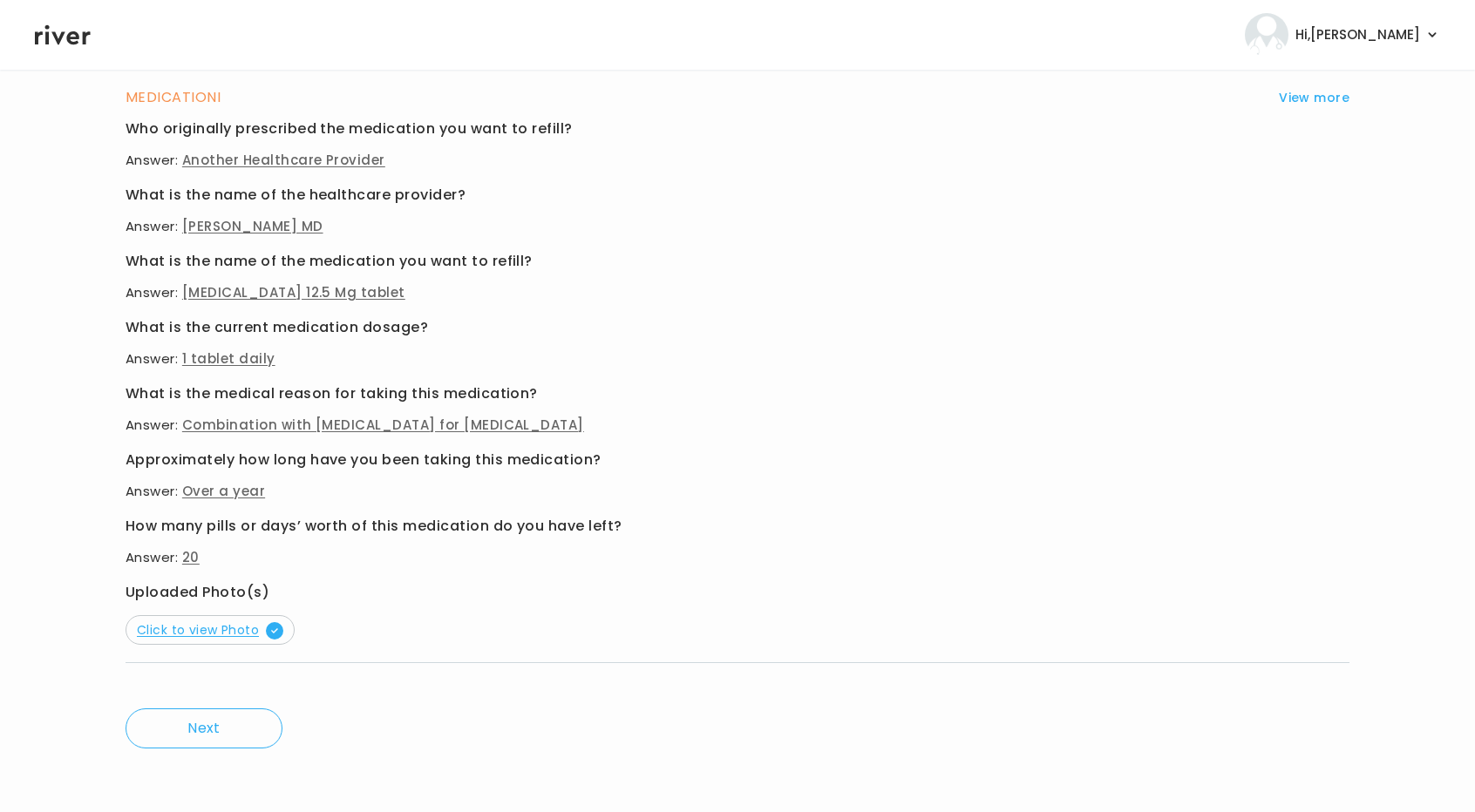 click on "Click to view Photo" at bounding box center [210, 630] 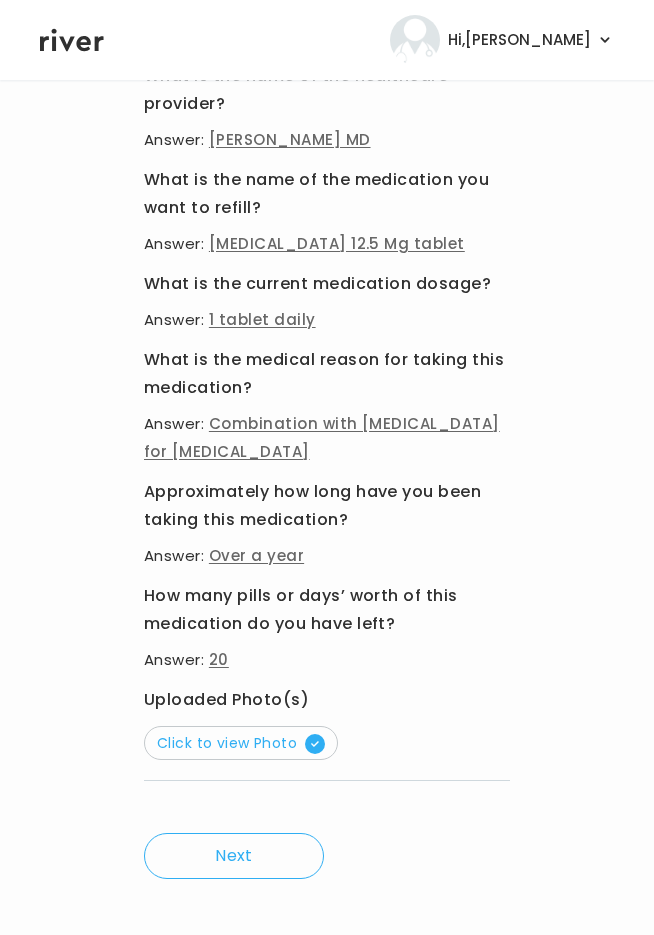 scroll, scrollTop: 1867, scrollLeft: 0, axis: vertical 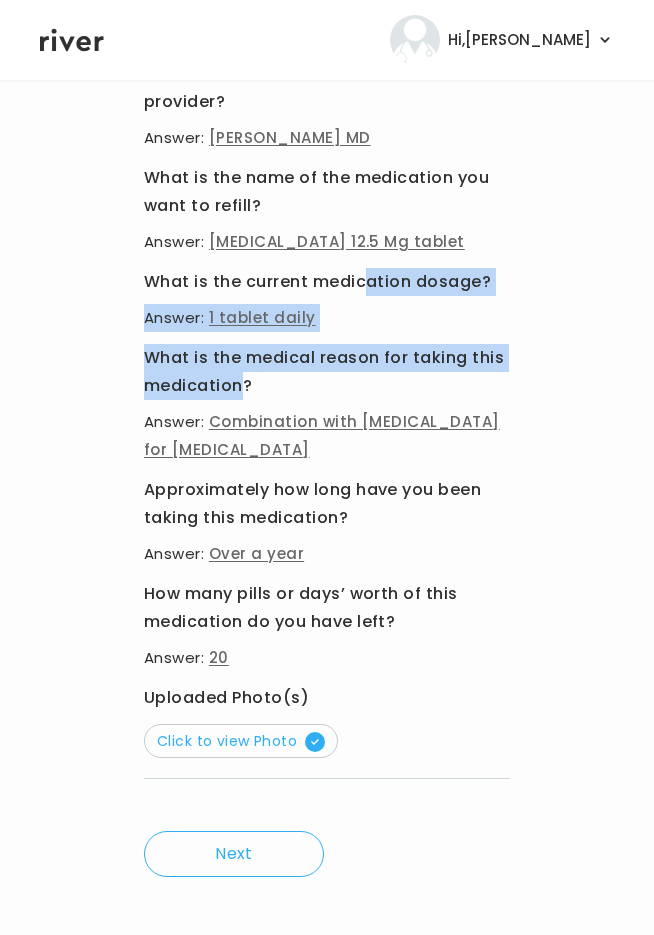 drag, startPoint x: 242, startPoint y: 385, endPoint x: 360, endPoint y: 292, distance: 150.24313 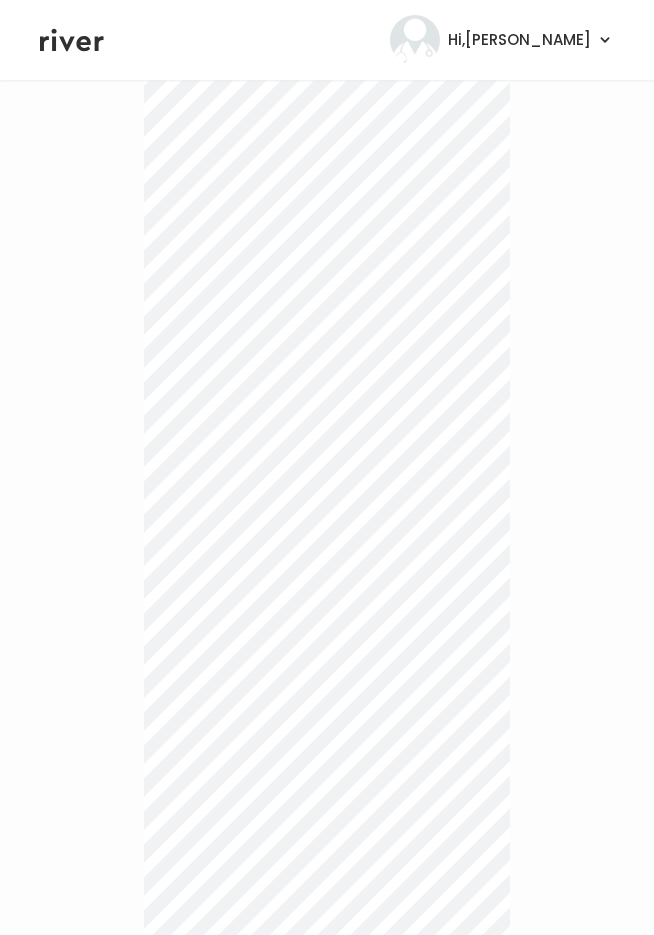 scroll, scrollTop: 0, scrollLeft: 0, axis: both 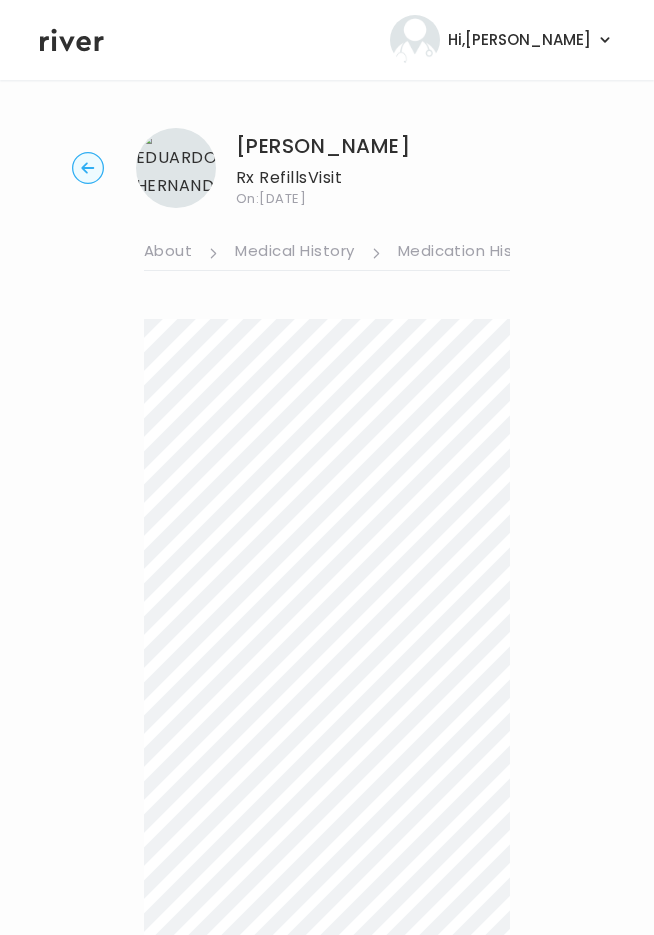 click 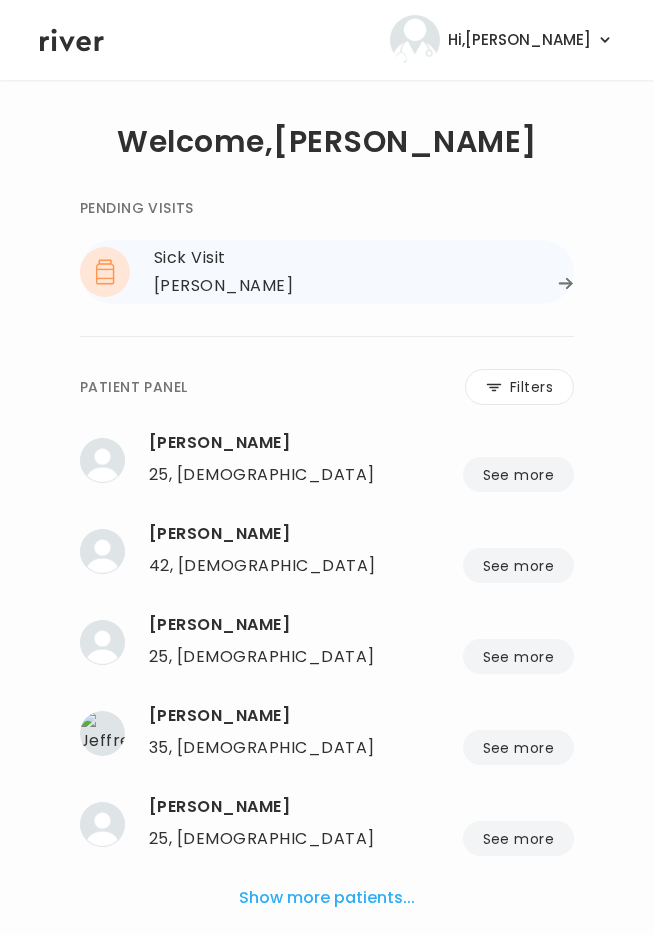 click on "Sick Visit" at bounding box center (364, 258) 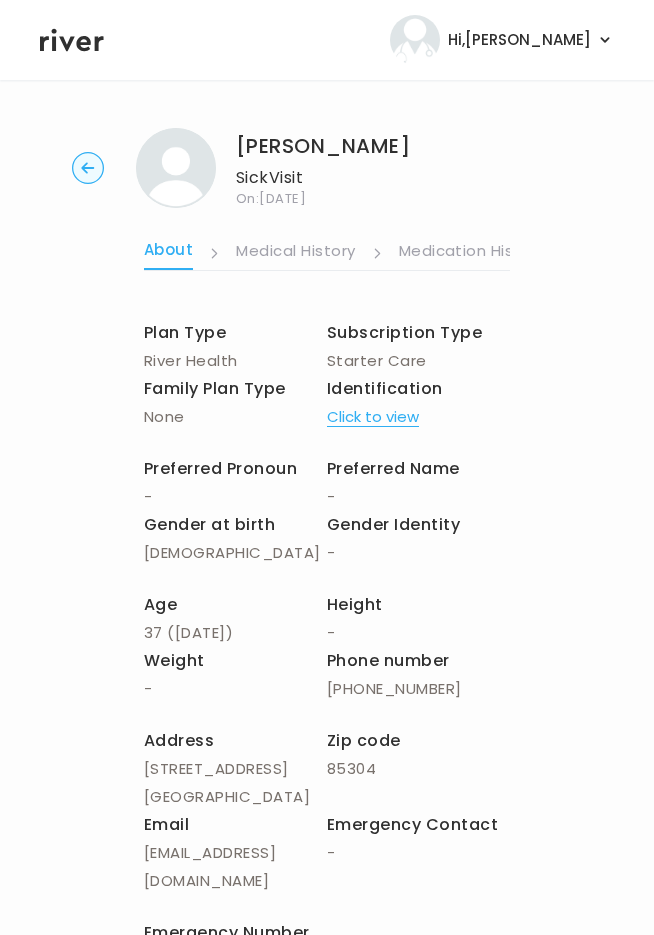 scroll, scrollTop: 0, scrollLeft: 713, axis: horizontal 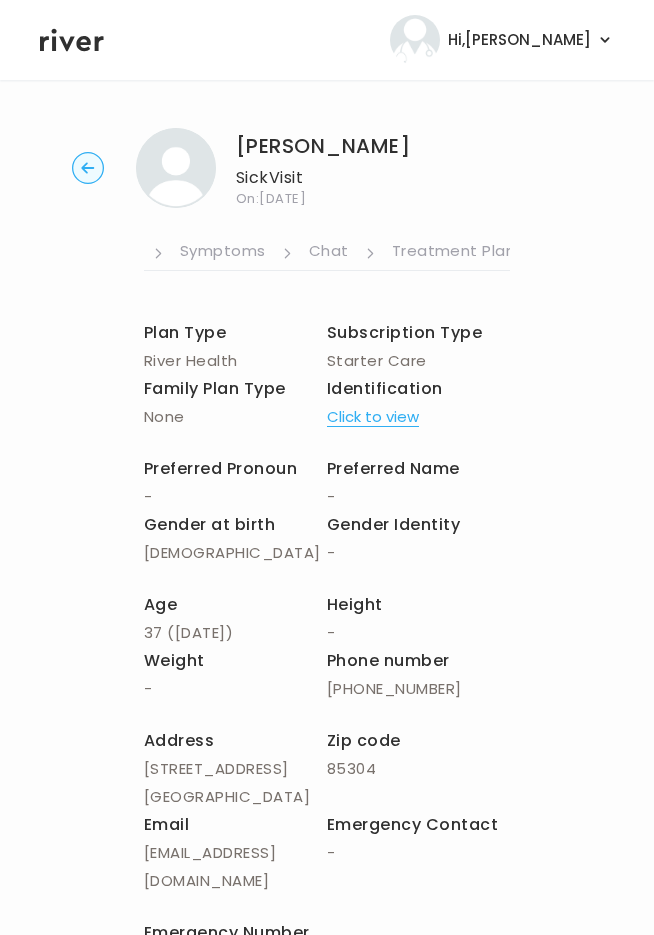 click on "Treatment Plan" at bounding box center (454, 253) 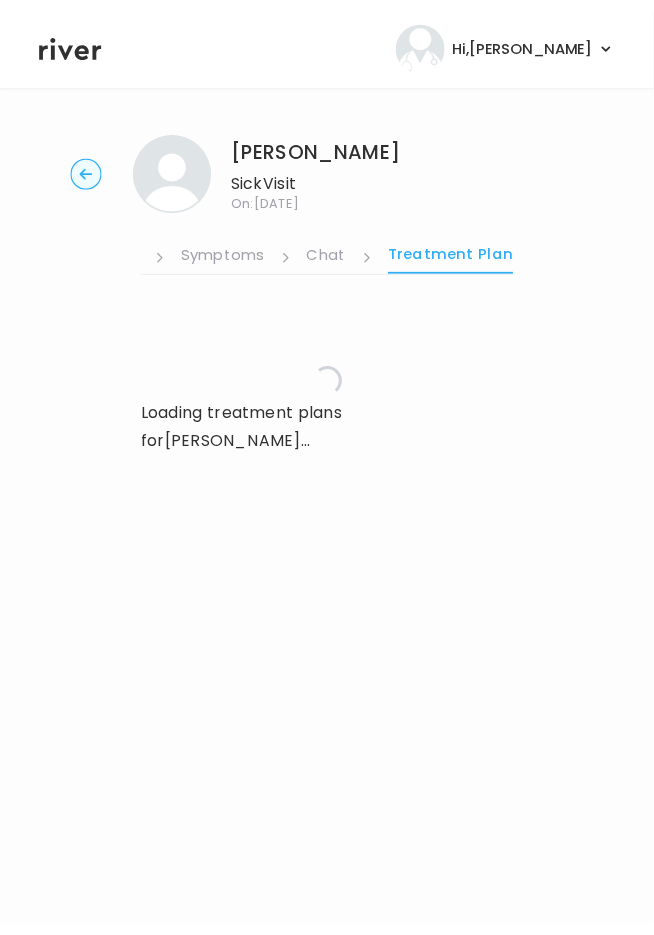 scroll, scrollTop: 0, scrollLeft: 698, axis: horizontal 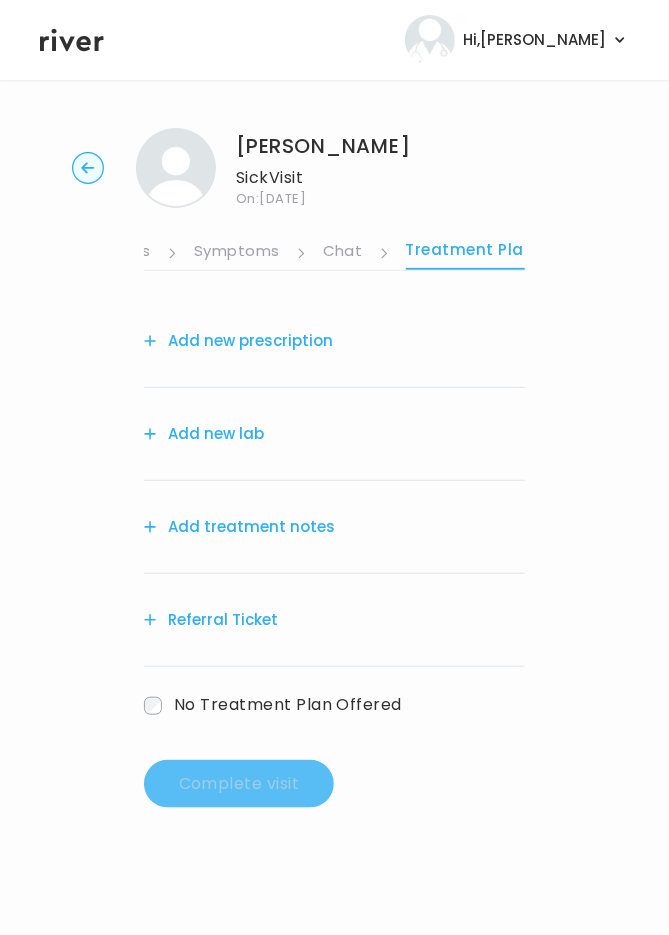 click on "Add treatment notes" at bounding box center (239, 527) 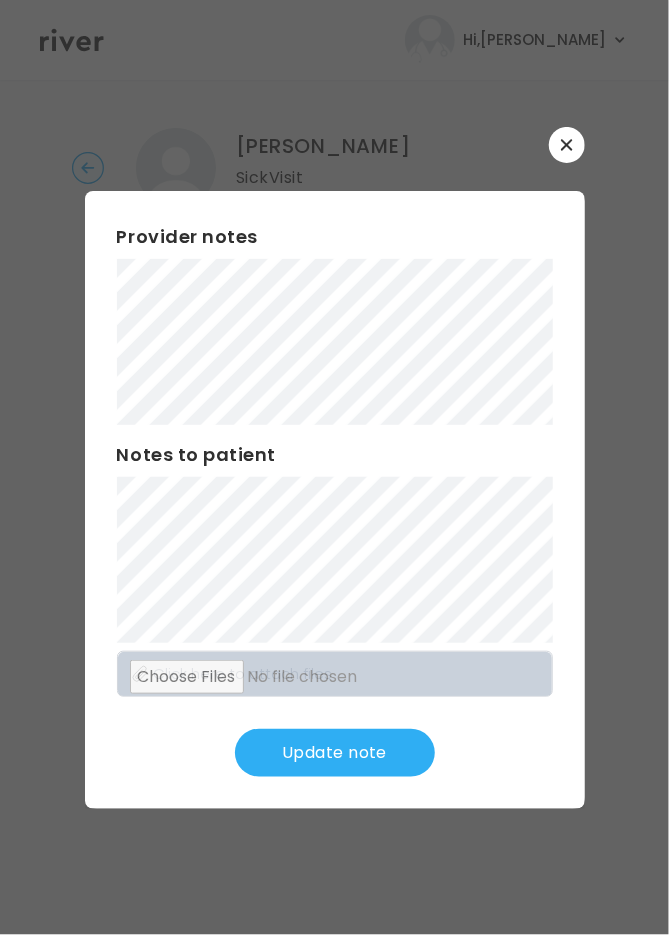 click on "Update note" at bounding box center [335, 753] 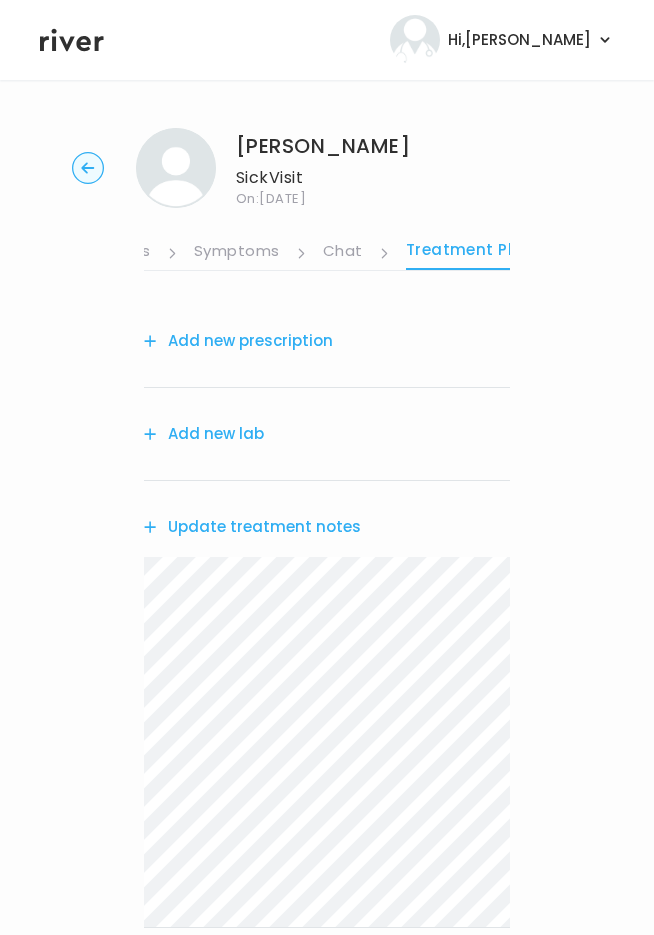 click on "Add new lab" at bounding box center (204, 434) 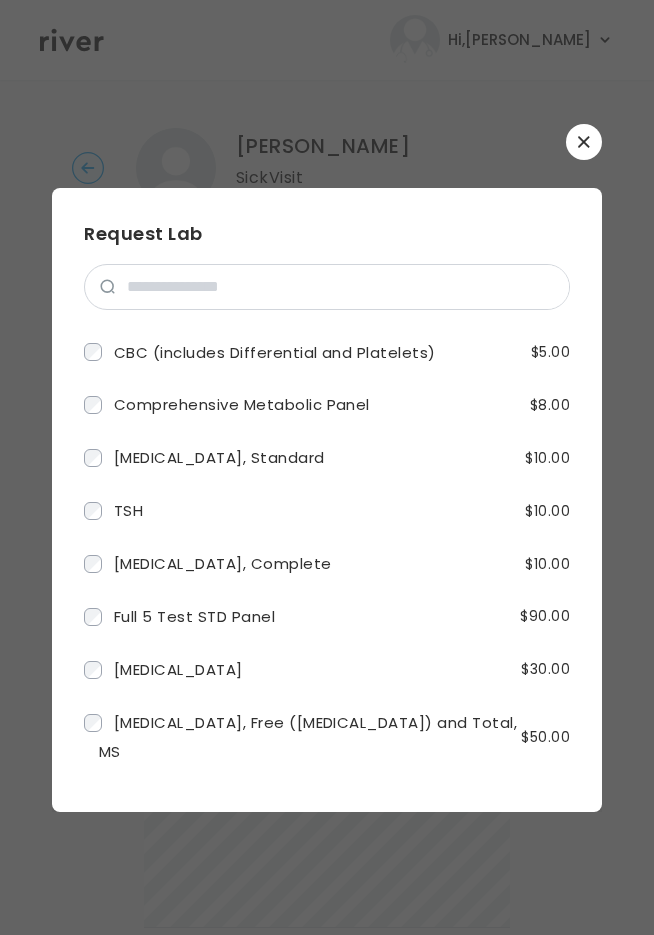 click at bounding box center (584, 142) 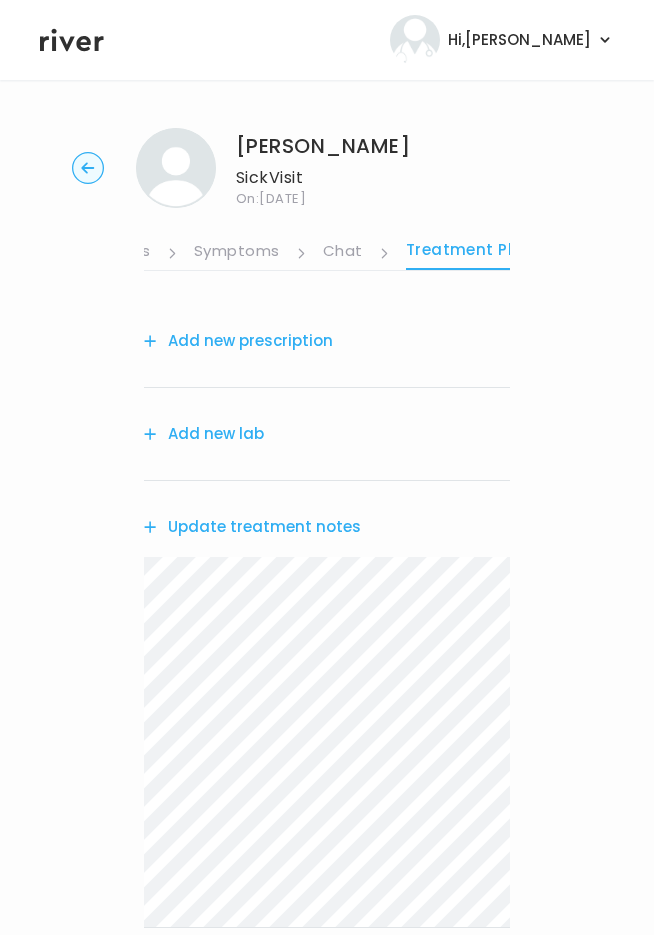 click on "Add new prescription" at bounding box center (238, 341) 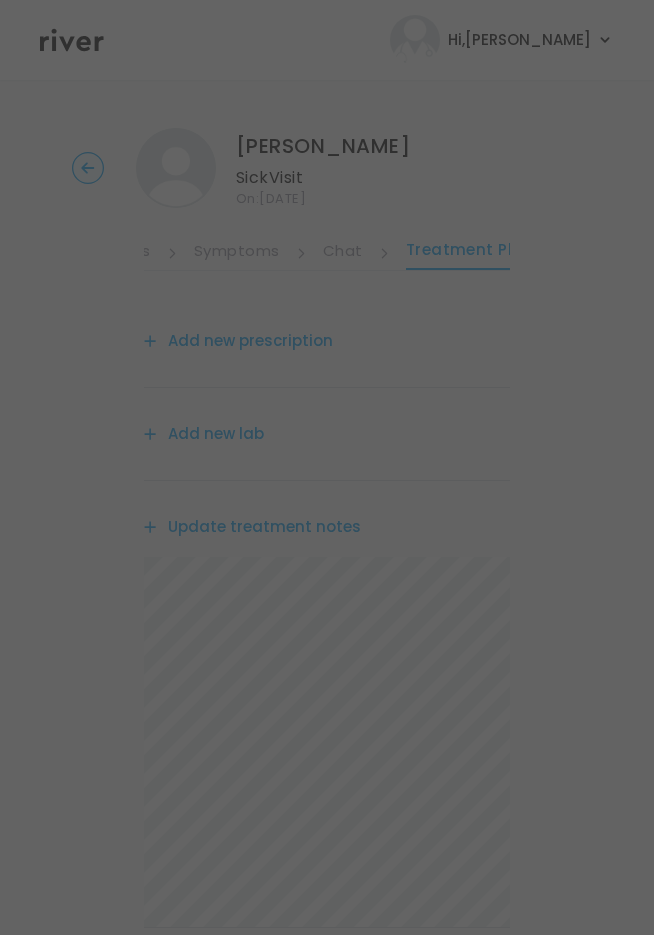 click at bounding box center (327, 467) 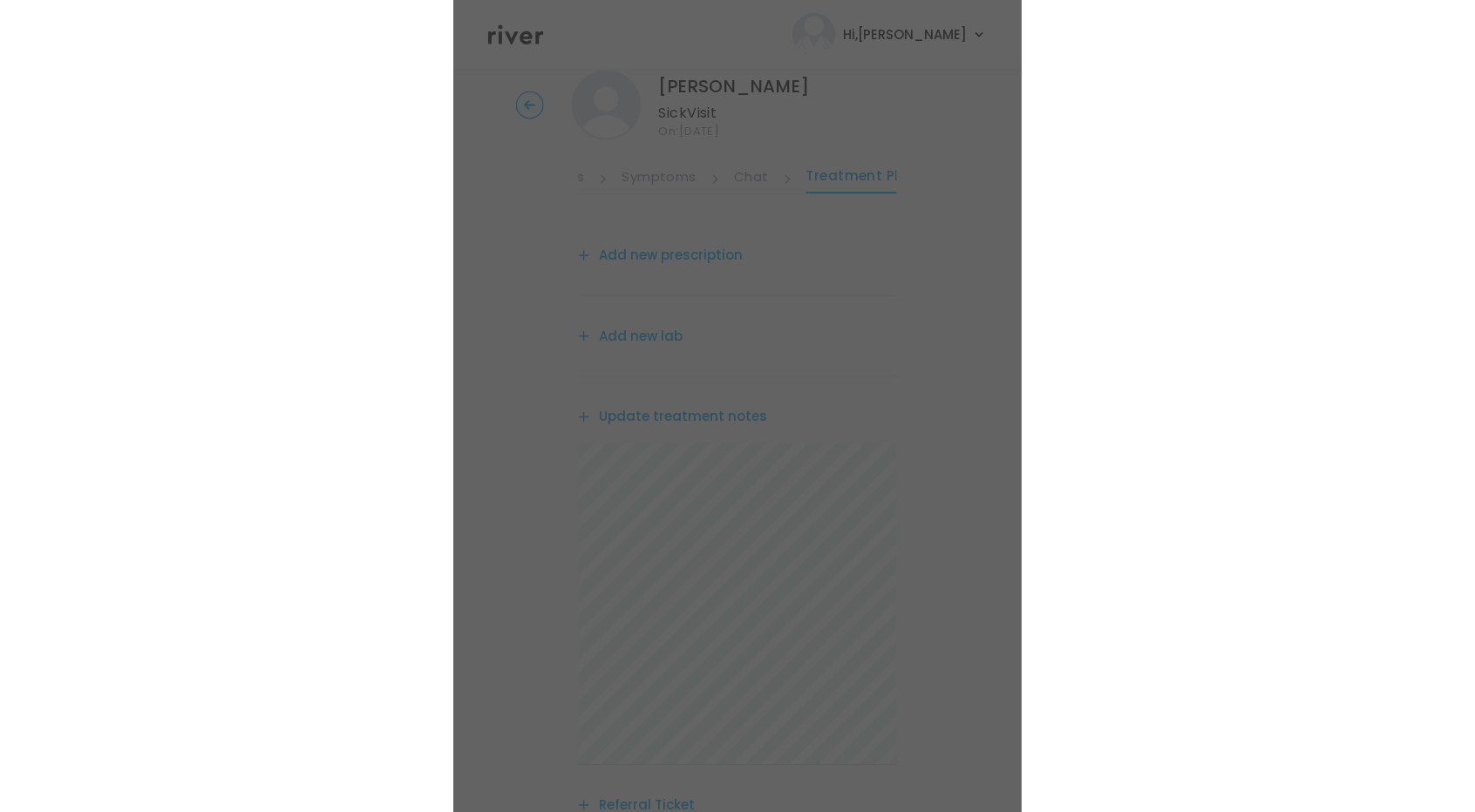 scroll, scrollTop: 0, scrollLeft: 0, axis: both 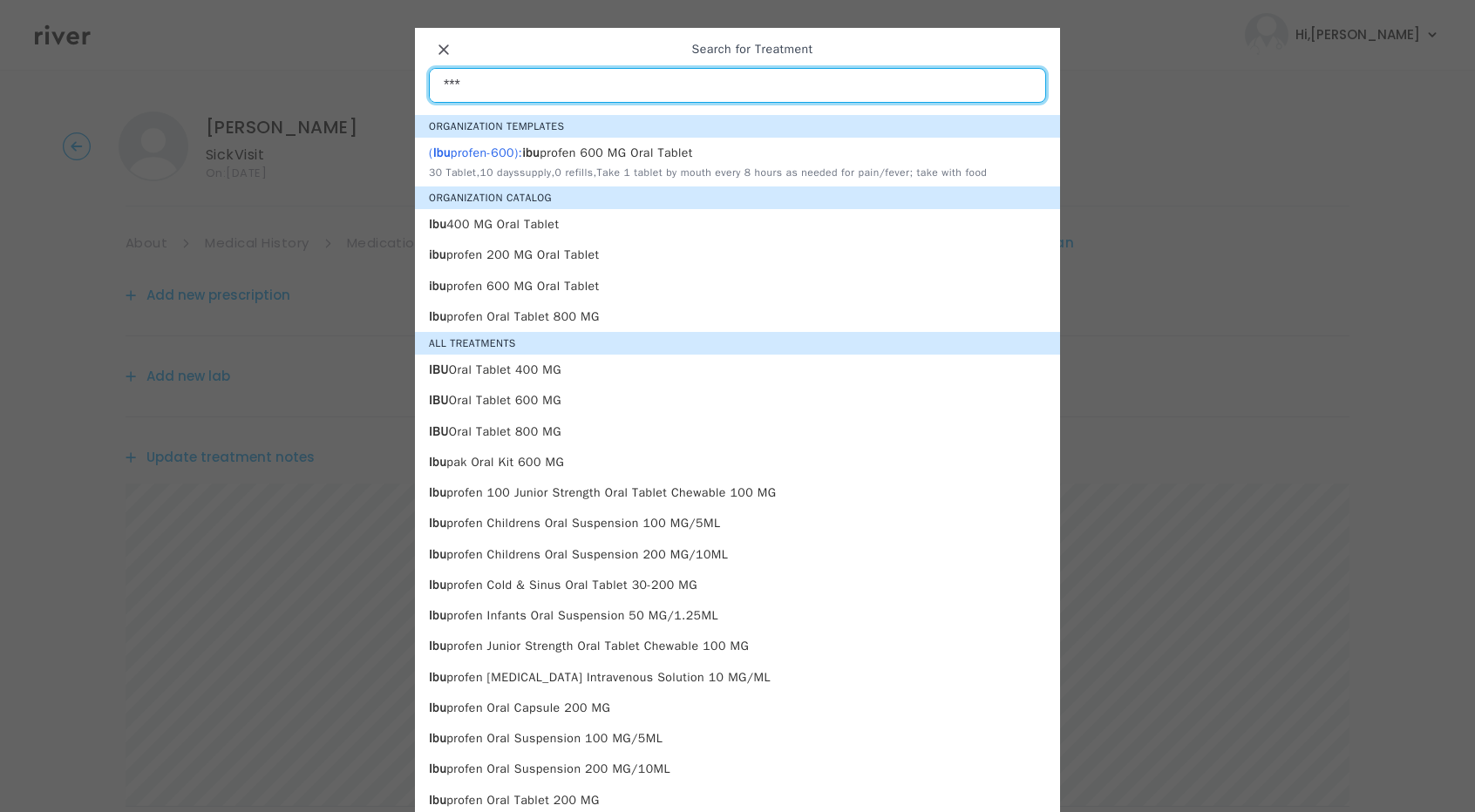 type on "***" 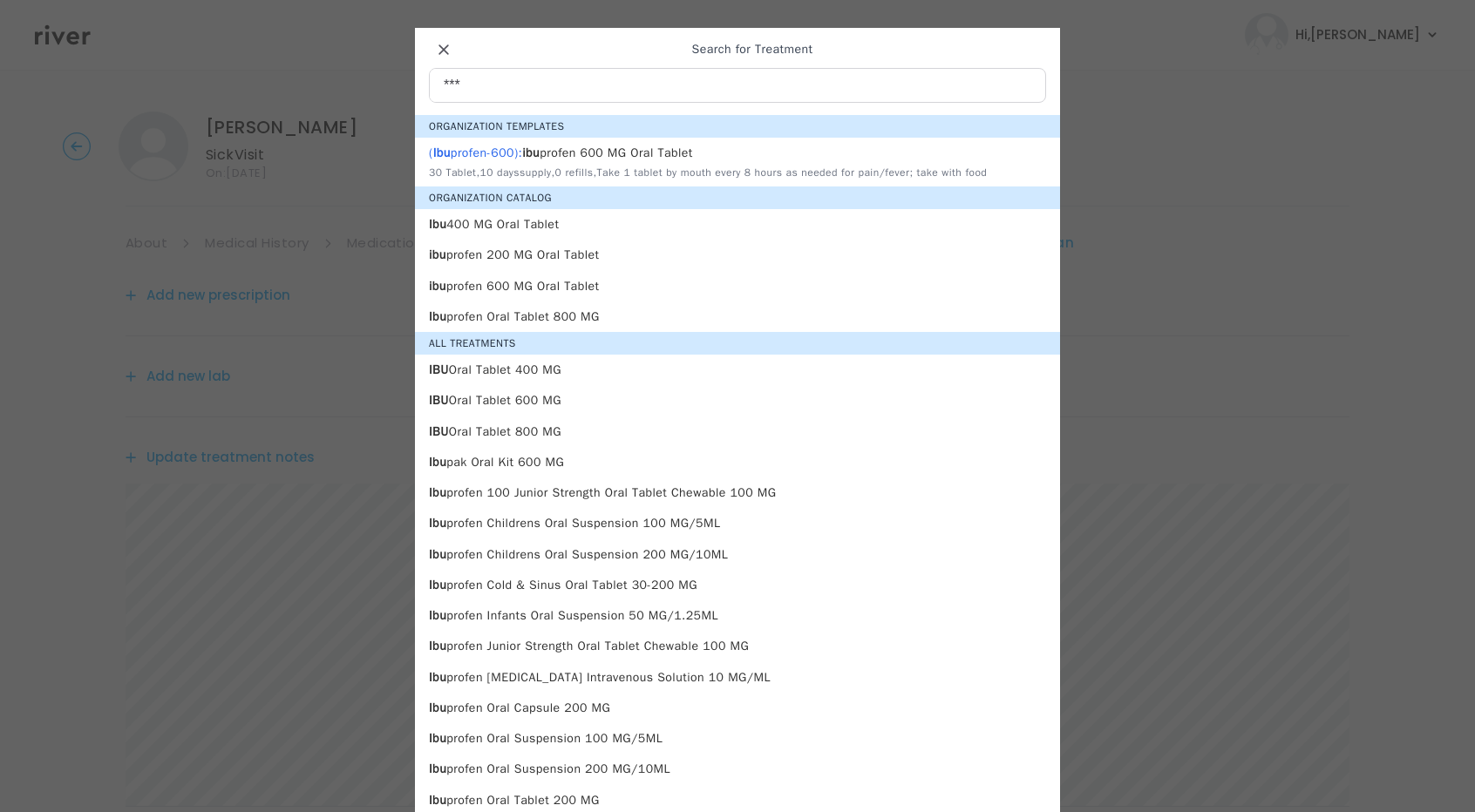 click on "IBU  Oral Tablet 800 MG" at bounding box center (738, 431) 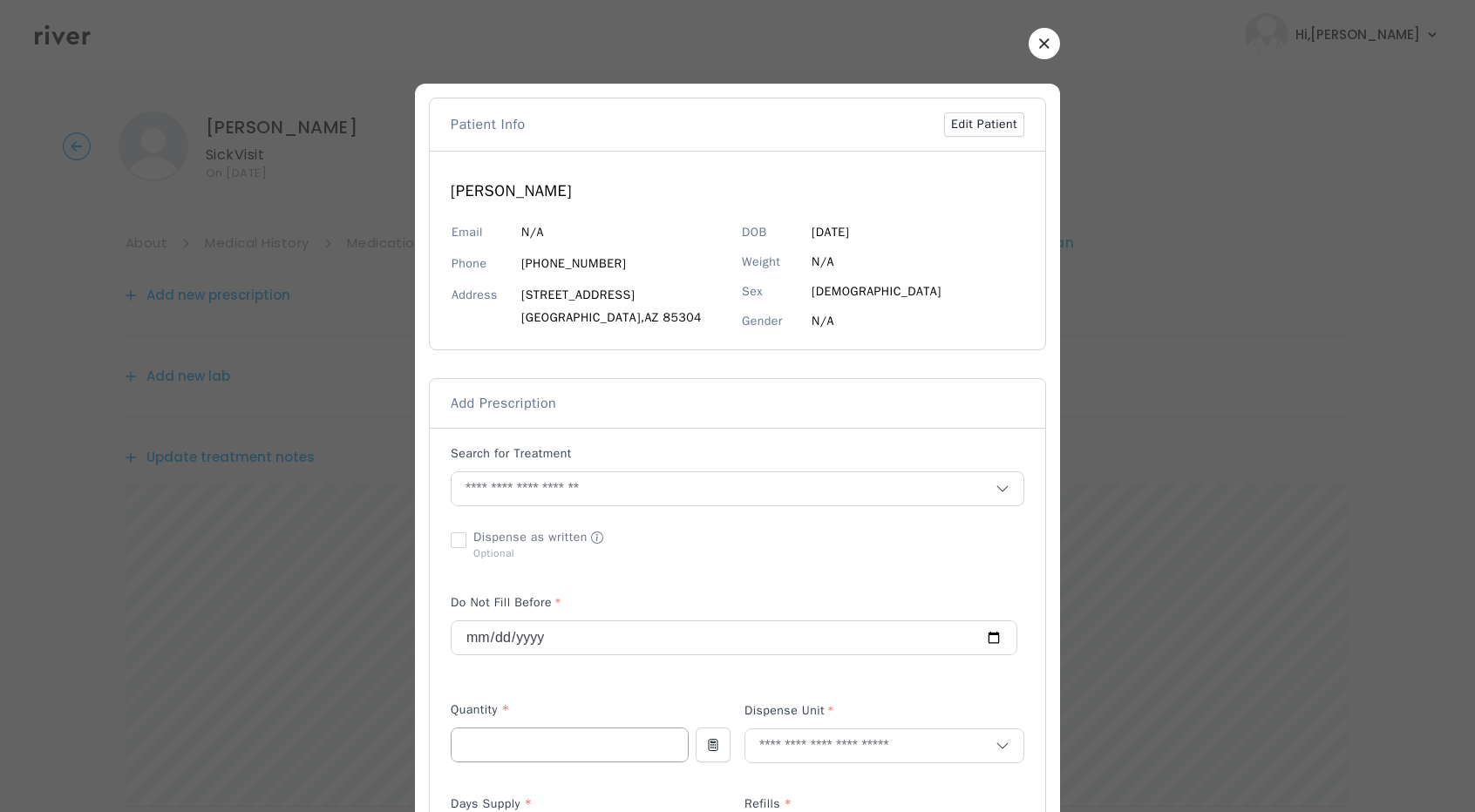 click at bounding box center (569, 745) 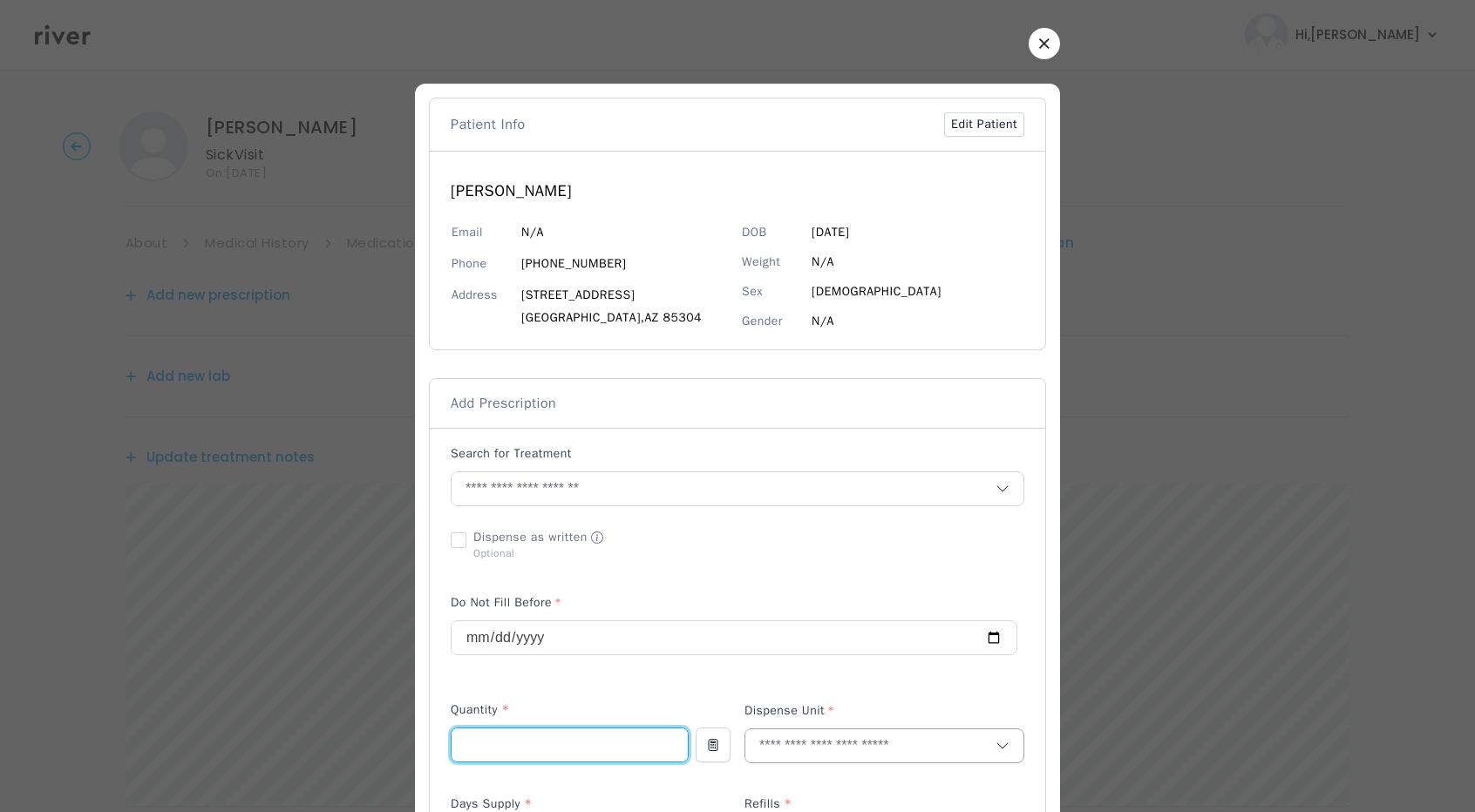type on "**" 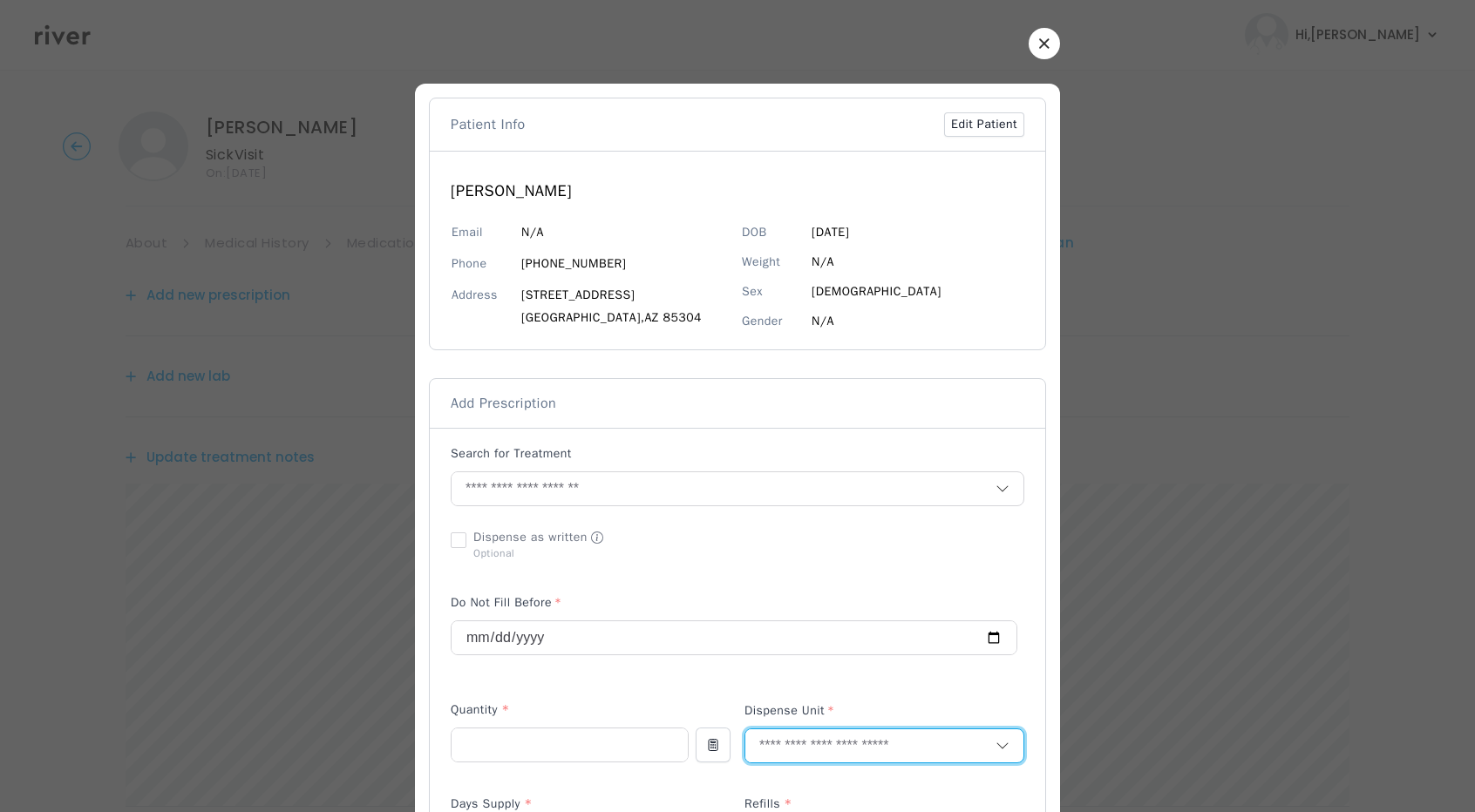click at bounding box center (870, 746) 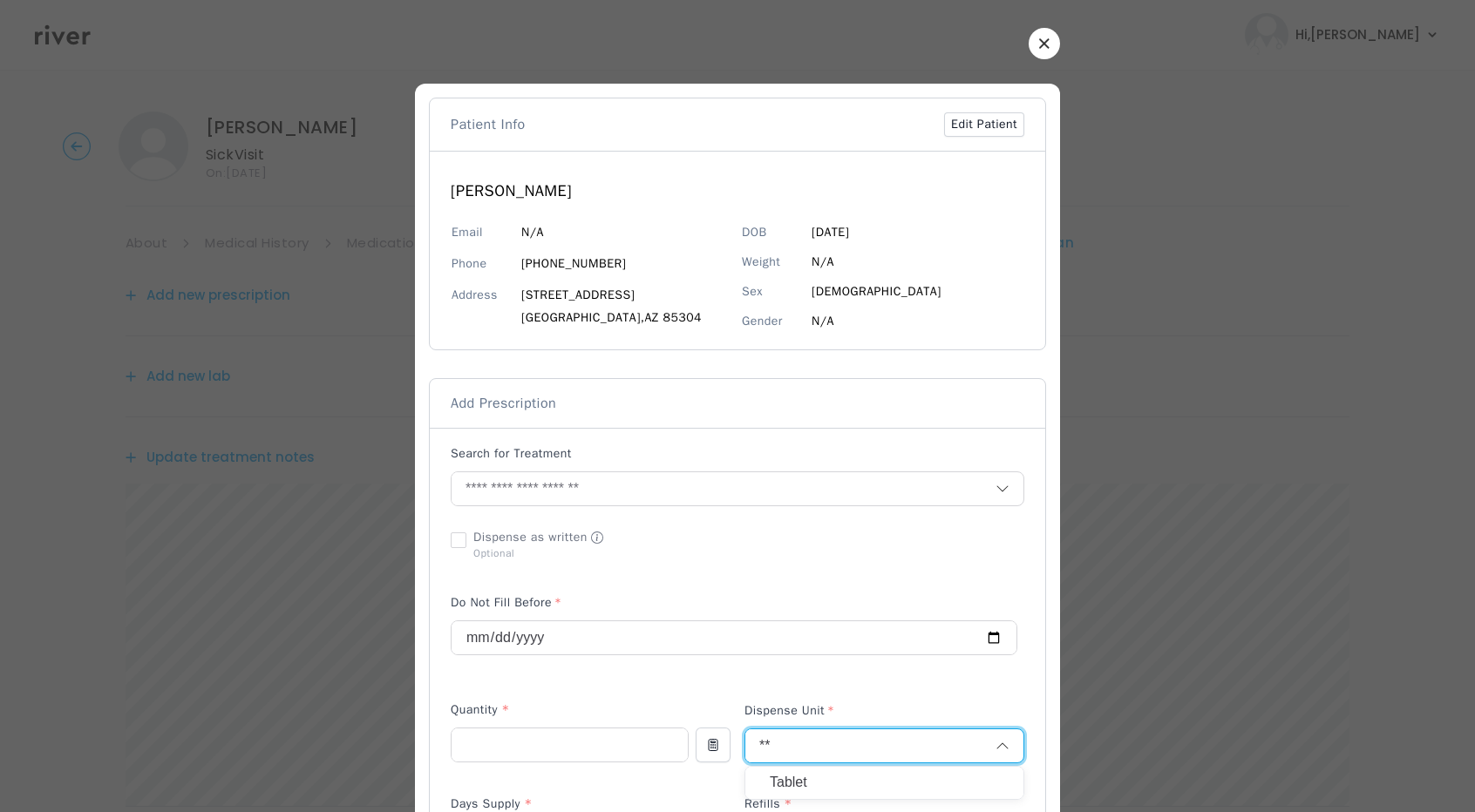 type on "**" 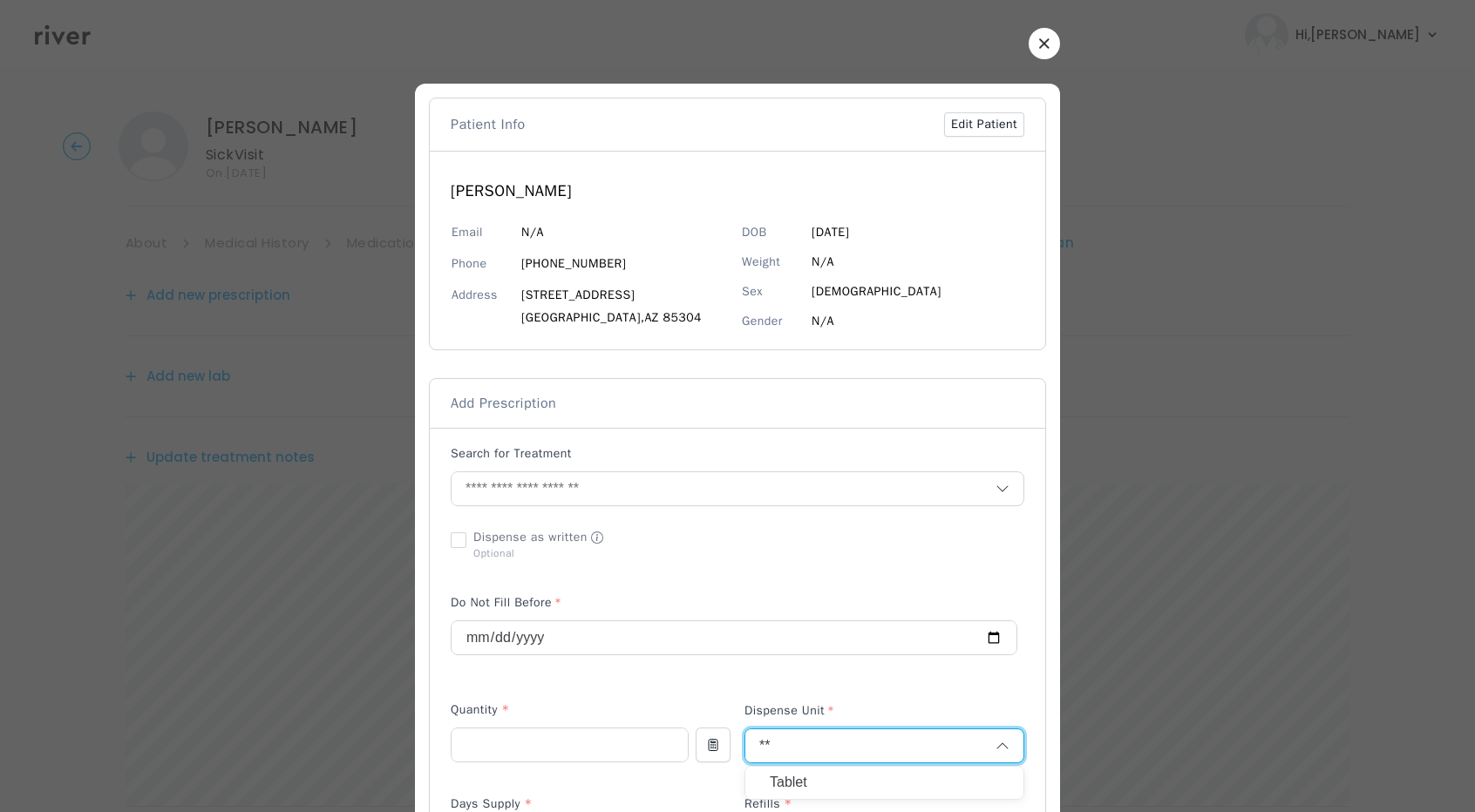 type 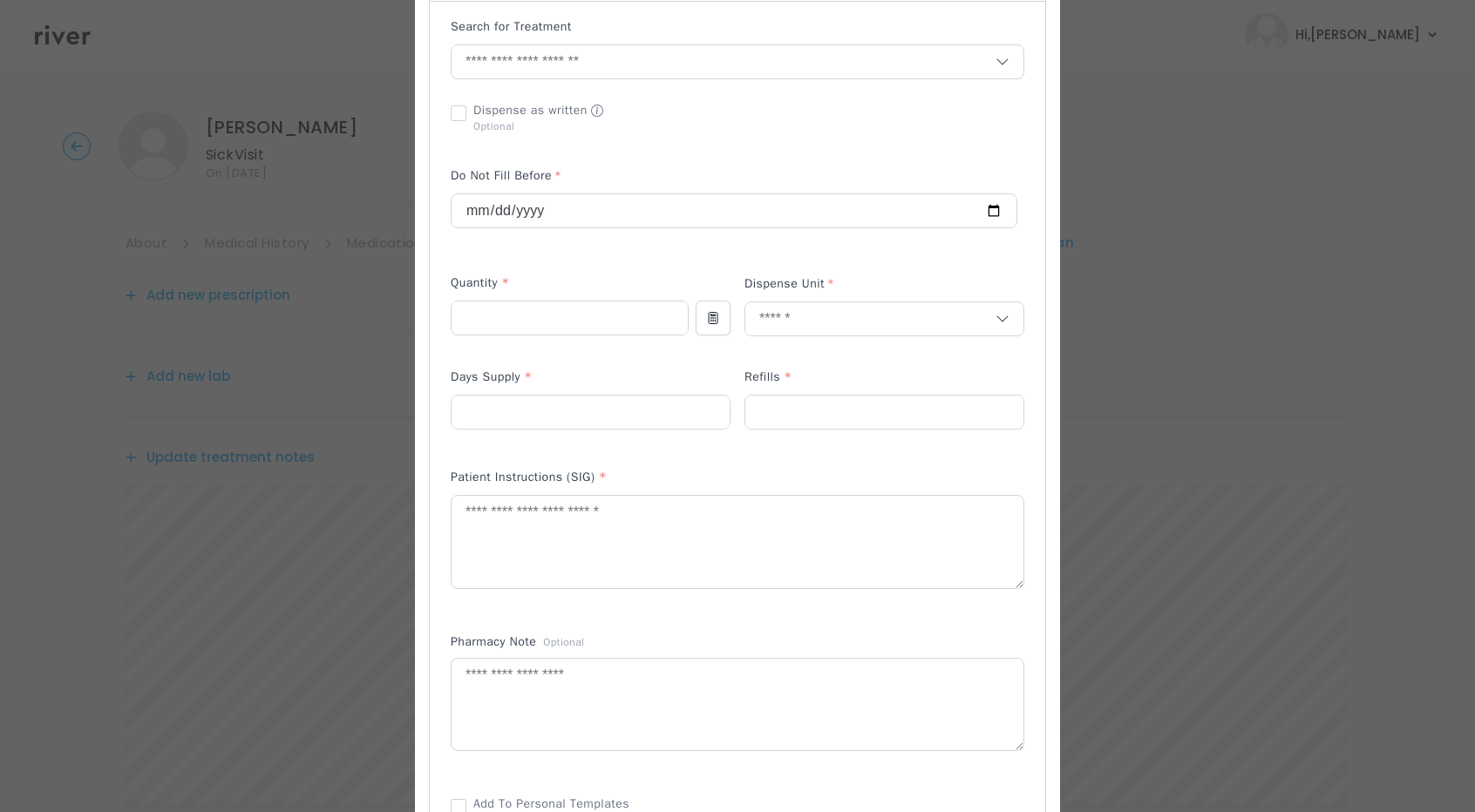 scroll, scrollTop: 436, scrollLeft: 0, axis: vertical 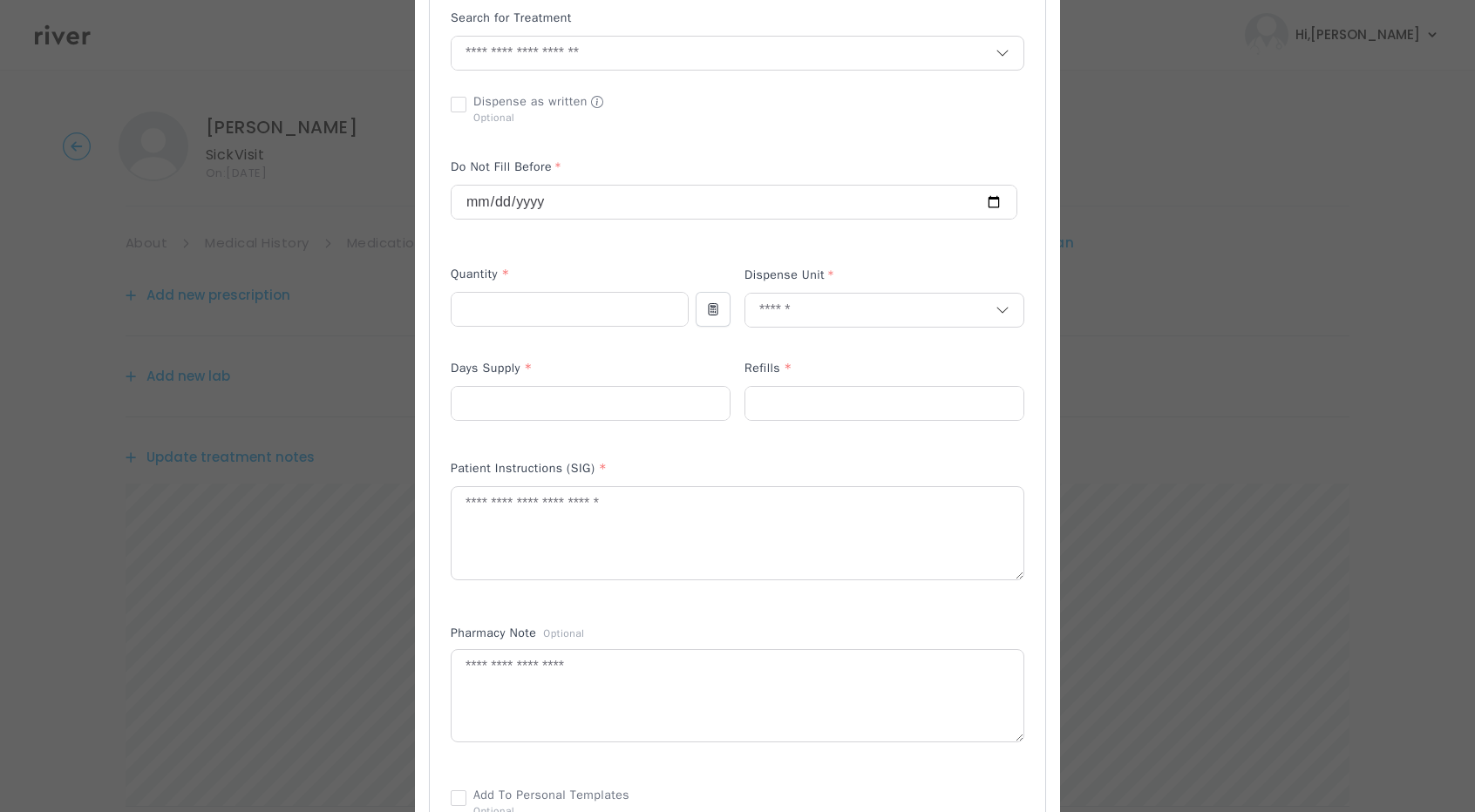 click at bounding box center [590, 431] 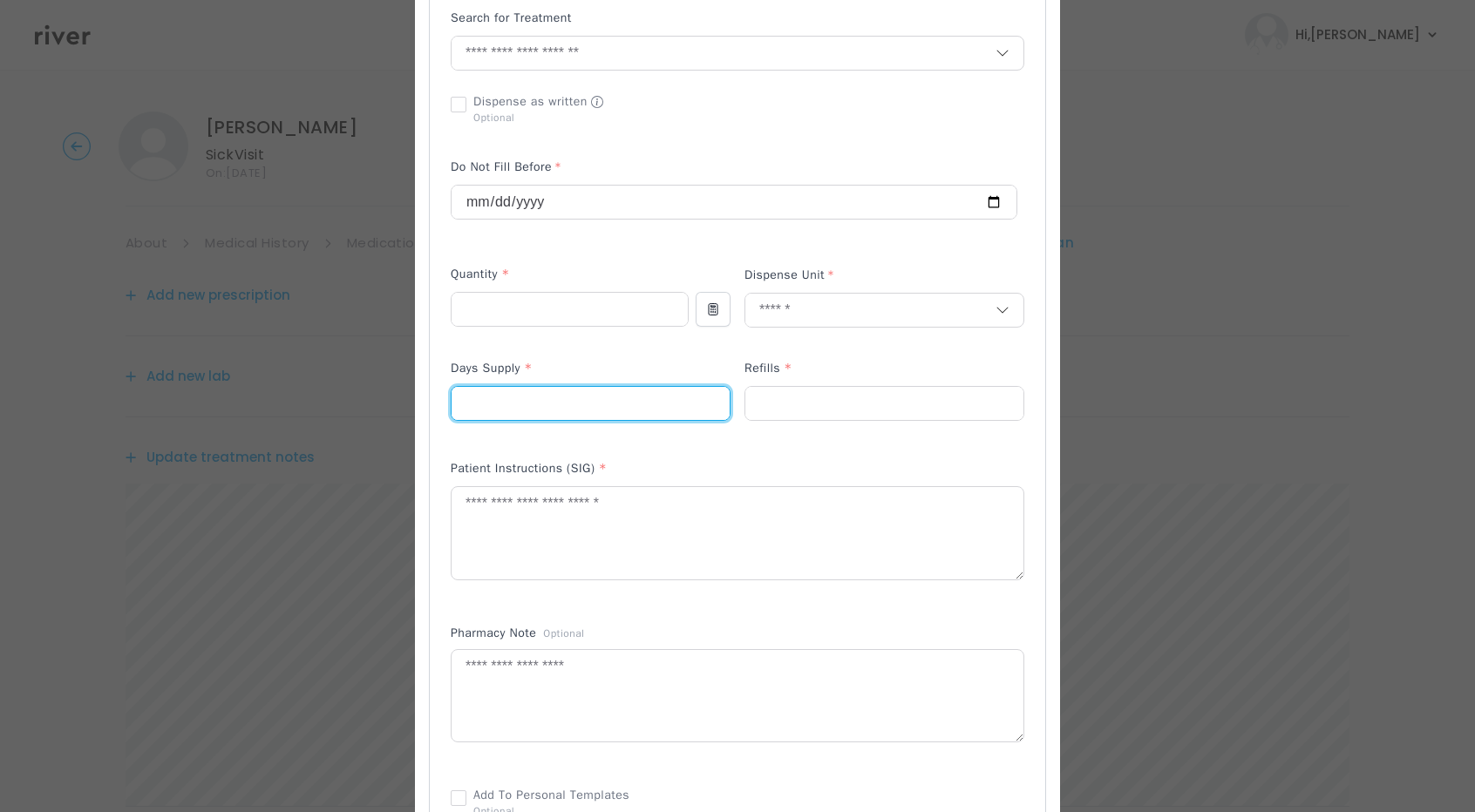 click at bounding box center (590, 403) 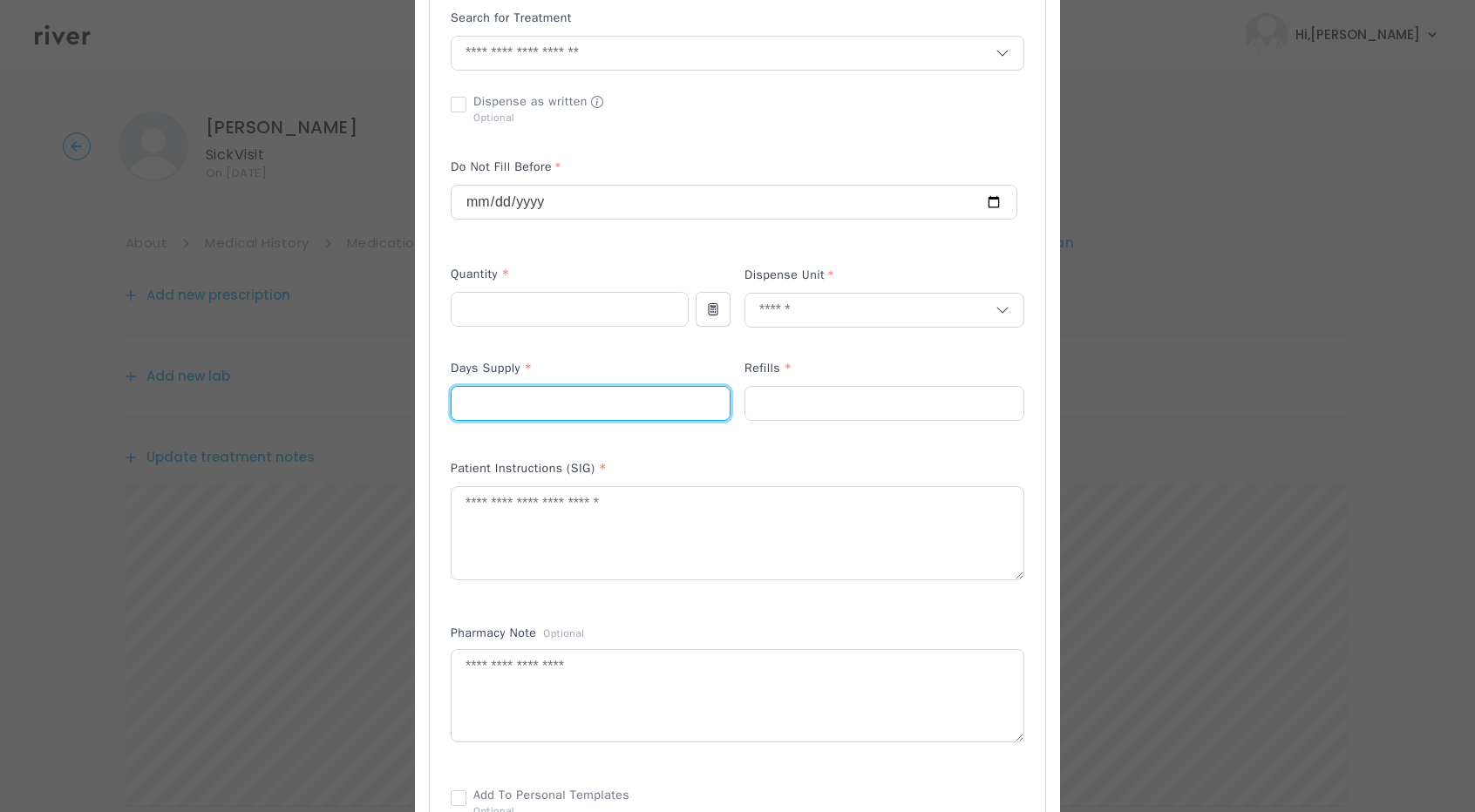 type on "**" 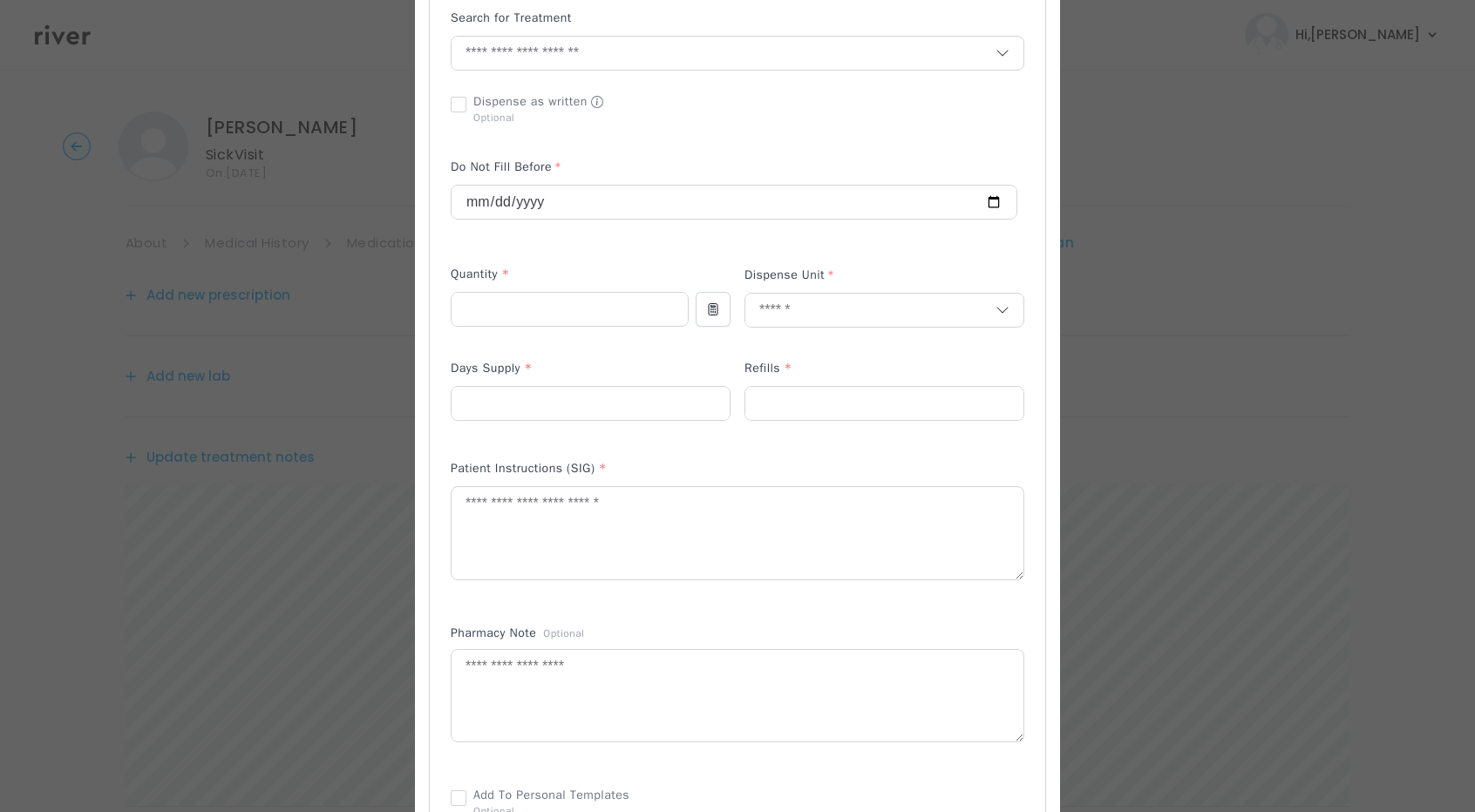 click at bounding box center [884, 413] 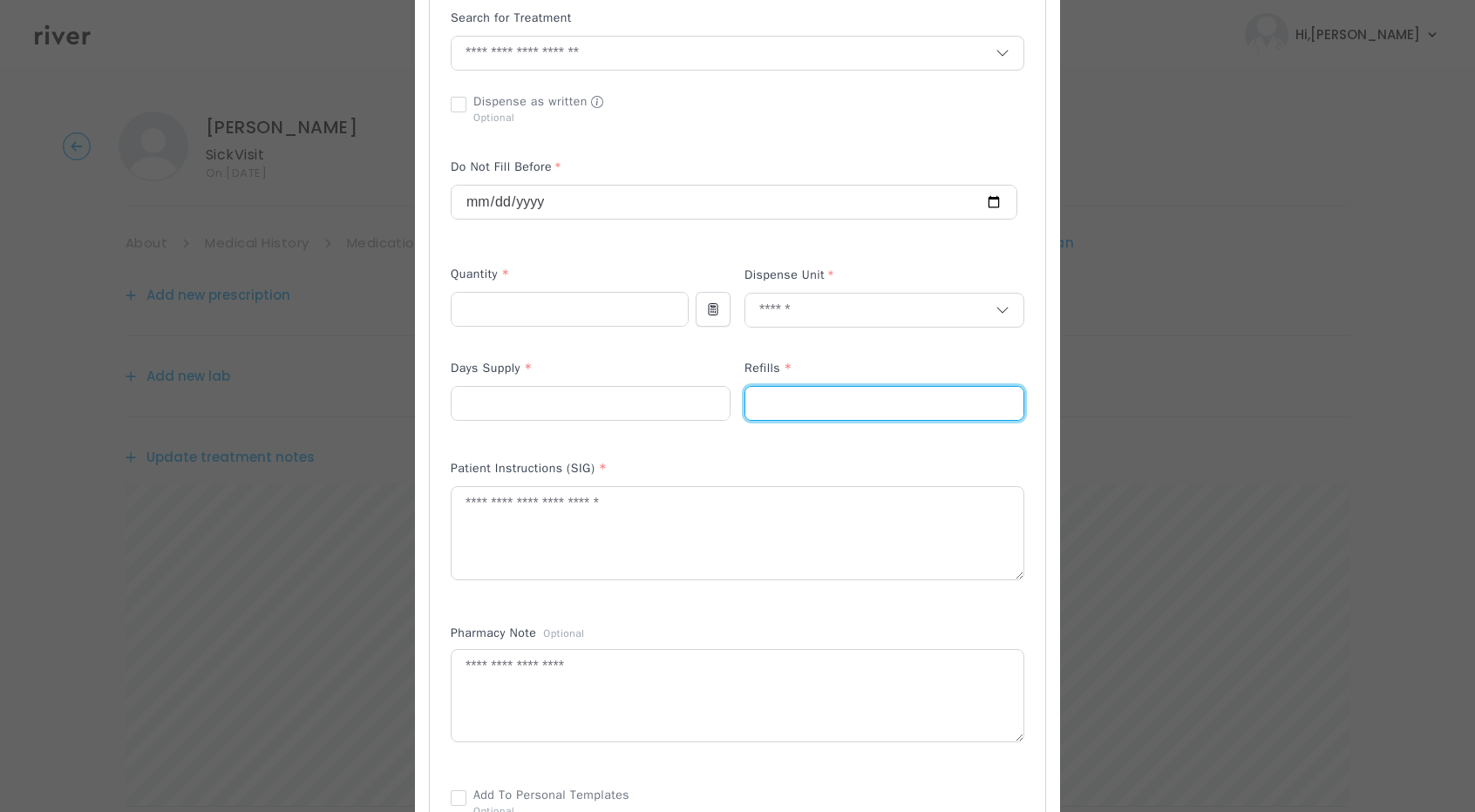 click at bounding box center [884, 403] 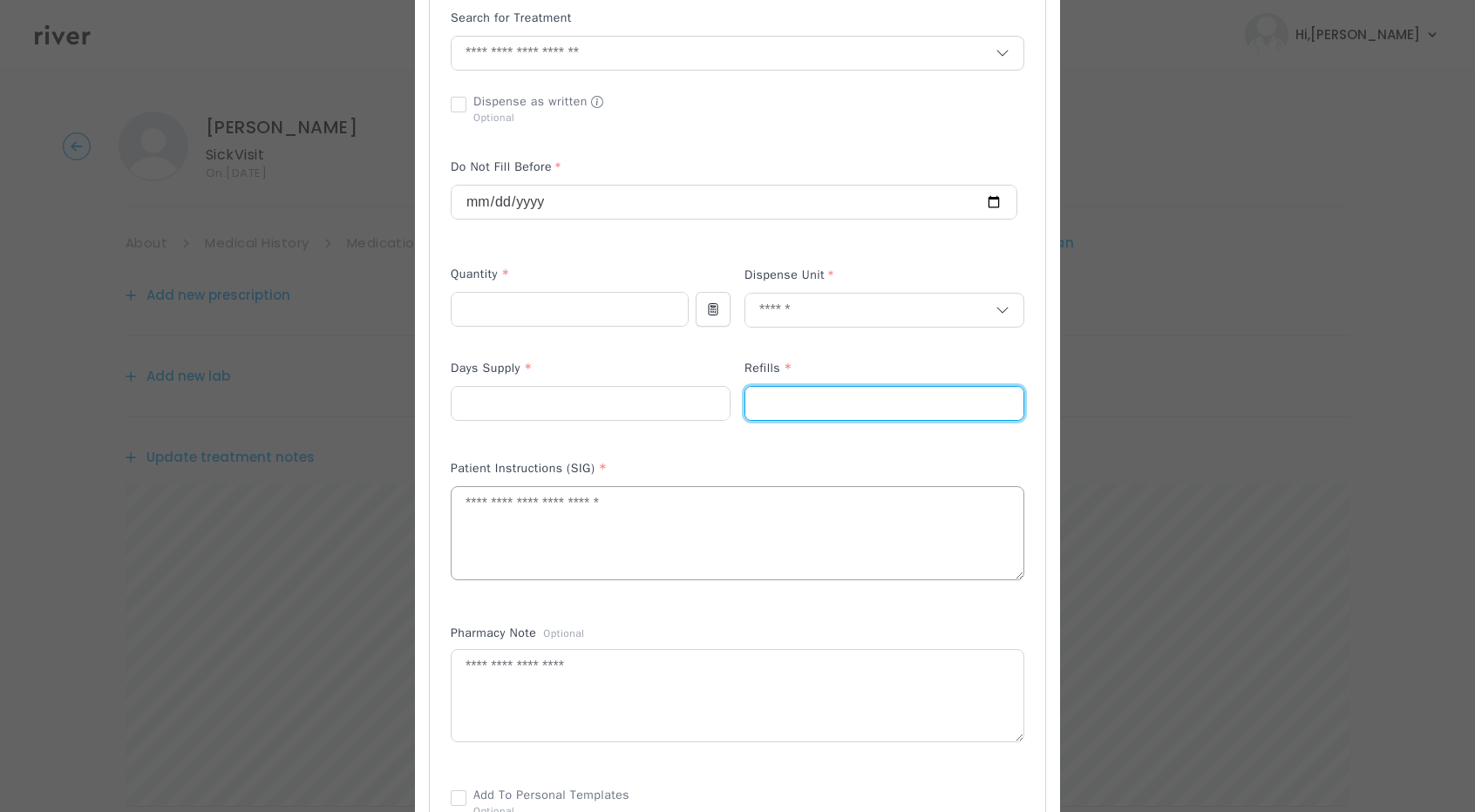 type on "*" 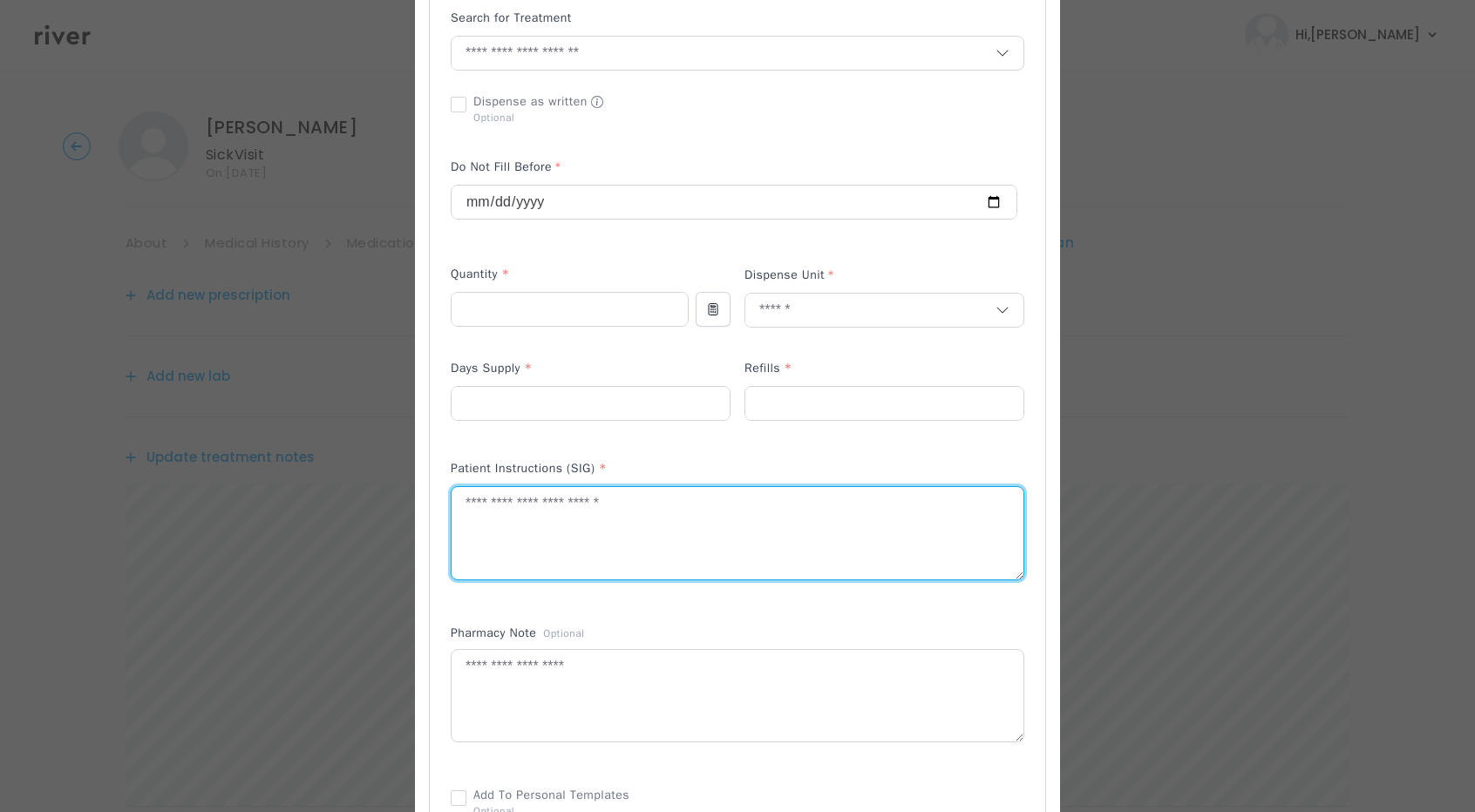 click at bounding box center [738, 533] 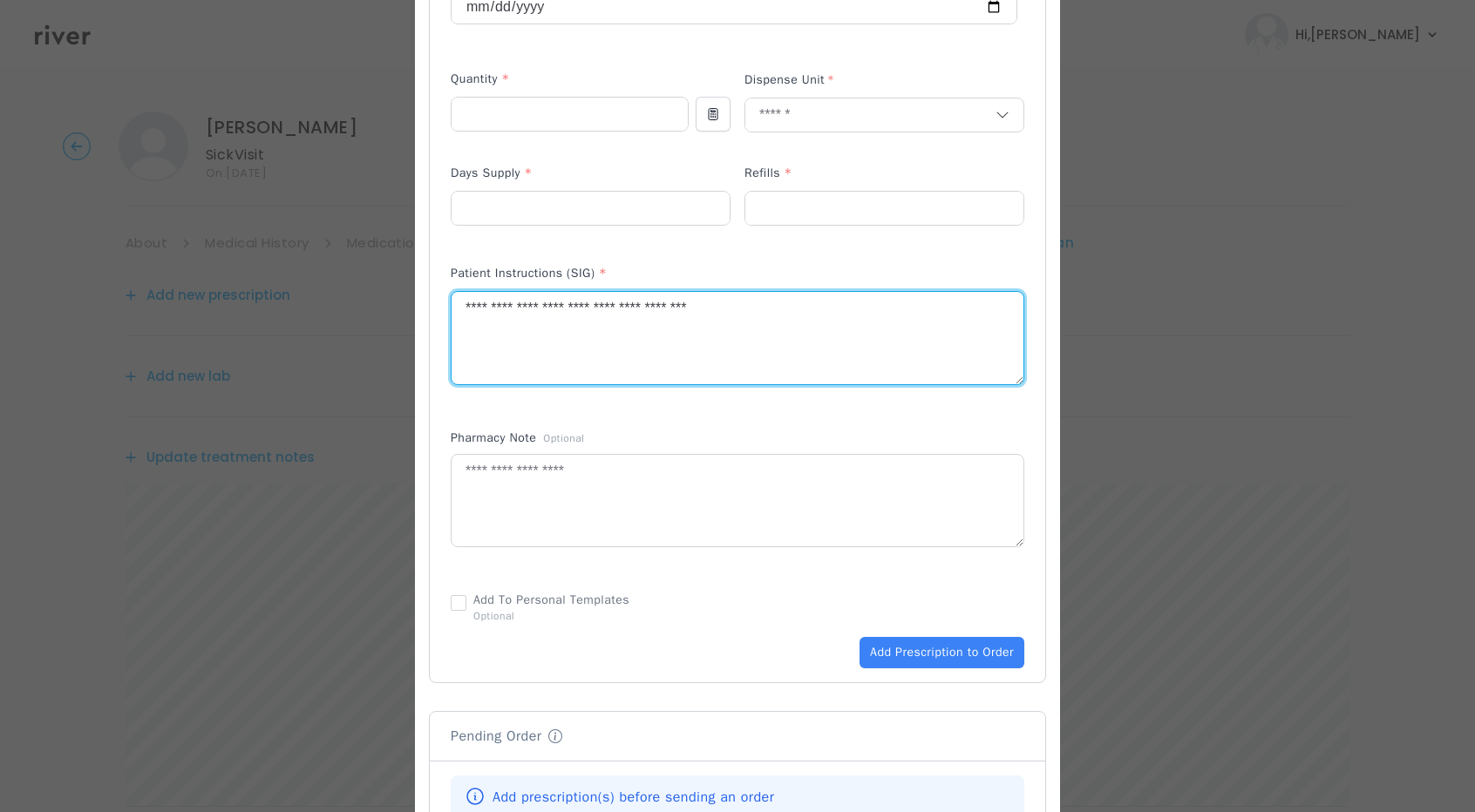 scroll, scrollTop: 702, scrollLeft: 0, axis: vertical 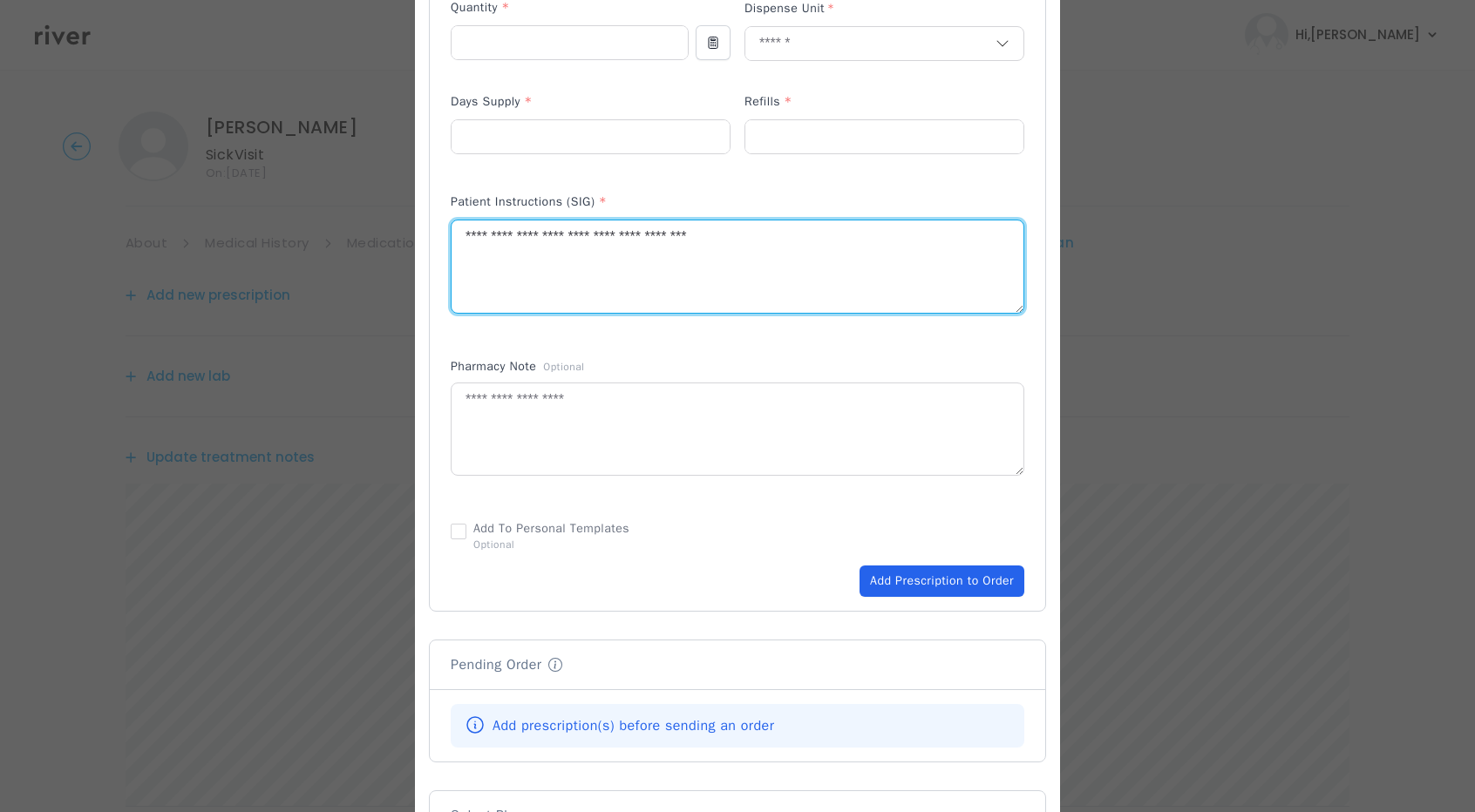 type on "**********" 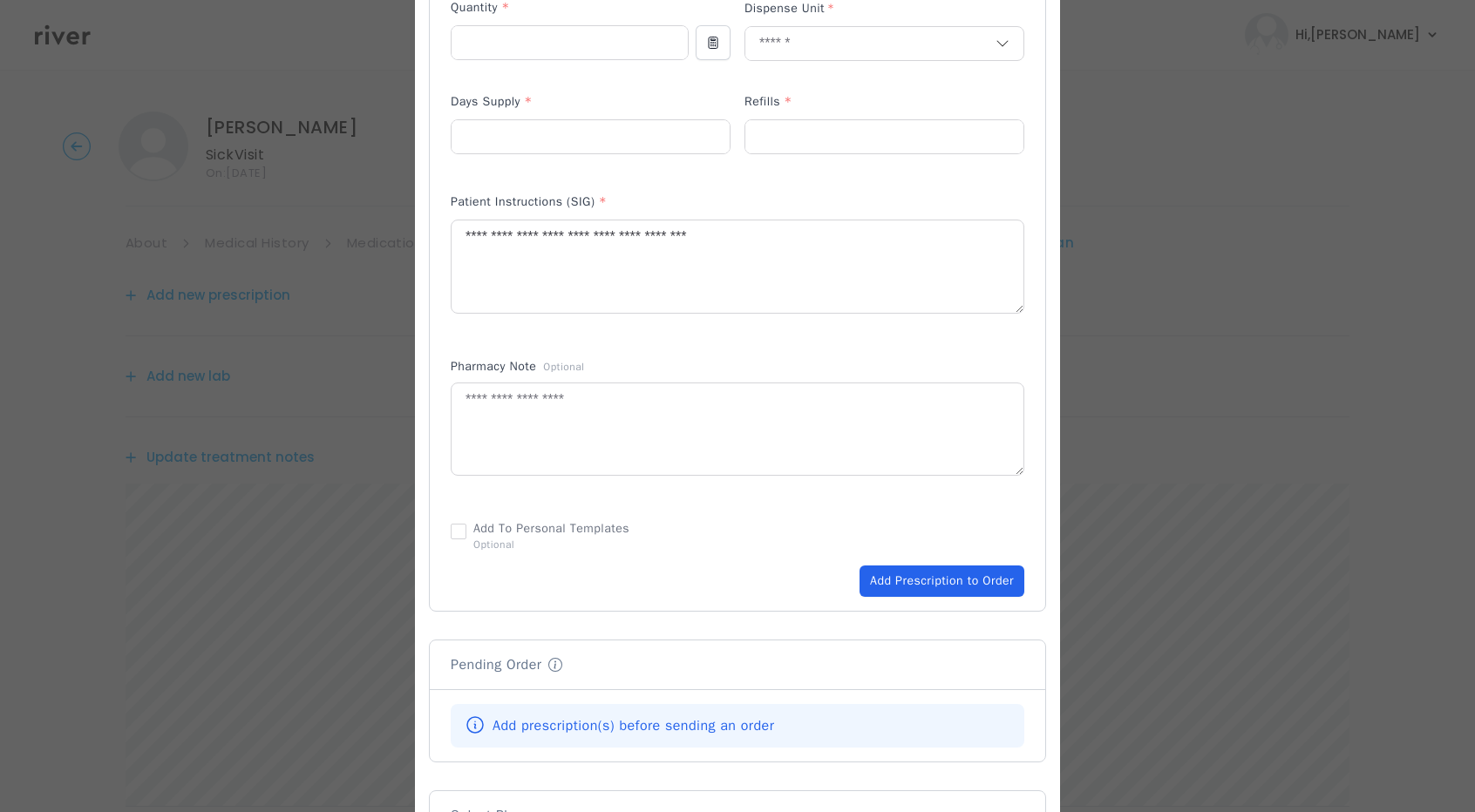 click on "Add Prescription to Order" at bounding box center [941, 581] 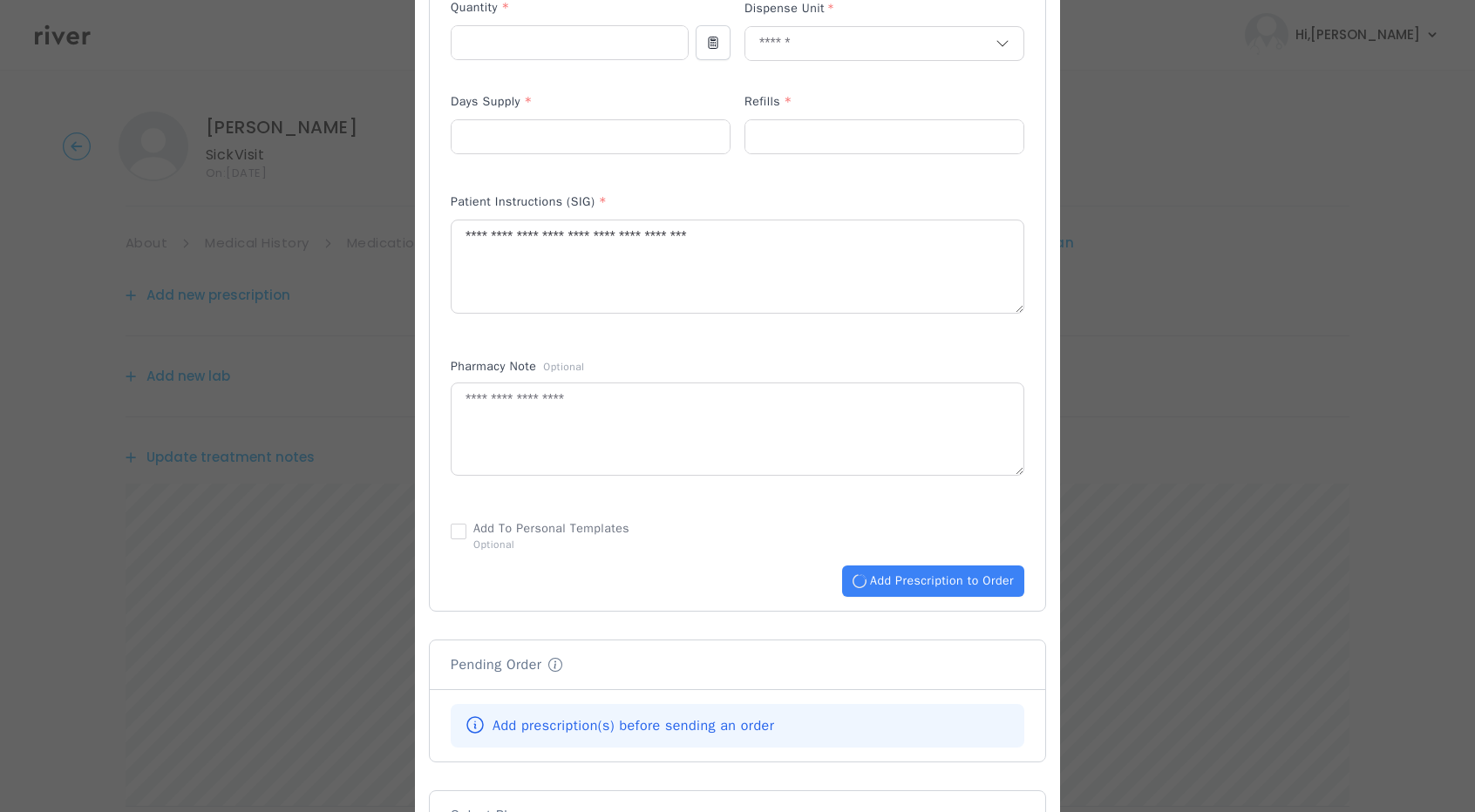 type 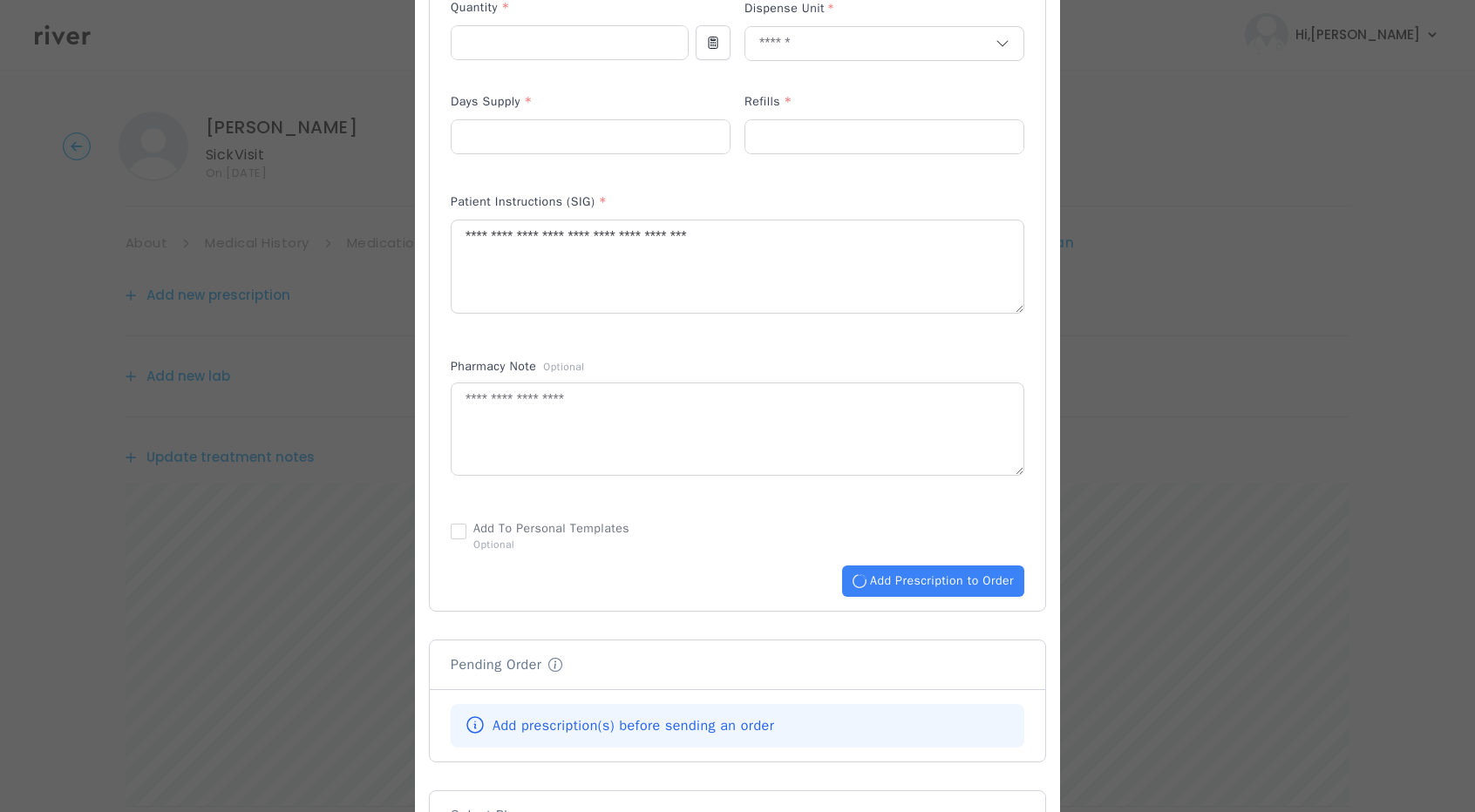 type 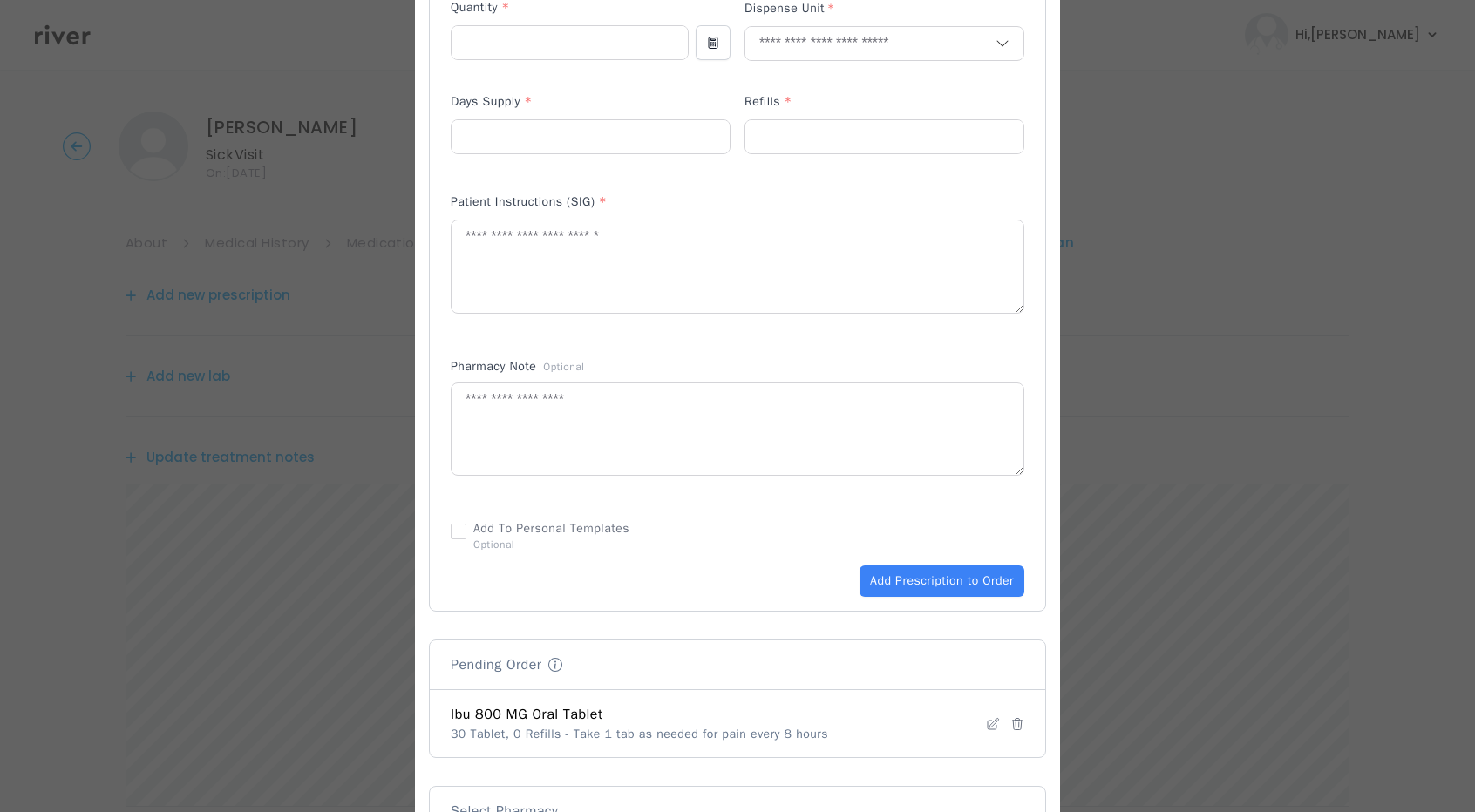 scroll, scrollTop: 1000, scrollLeft: 0, axis: vertical 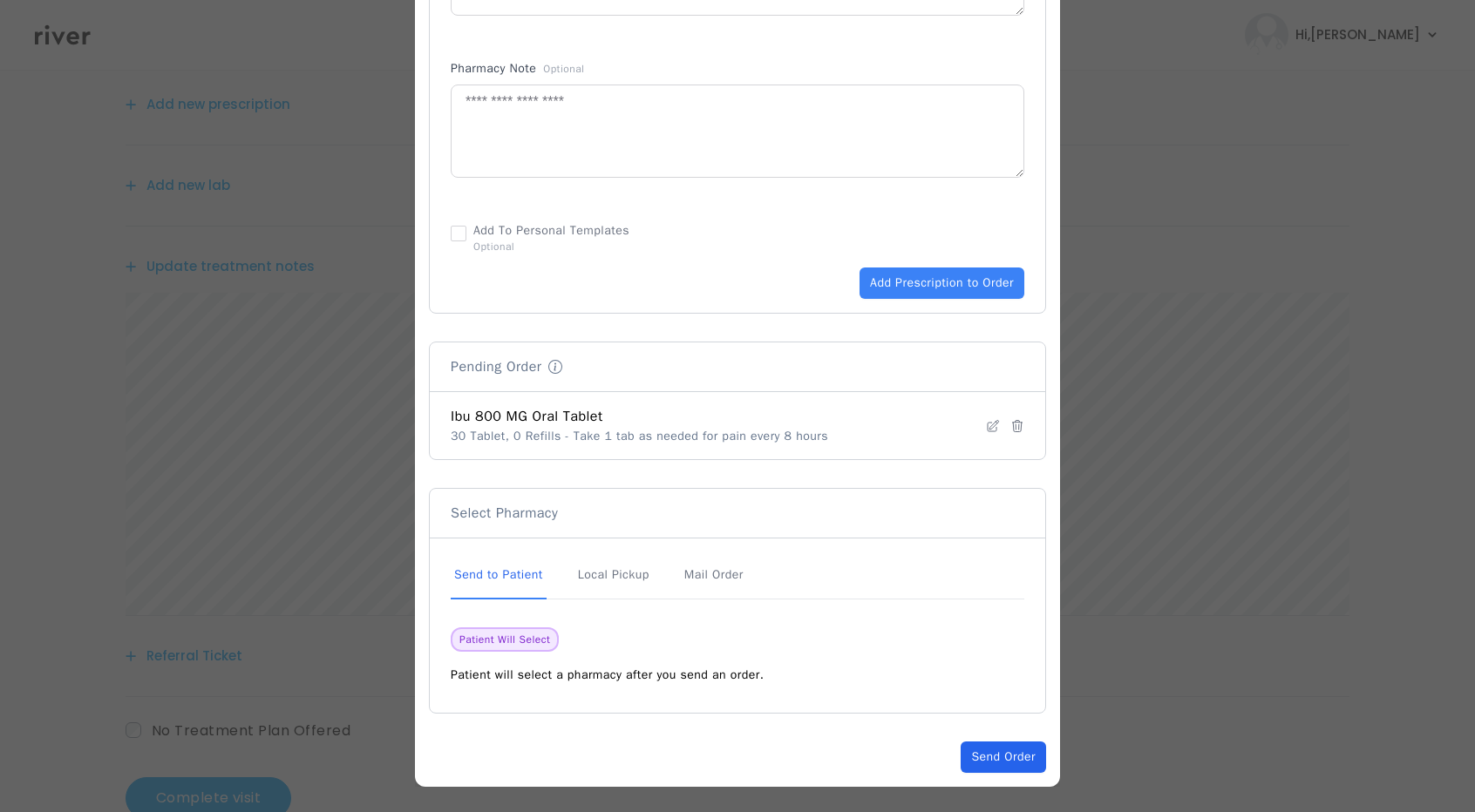 click on "Send Order" 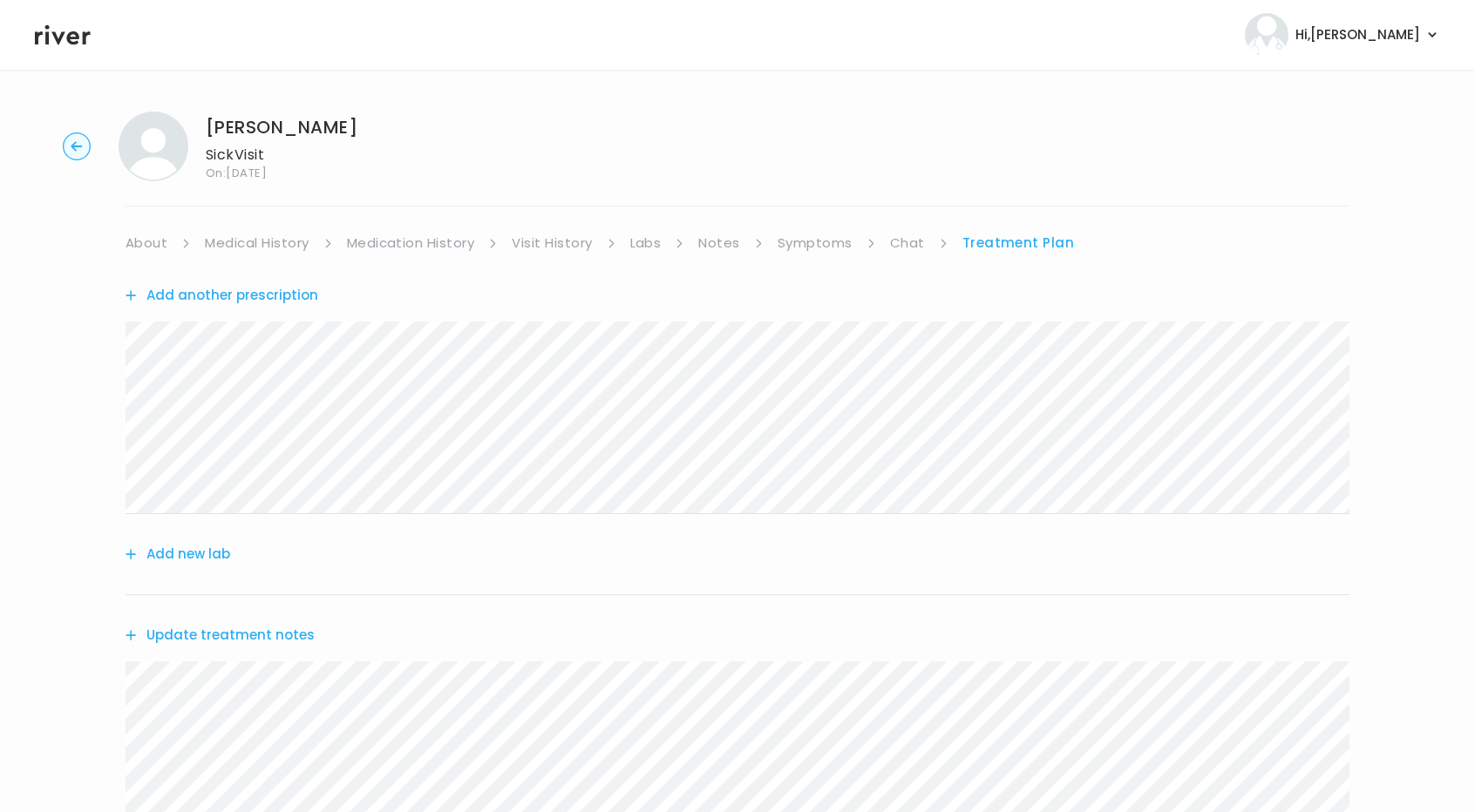scroll, scrollTop: 416, scrollLeft: 0, axis: vertical 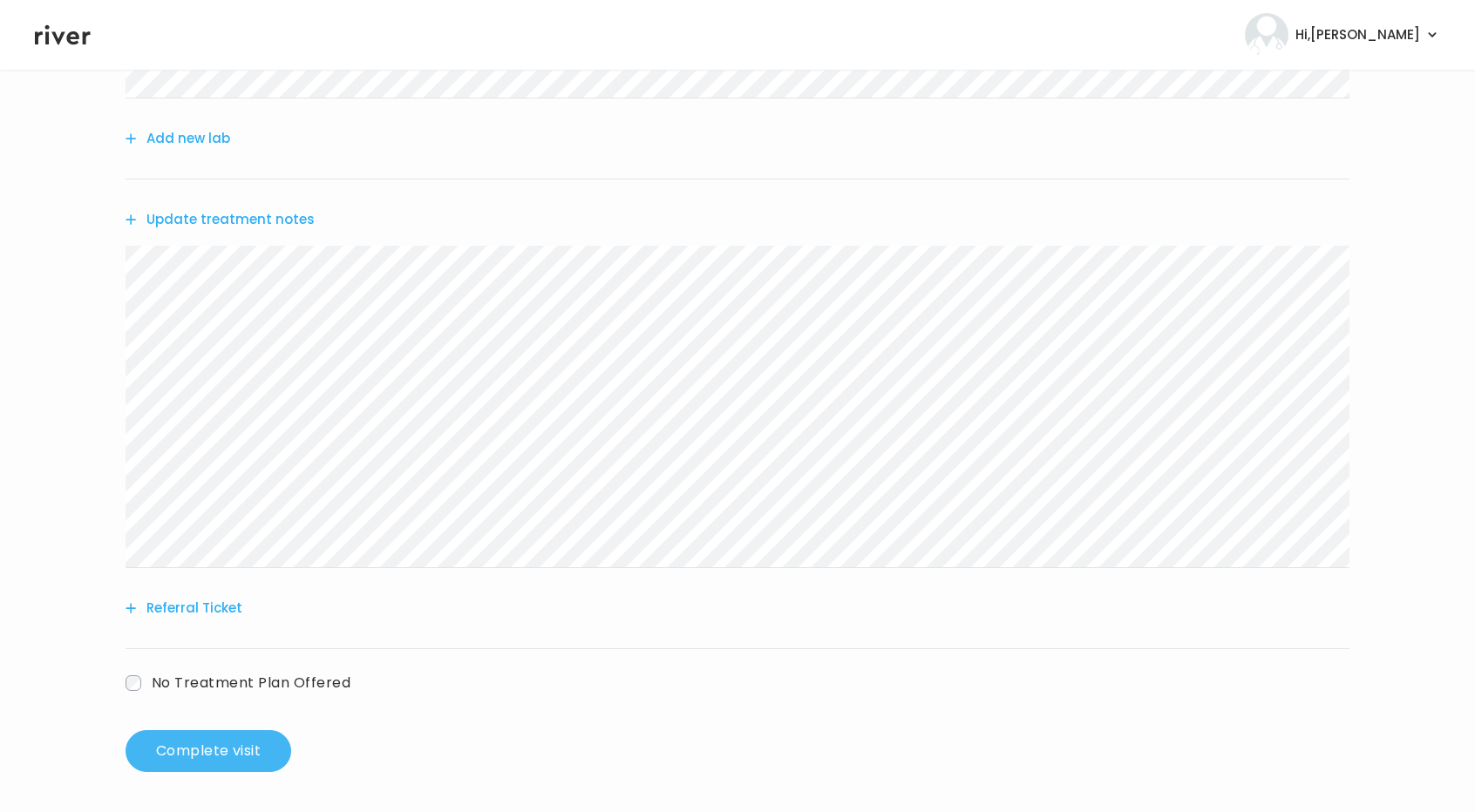 click on "Complete visit" at bounding box center (208, 751) 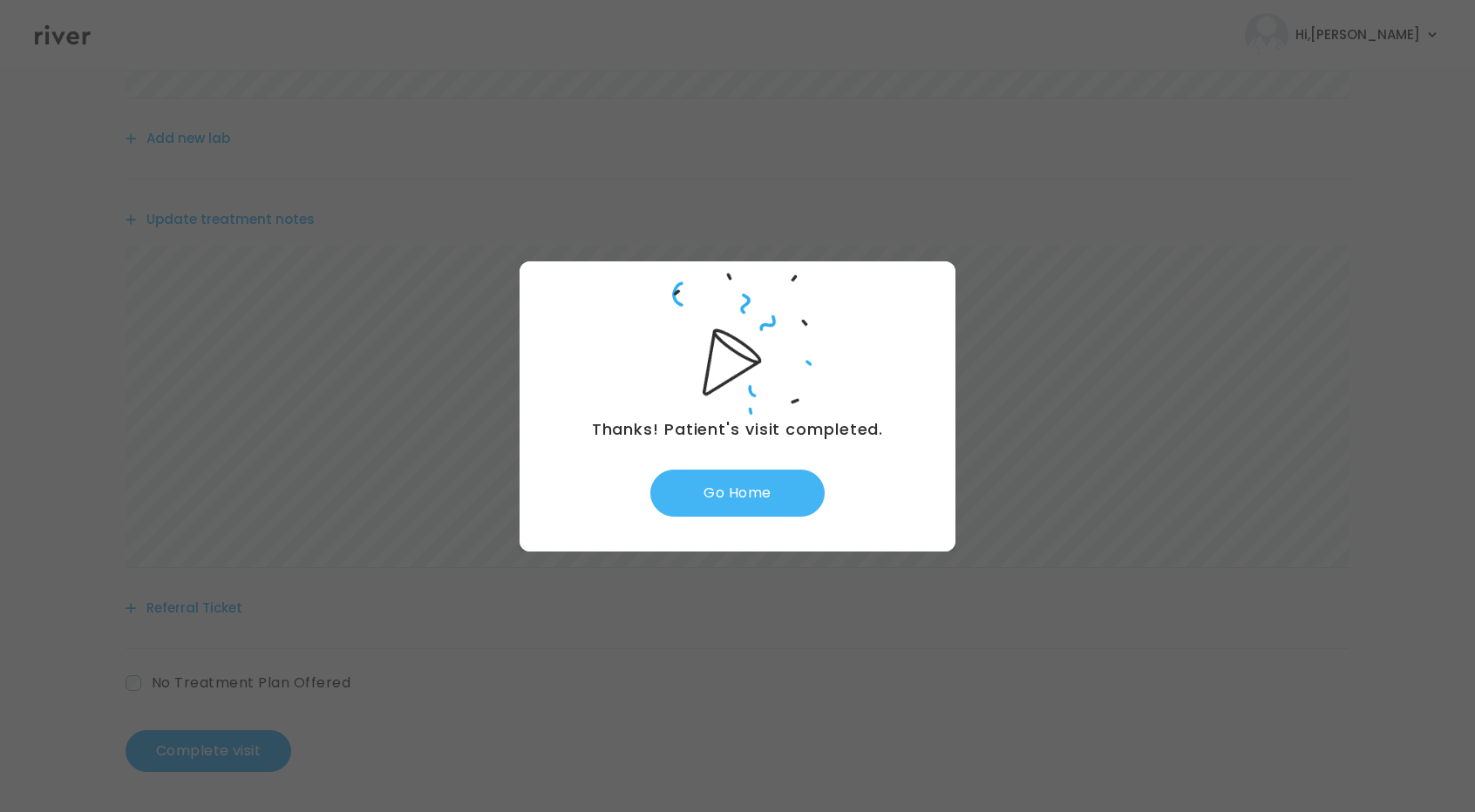 click on "Go Home" at bounding box center (738, 493) 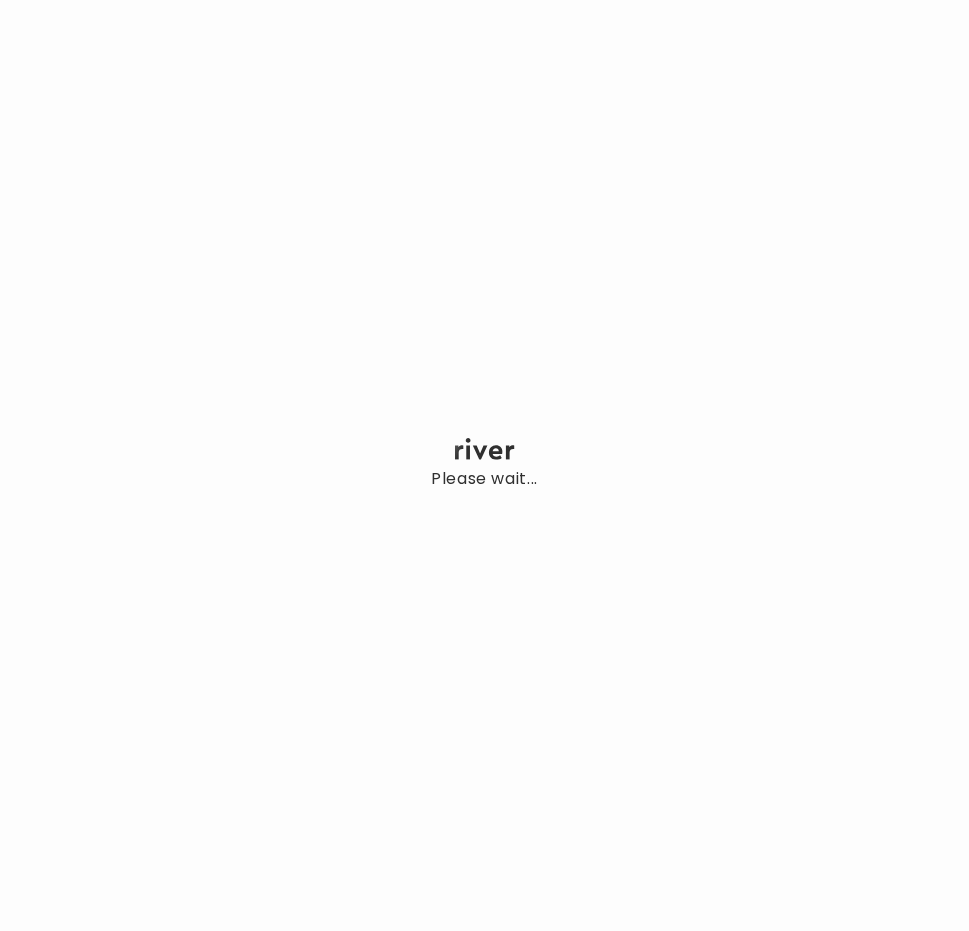 scroll, scrollTop: 0, scrollLeft: 0, axis: both 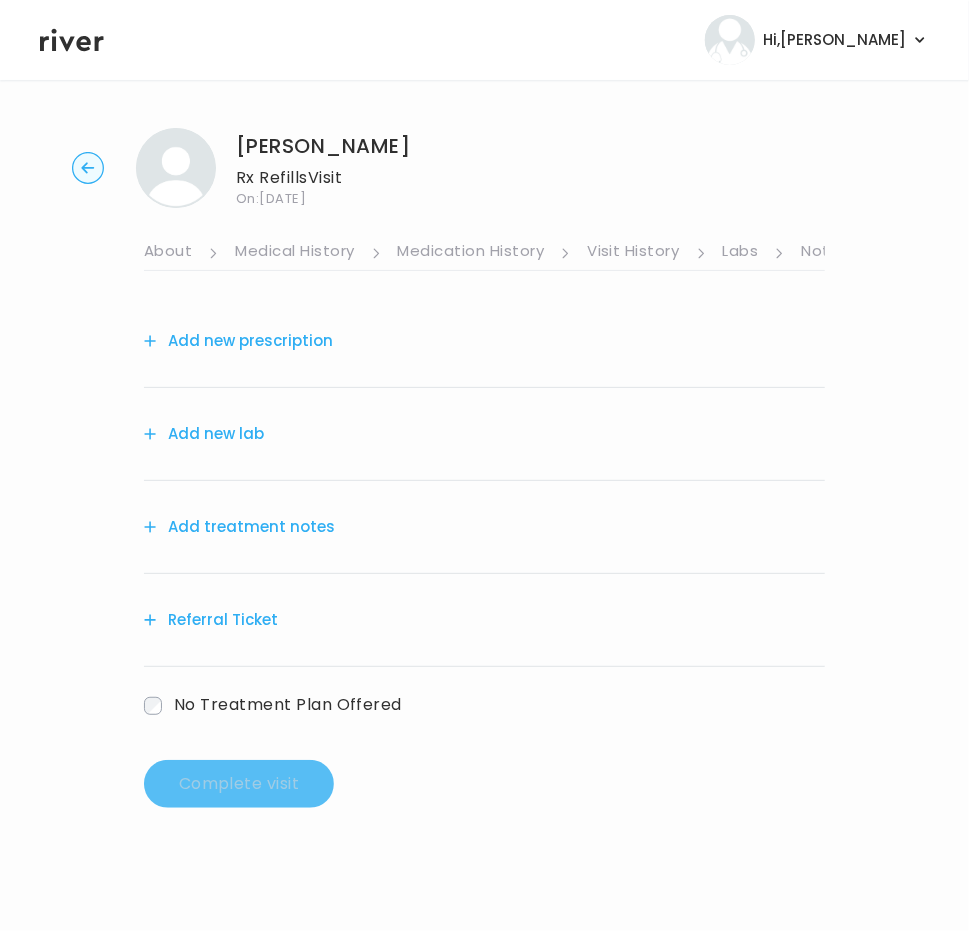 click on "Add treatment notes" at bounding box center (484, 527) 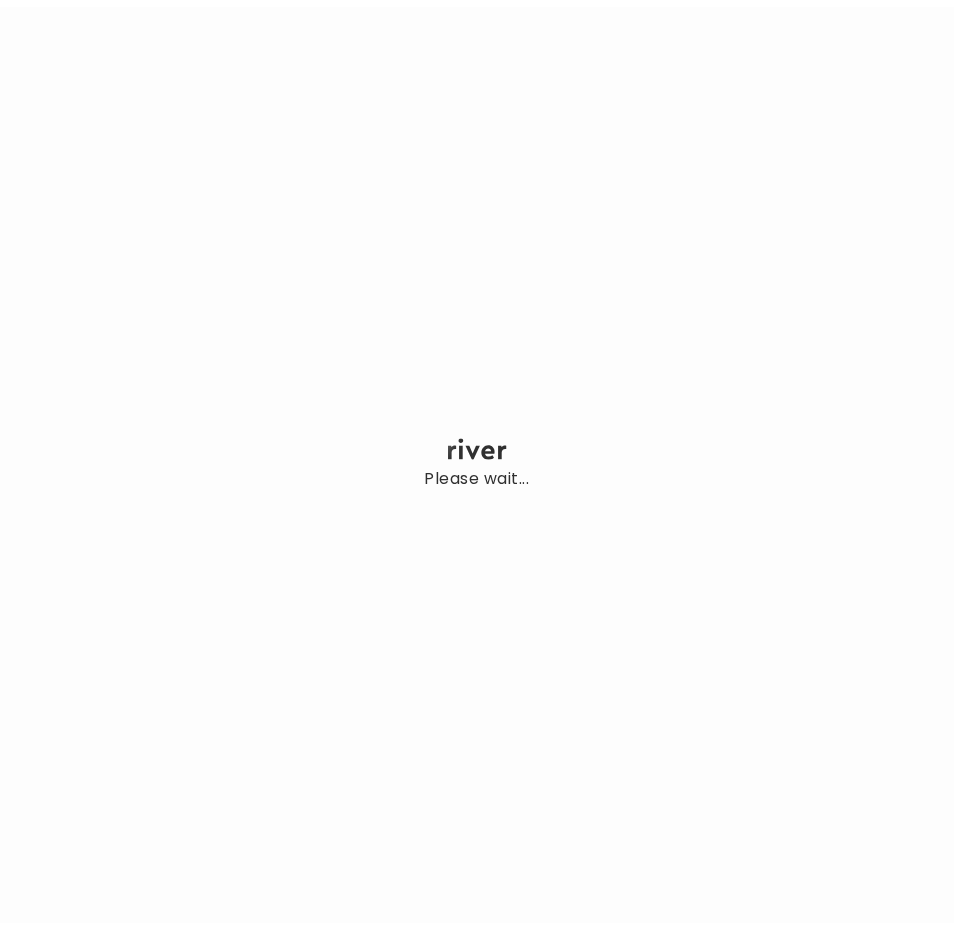 scroll, scrollTop: 0, scrollLeft: 0, axis: both 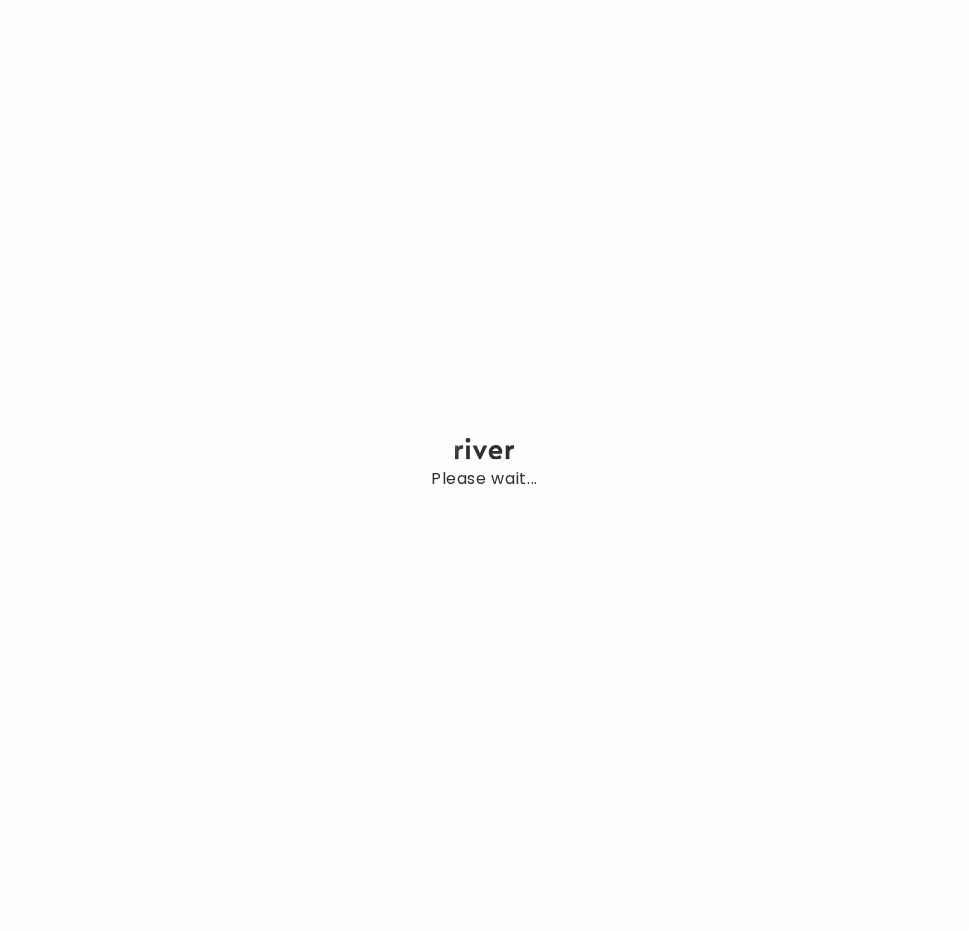 click on "Please wait..." at bounding box center (484, 465) 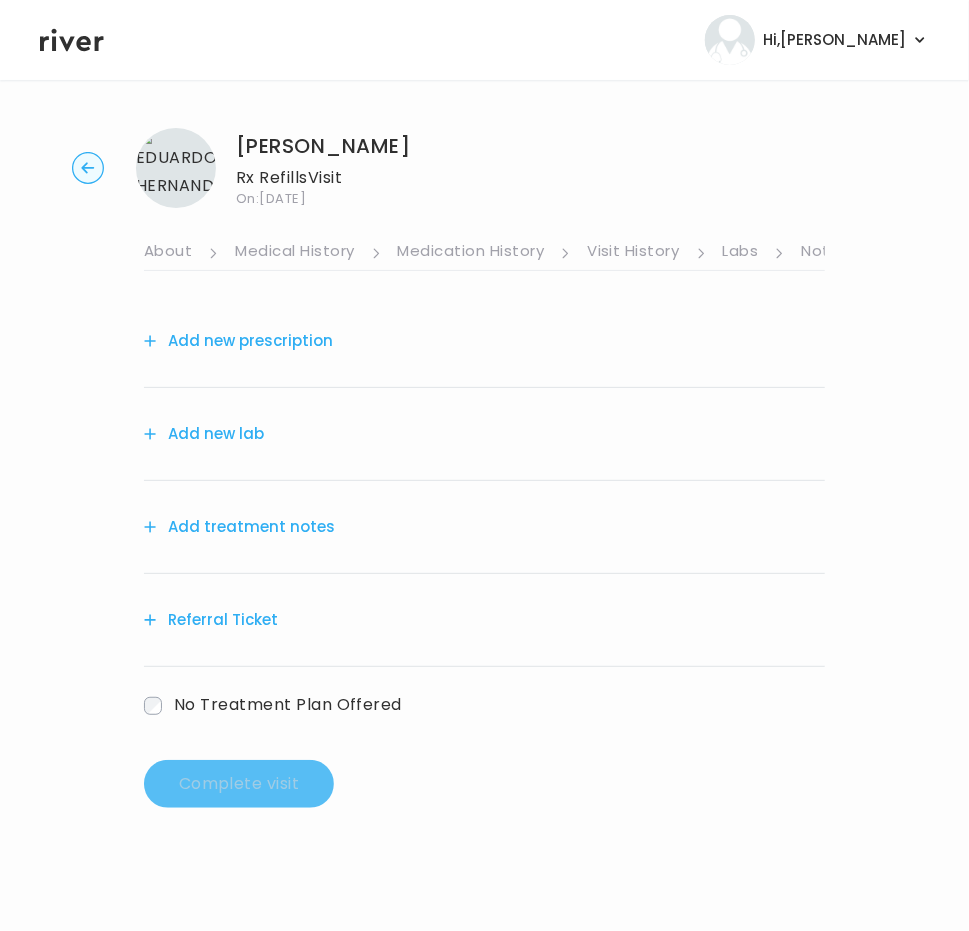 click on "Add treatment notes" at bounding box center [239, 527] 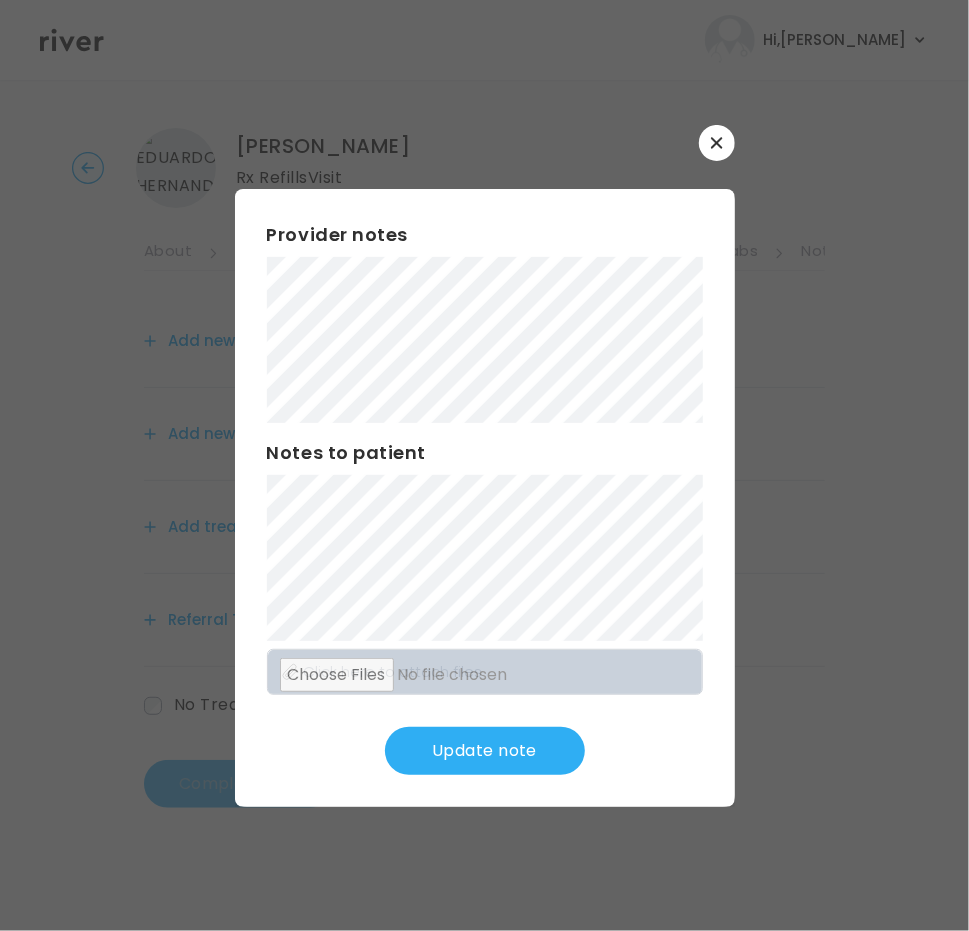 click on "Update note" at bounding box center [485, 751] 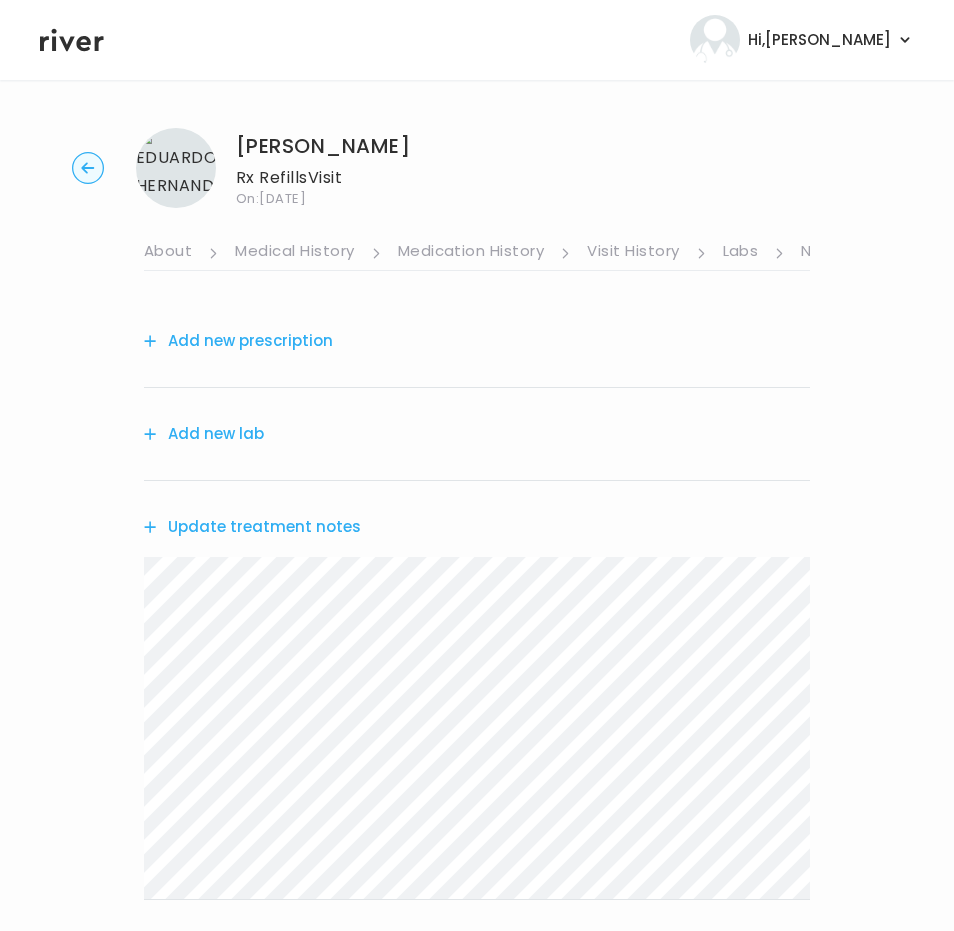 drag, startPoint x: 240, startPoint y: 433, endPoint x: 318, endPoint y: 328, distance: 130.80138 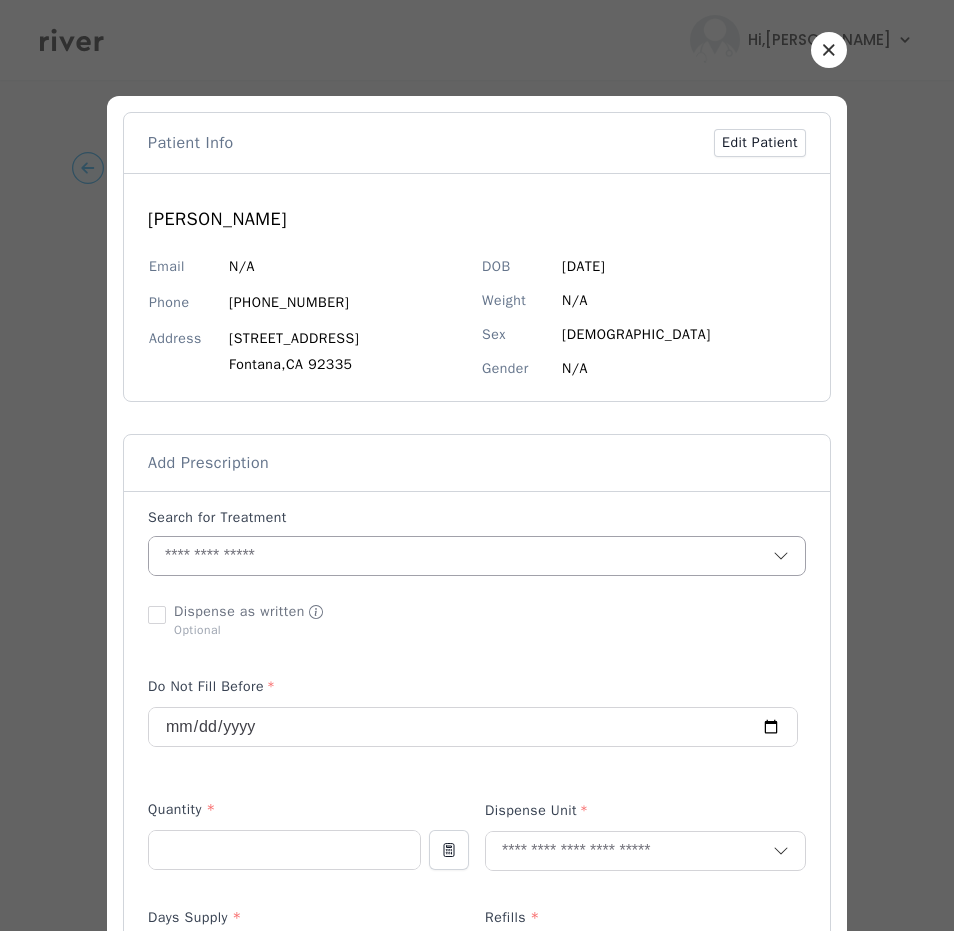 click at bounding box center [461, 556] 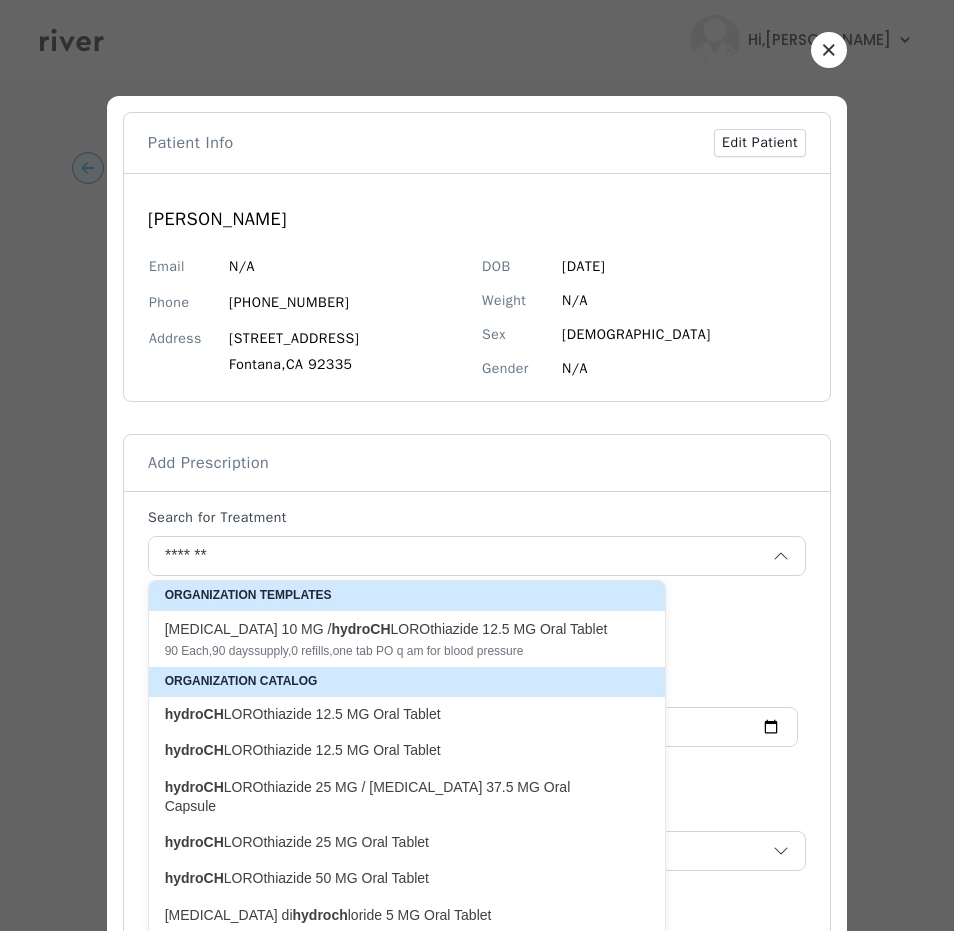 click on "hydroCH LOROthiazide 12.5 MG Oral Tablet" at bounding box center (395, 714) 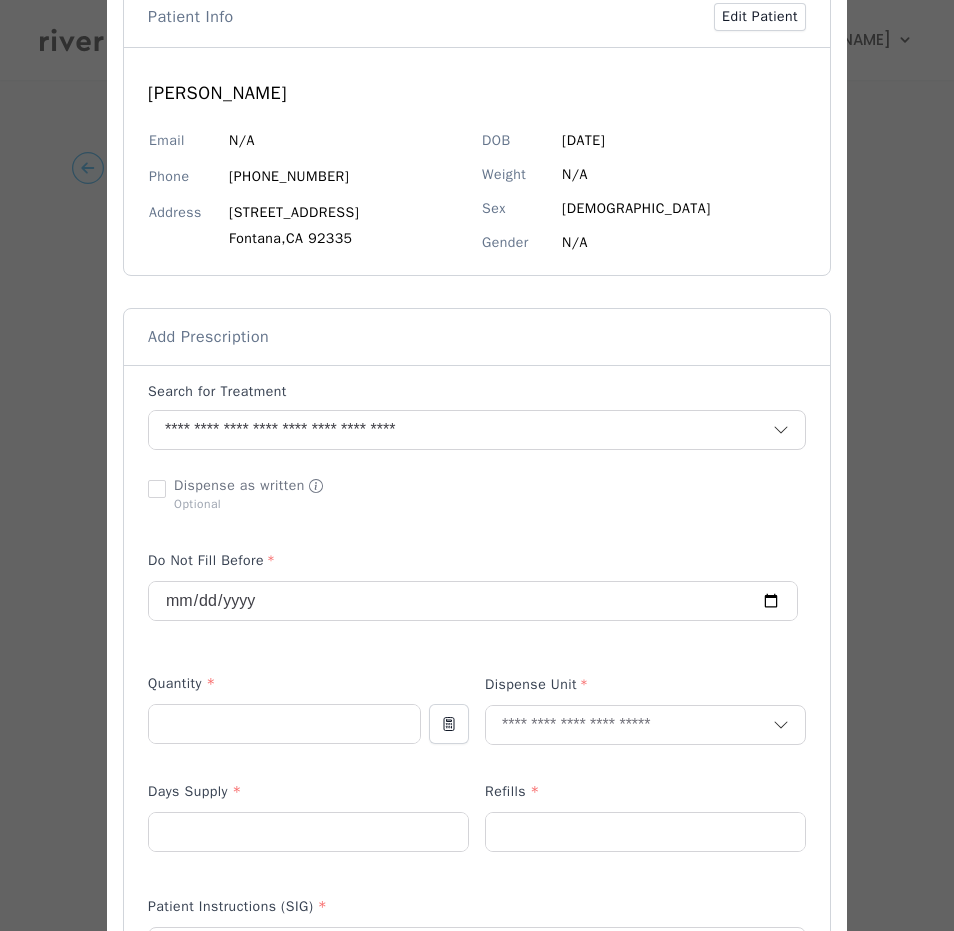 scroll, scrollTop: 128, scrollLeft: 0, axis: vertical 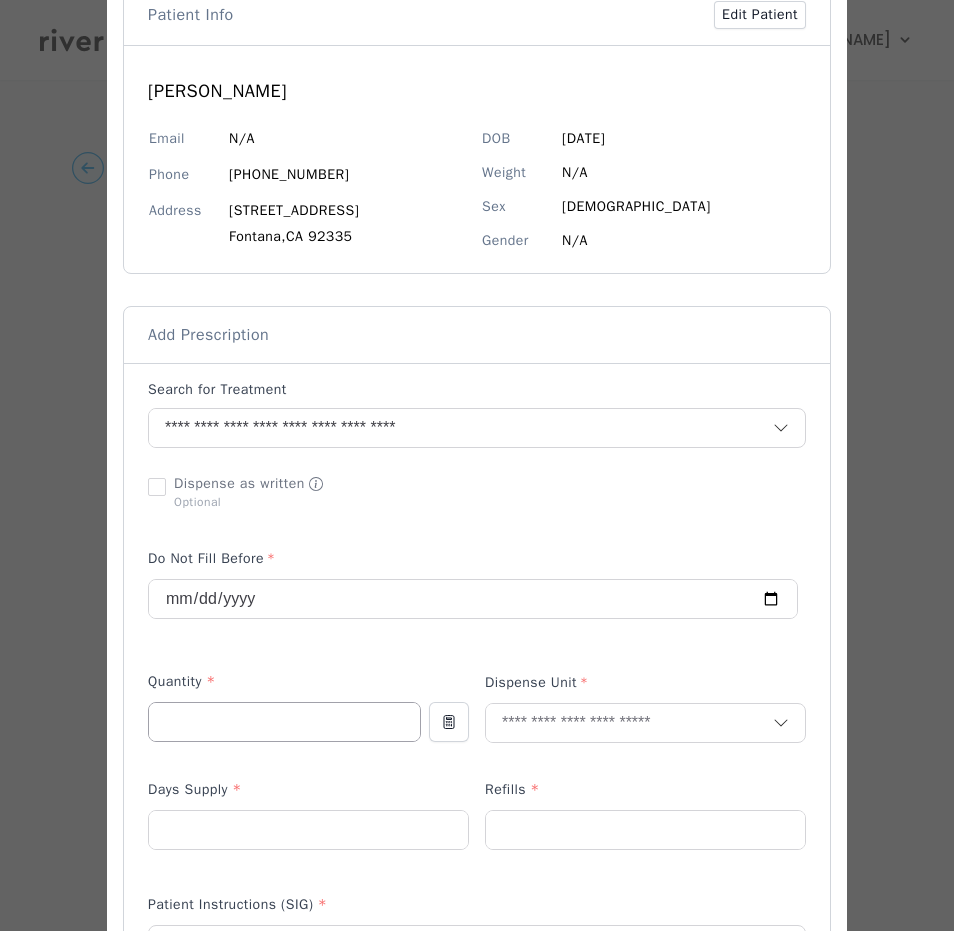 click at bounding box center (284, 722) 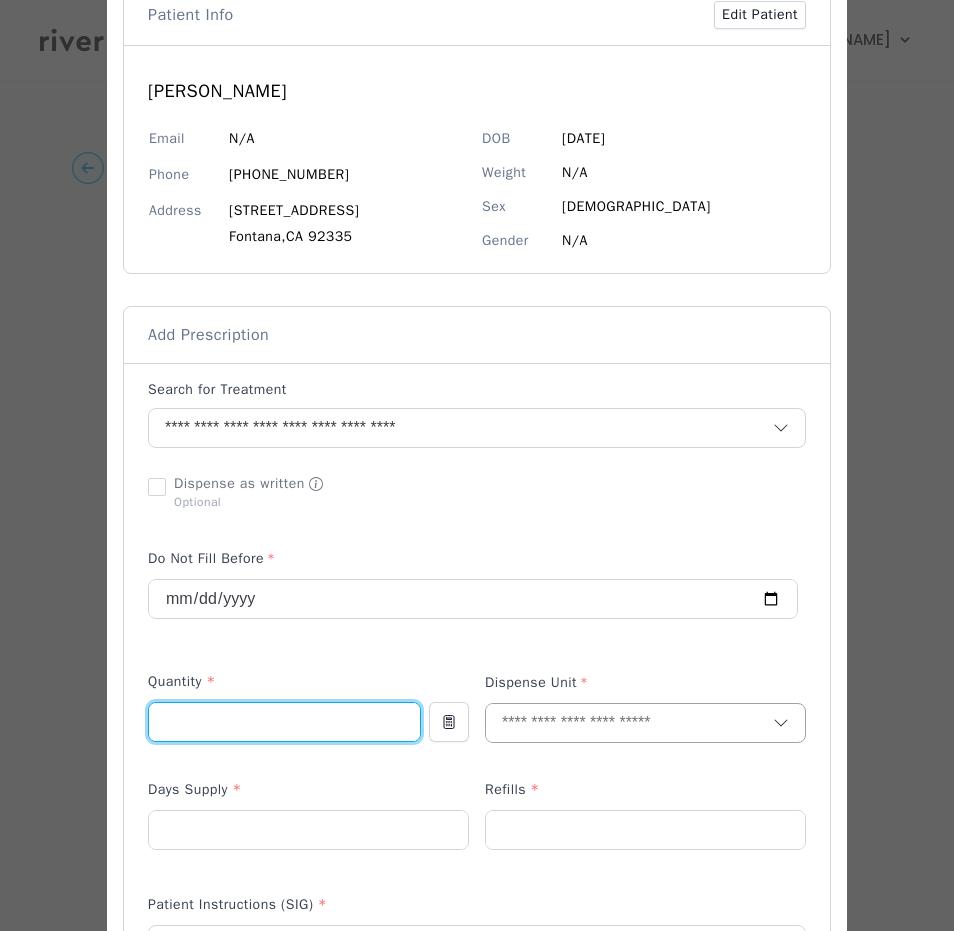 type on "**" 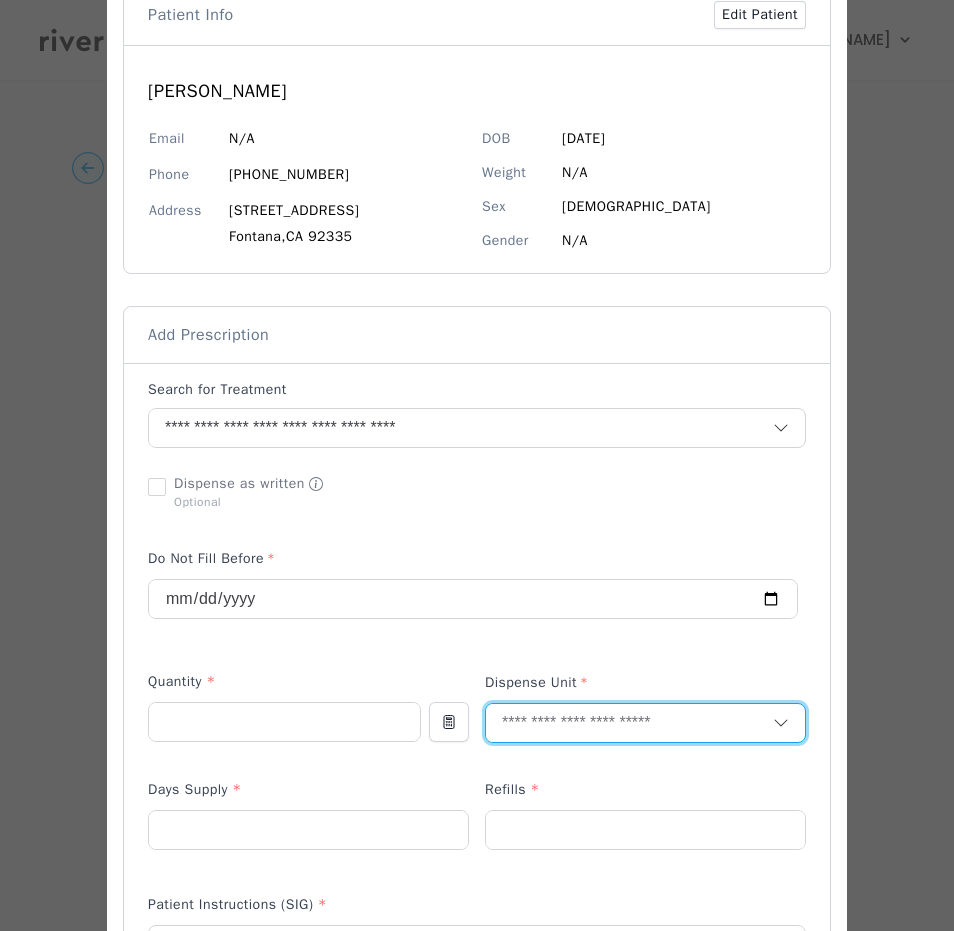 click at bounding box center [629, 723] 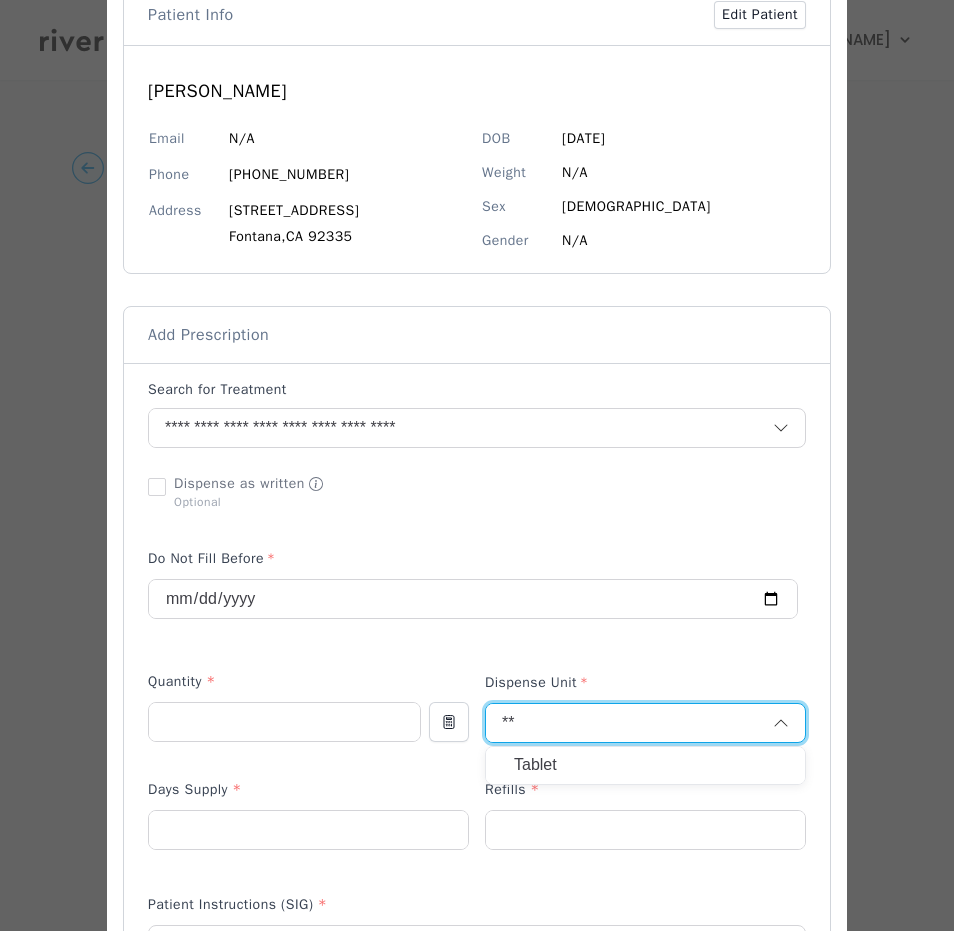 type on "**" 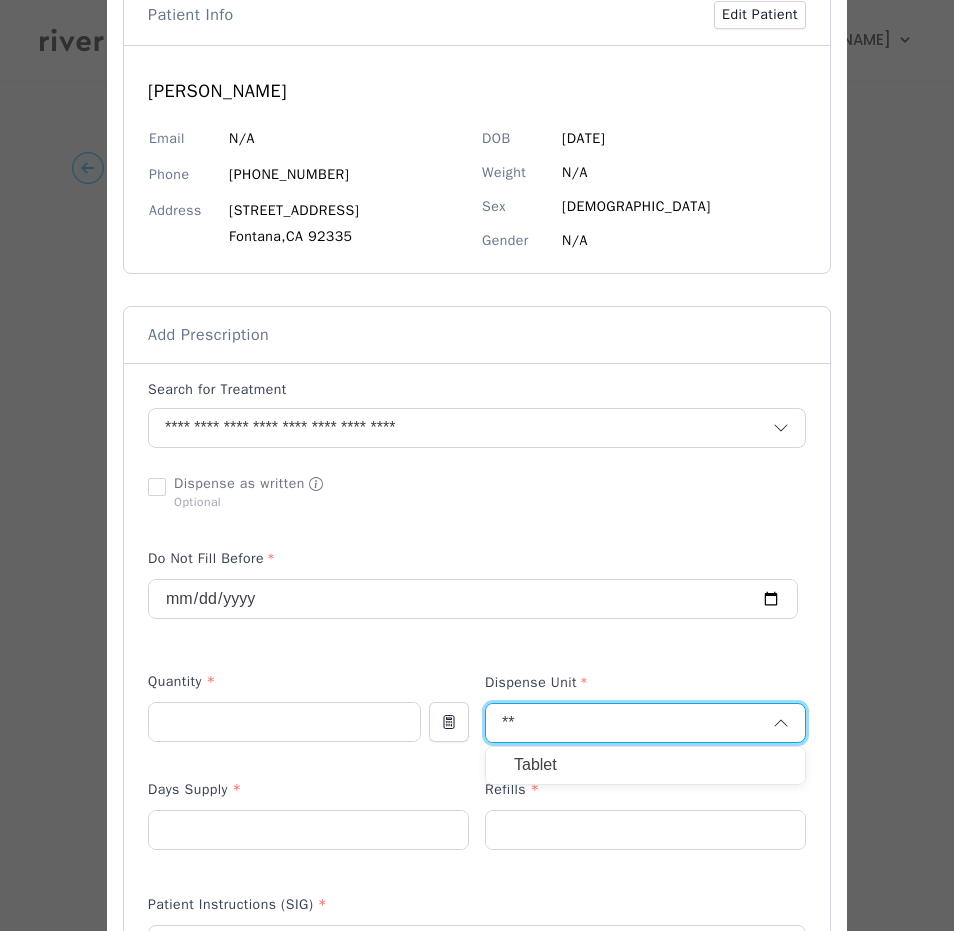 type 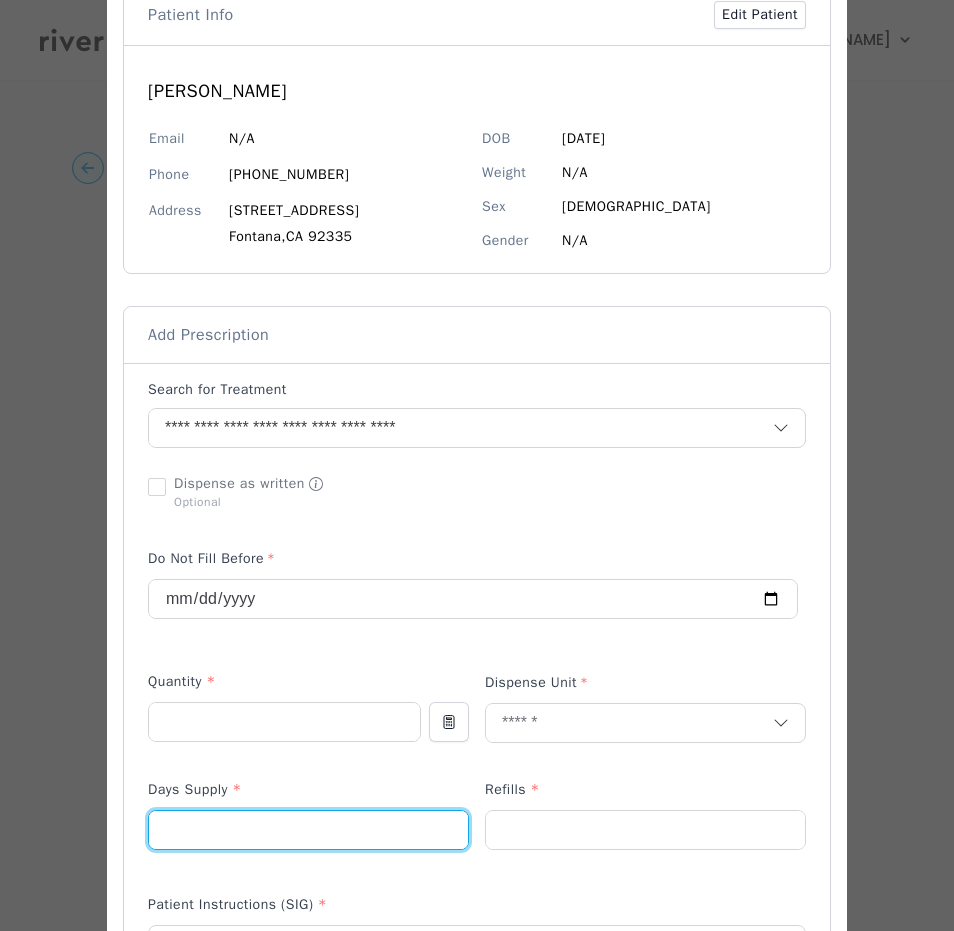 click at bounding box center (308, 830) 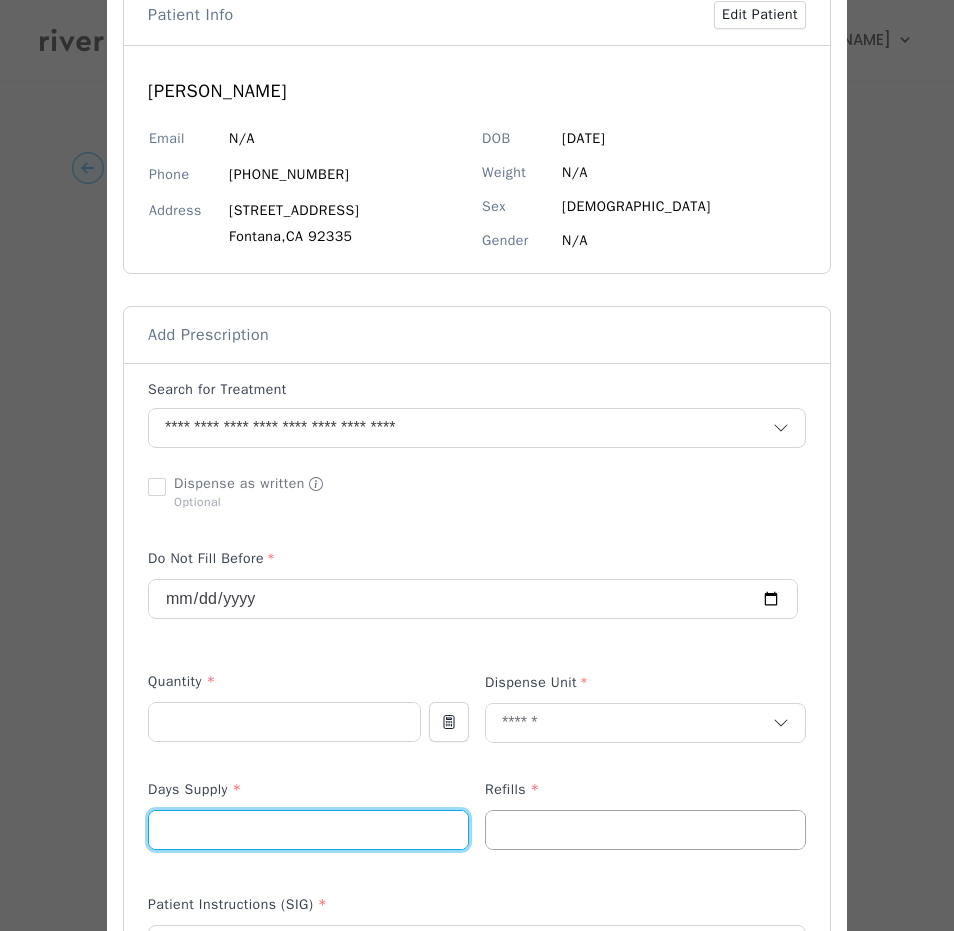 type on "**" 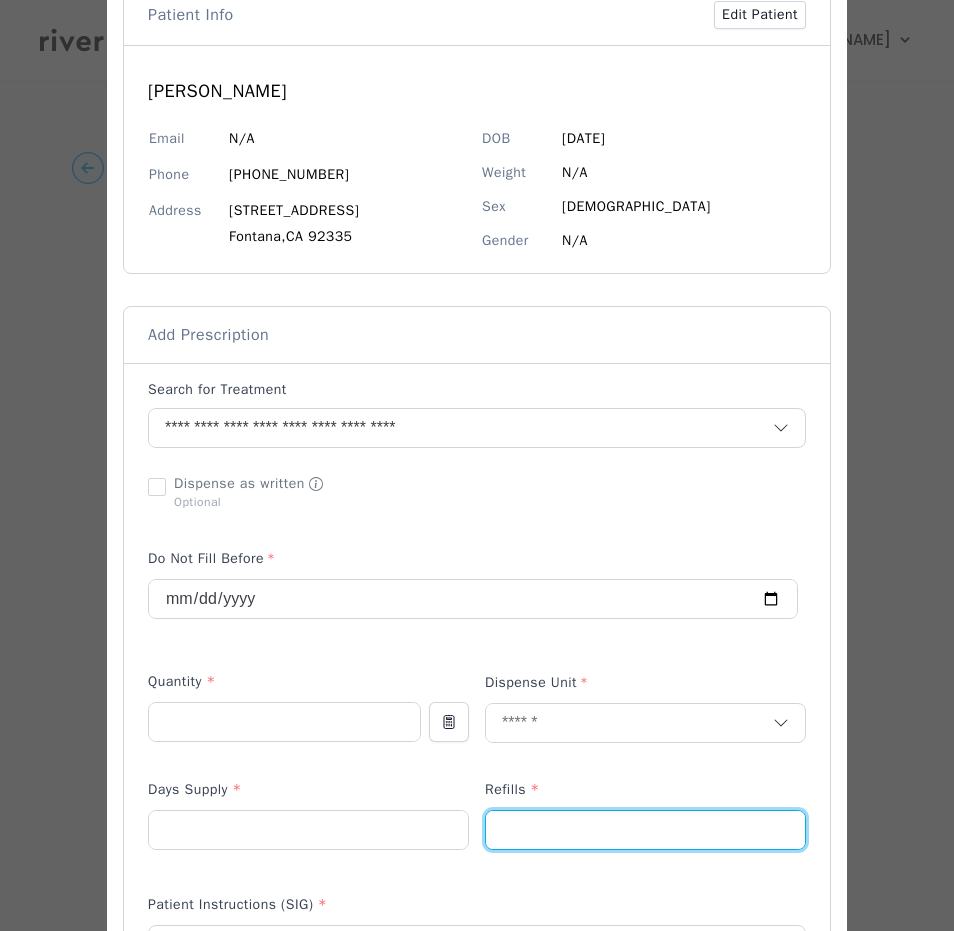 click at bounding box center (645, 830) 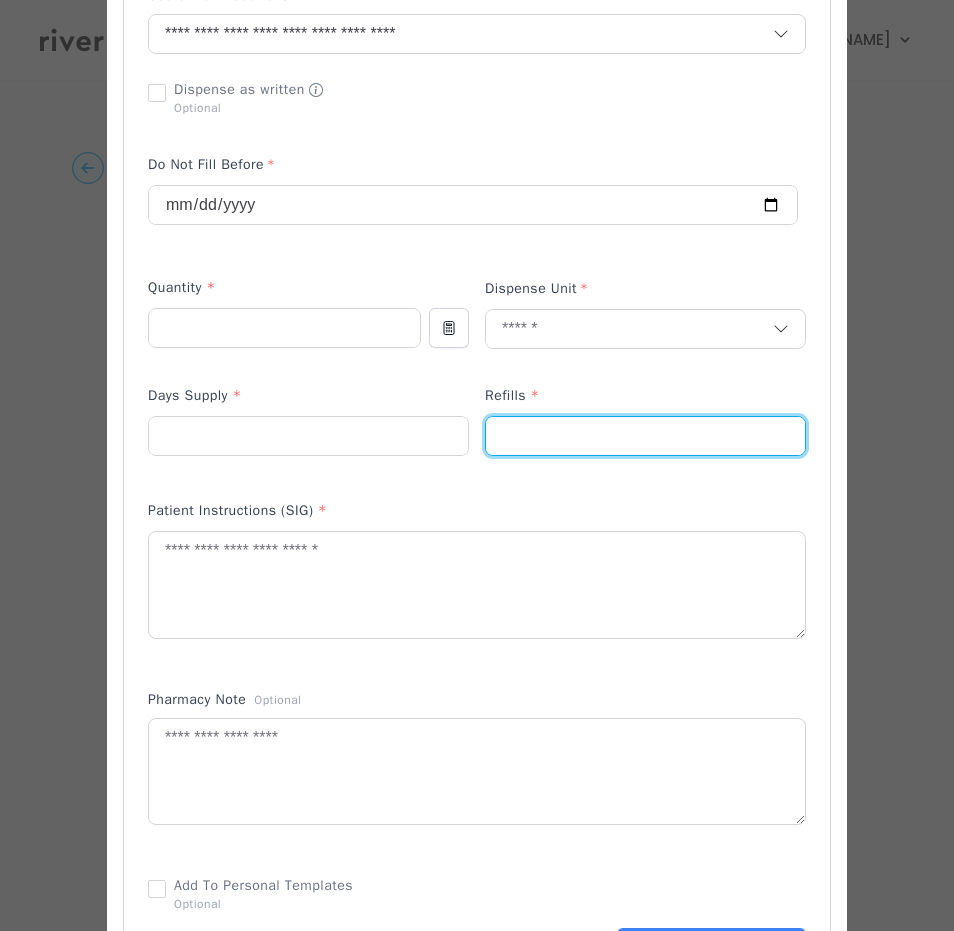 scroll, scrollTop: 532, scrollLeft: 0, axis: vertical 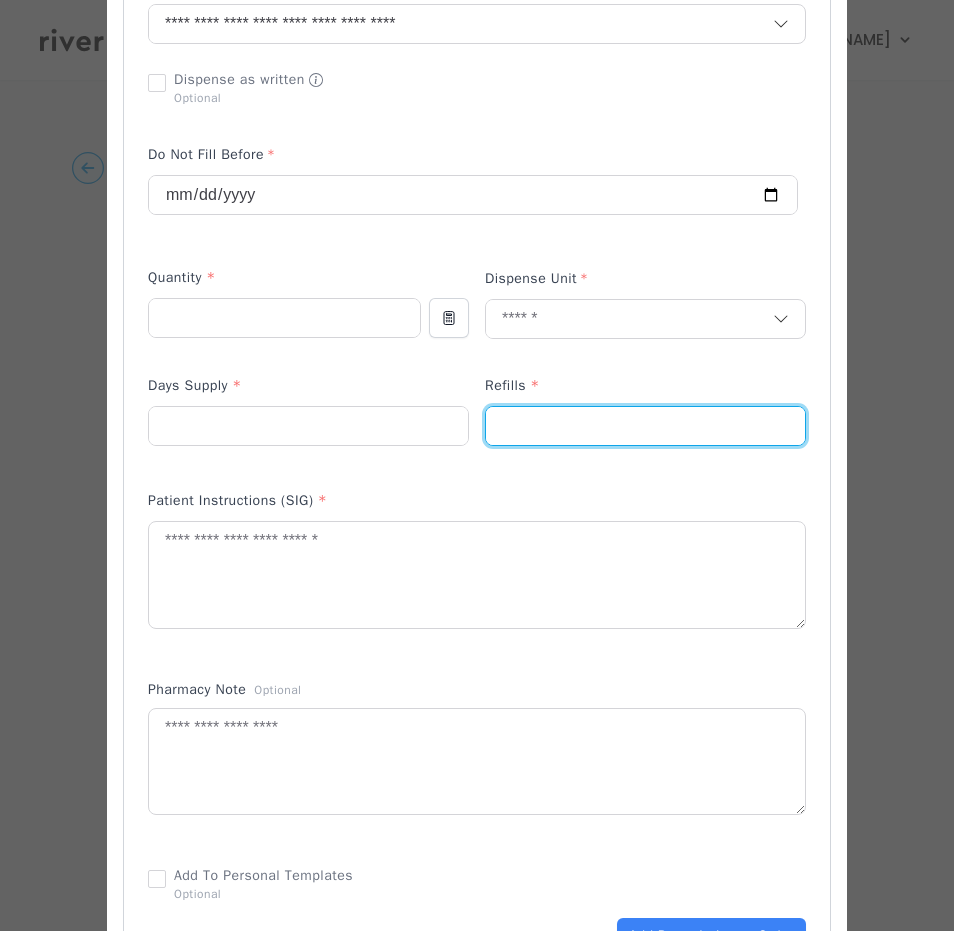 type on "*" 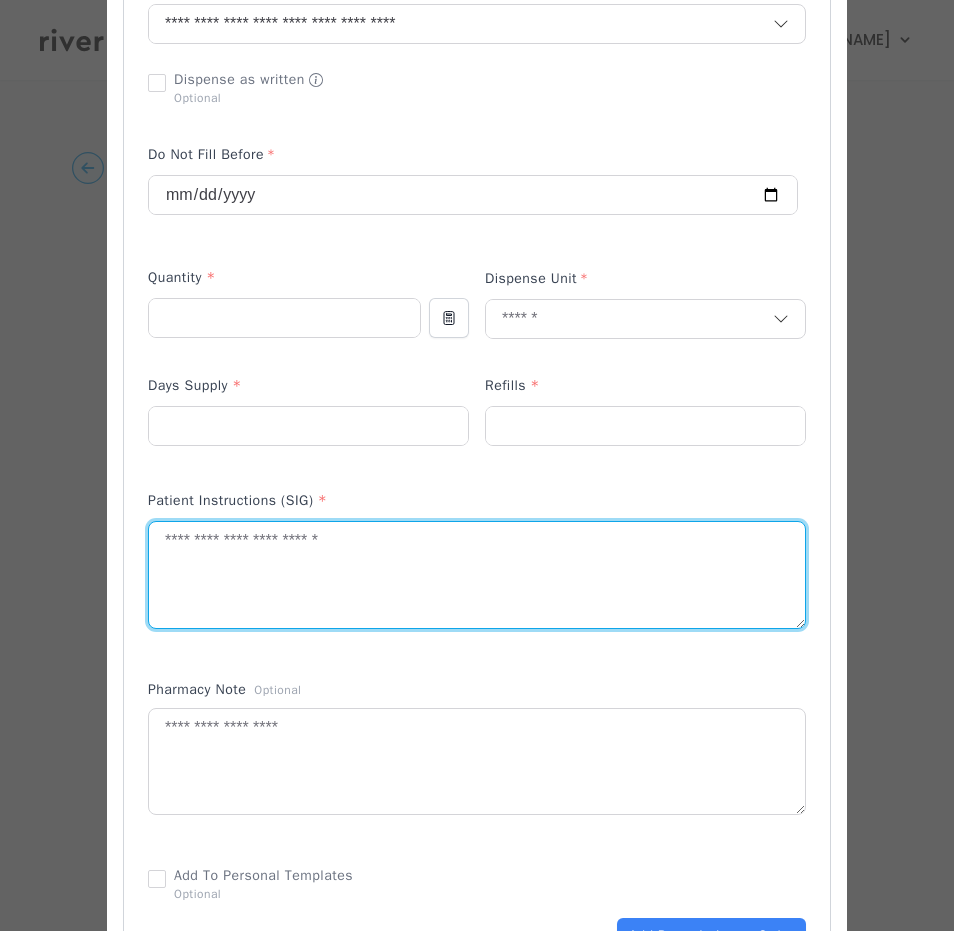 click at bounding box center (477, 575) 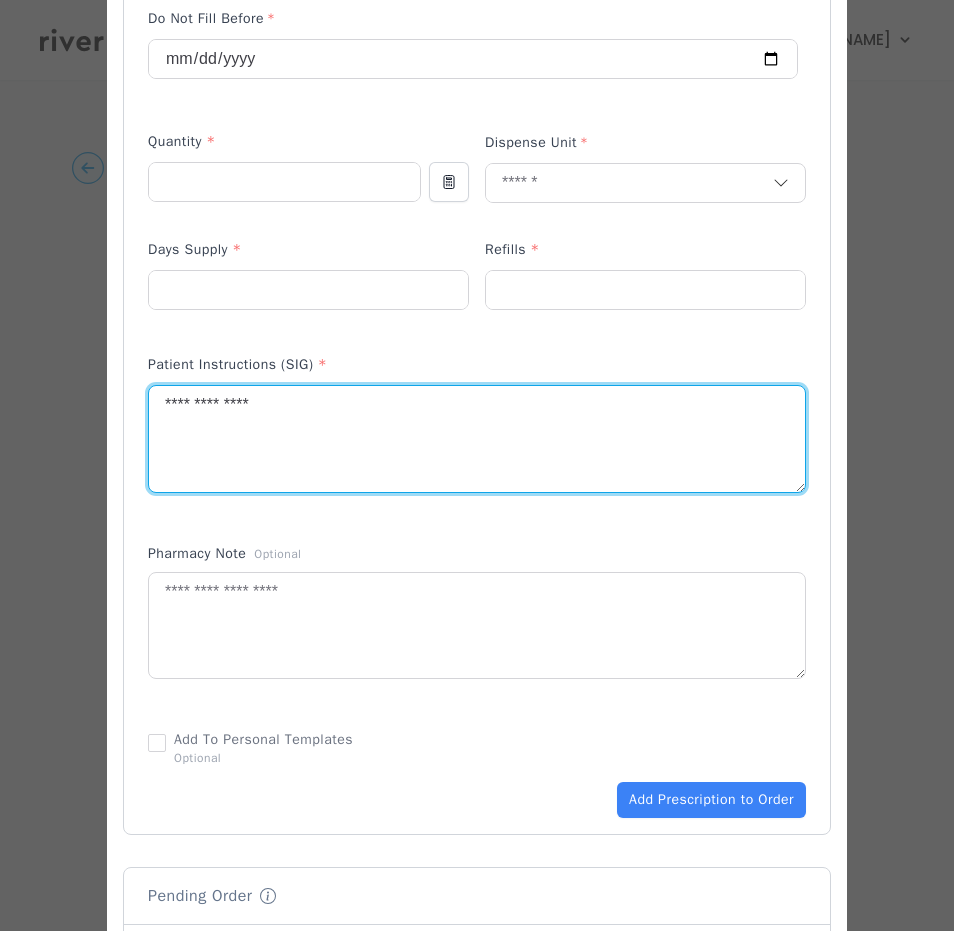 scroll, scrollTop: 667, scrollLeft: 0, axis: vertical 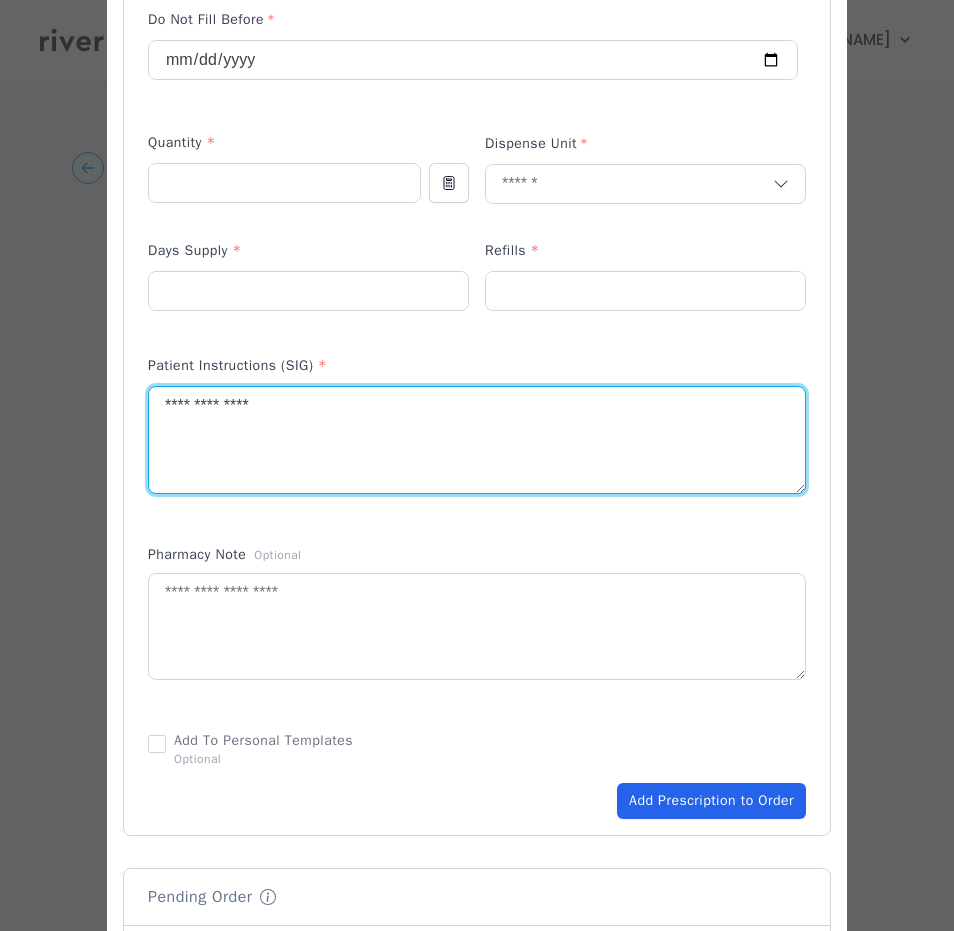 type on "**********" 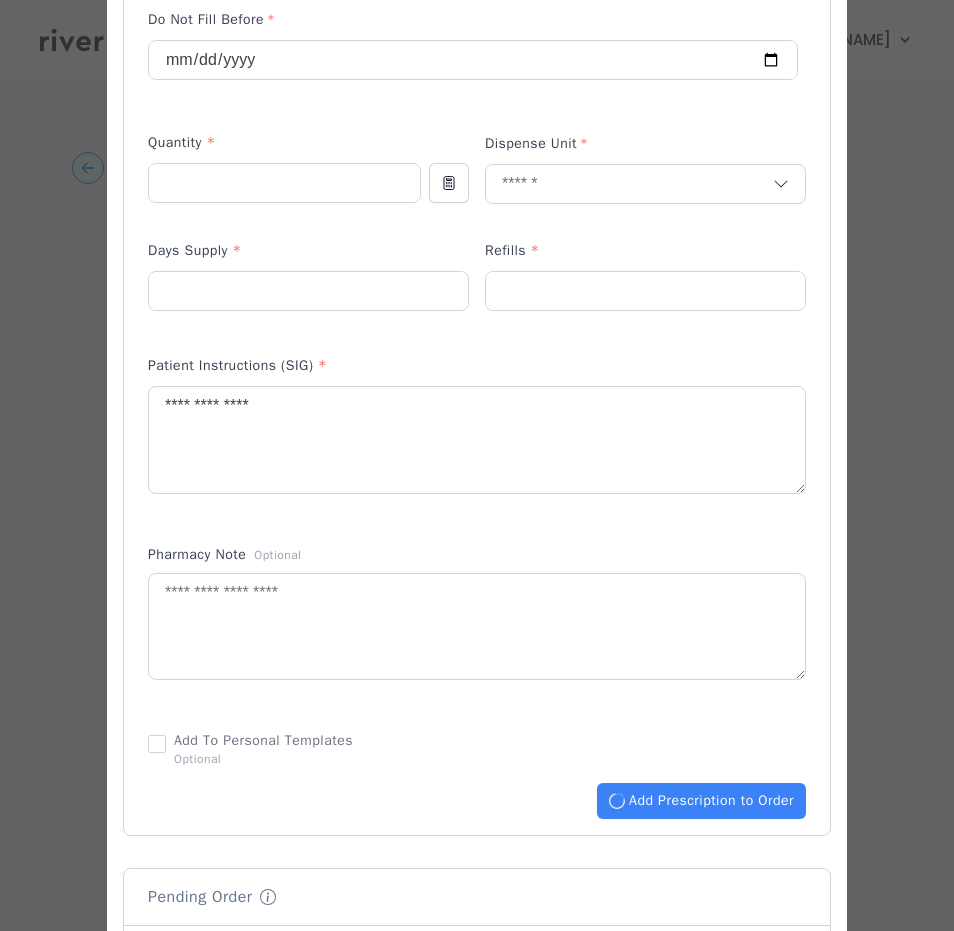 type 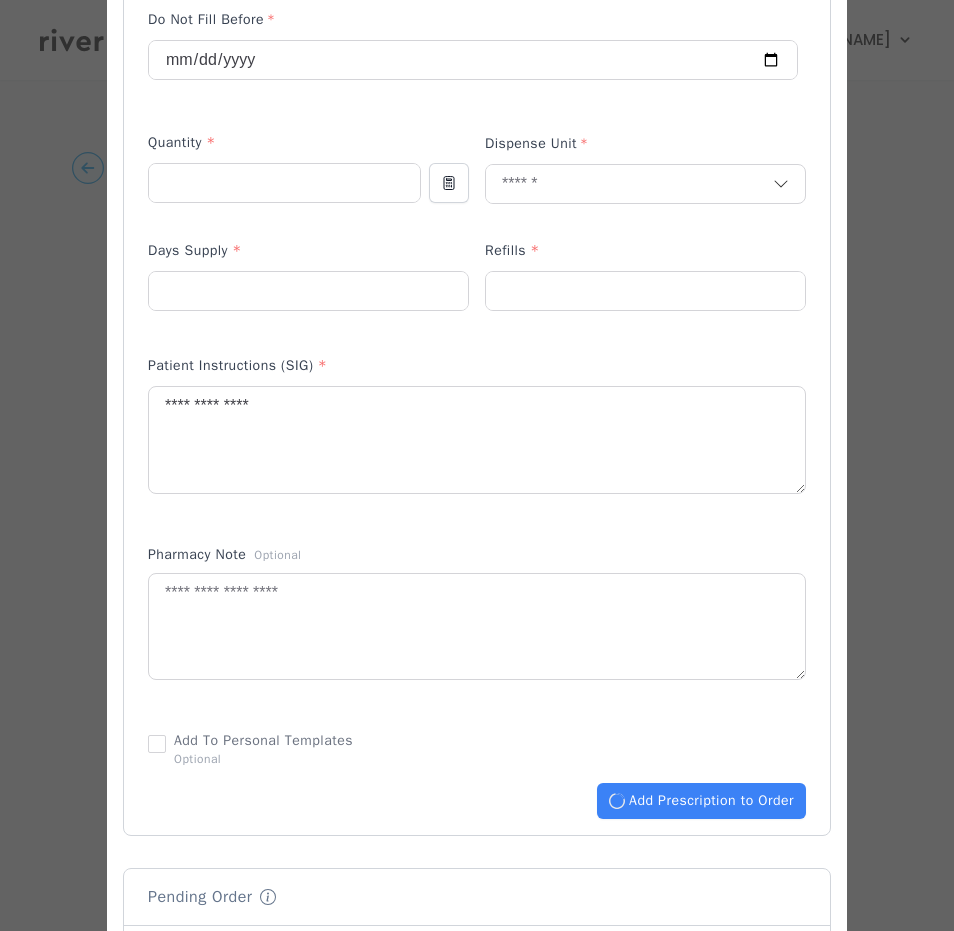 type 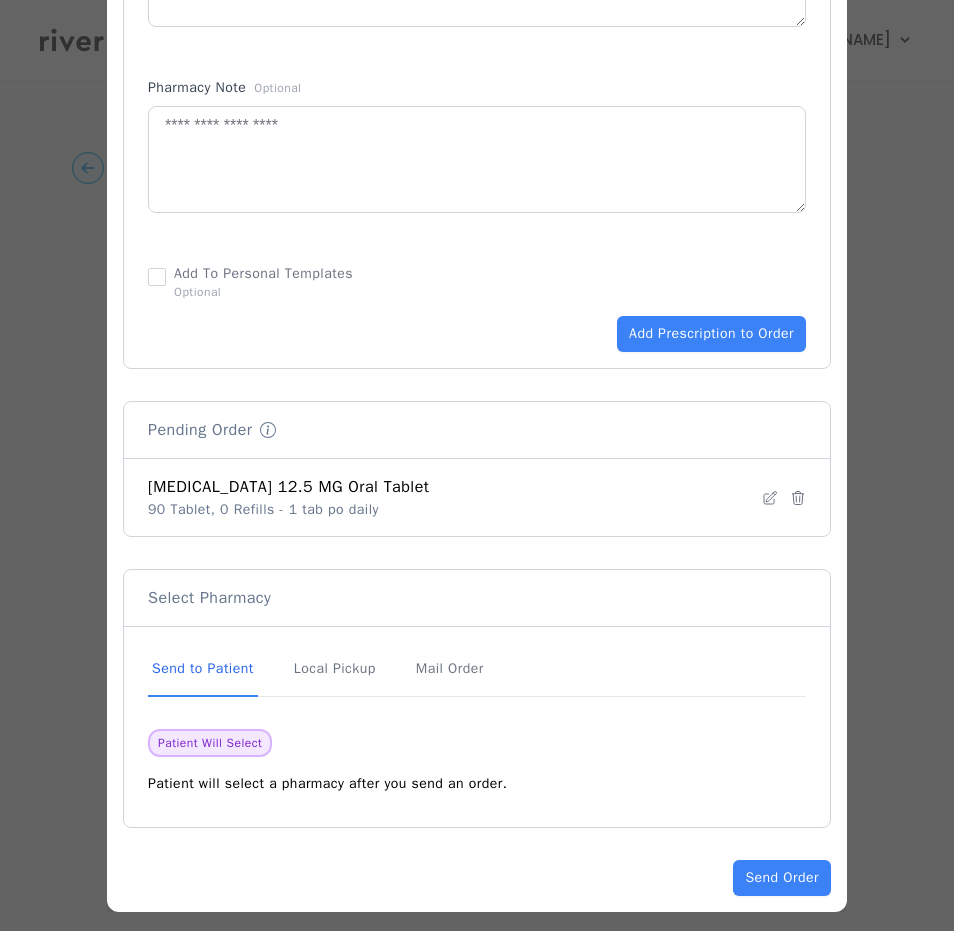 scroll, scrollTop: 1142, scrollLeft: 0, axis: vertical 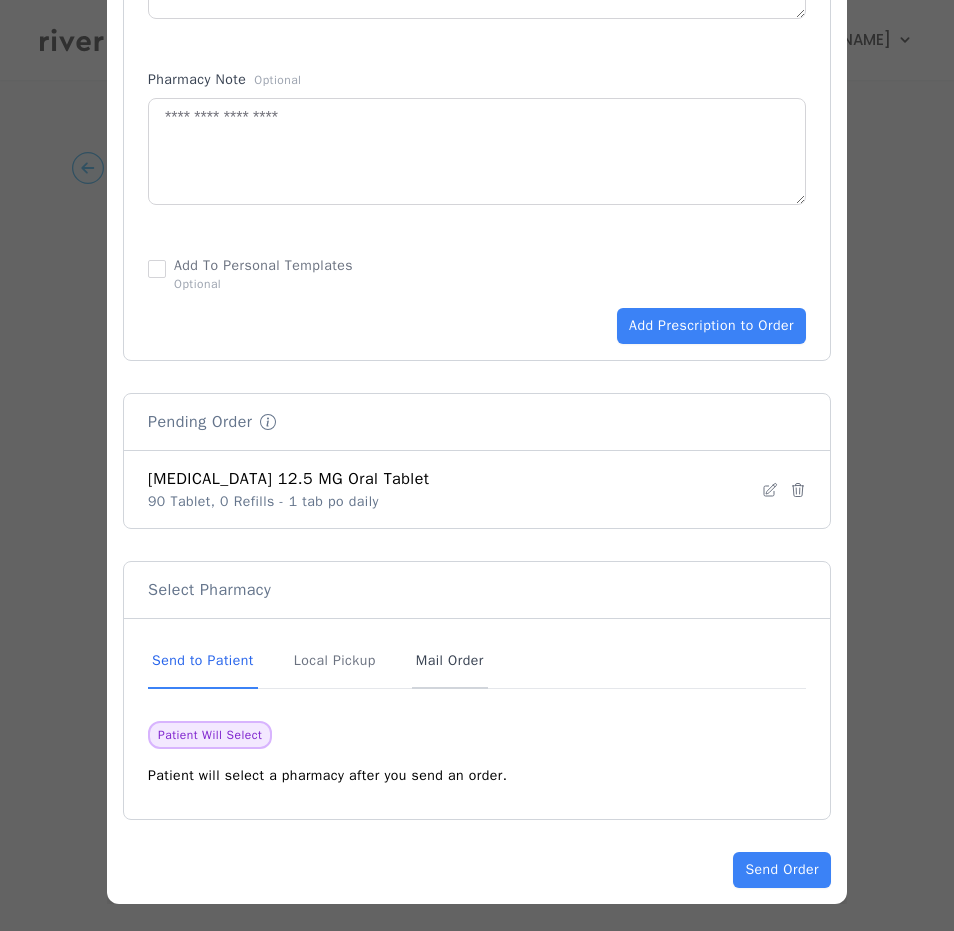 click on "Mail Order" at bounding box center (450, 662) 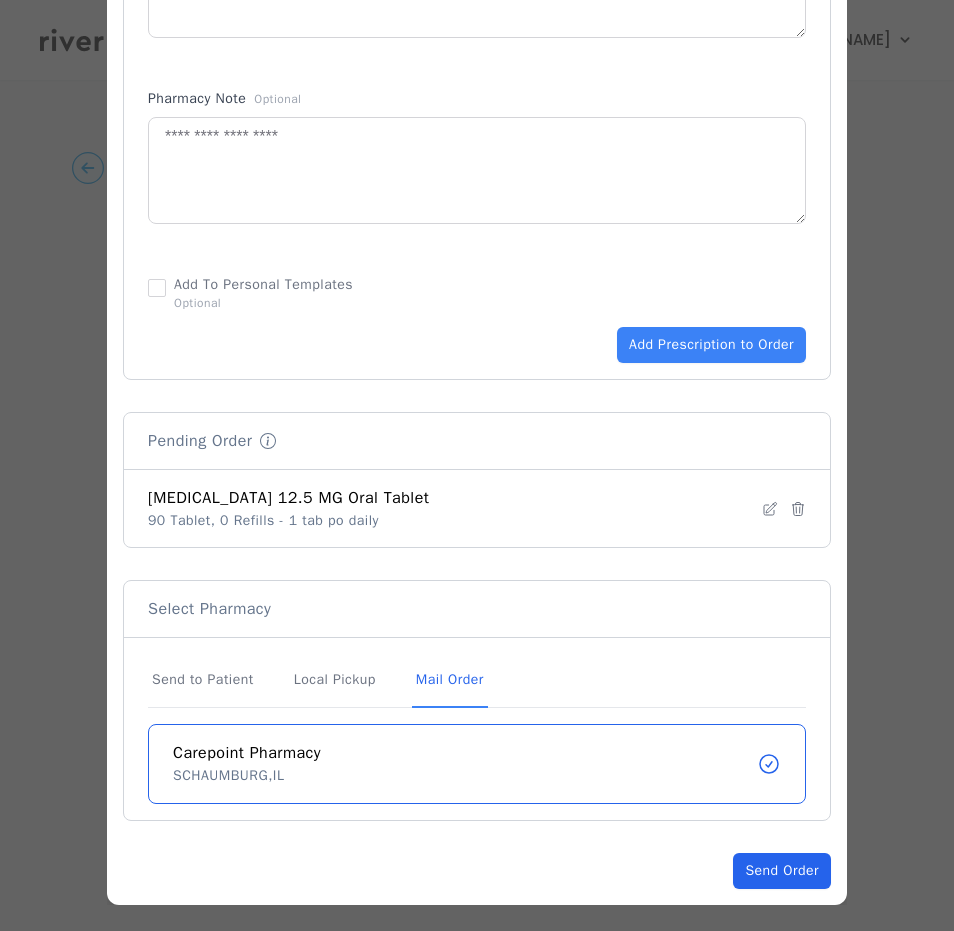 click on "Send Order" 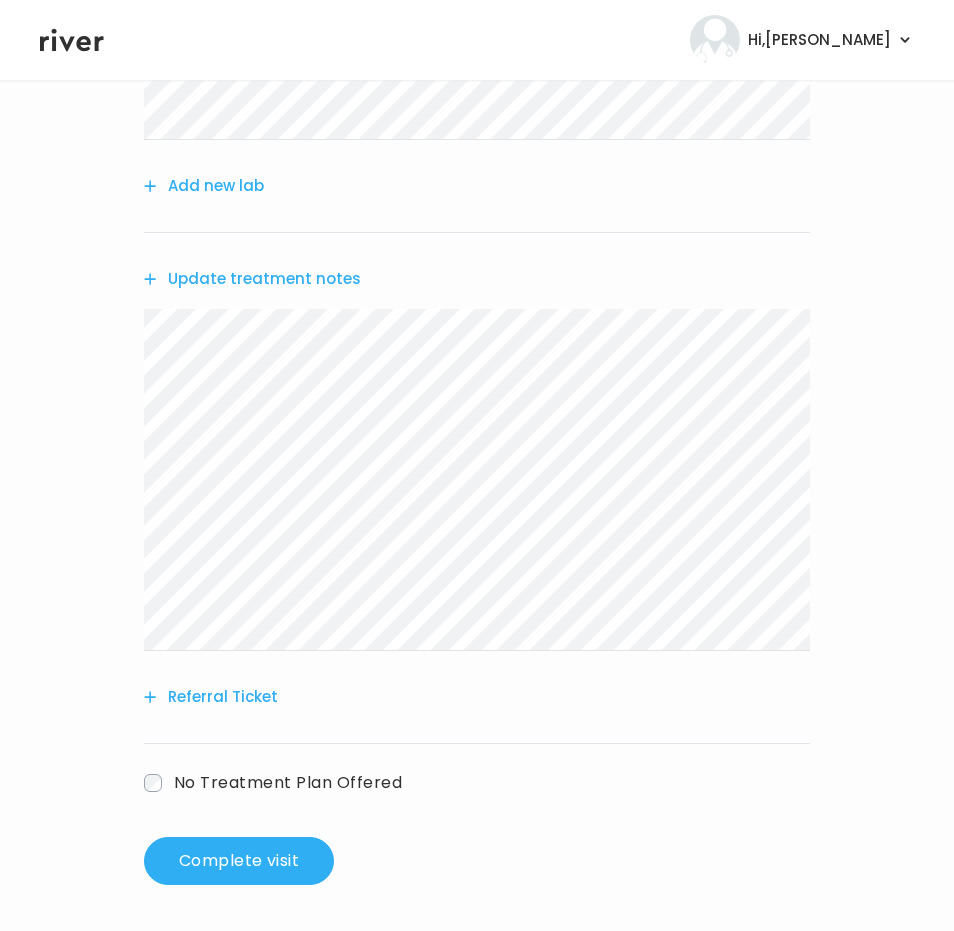 scroll, scrollTop: 479, scrollLeft: 0, axis: vertical 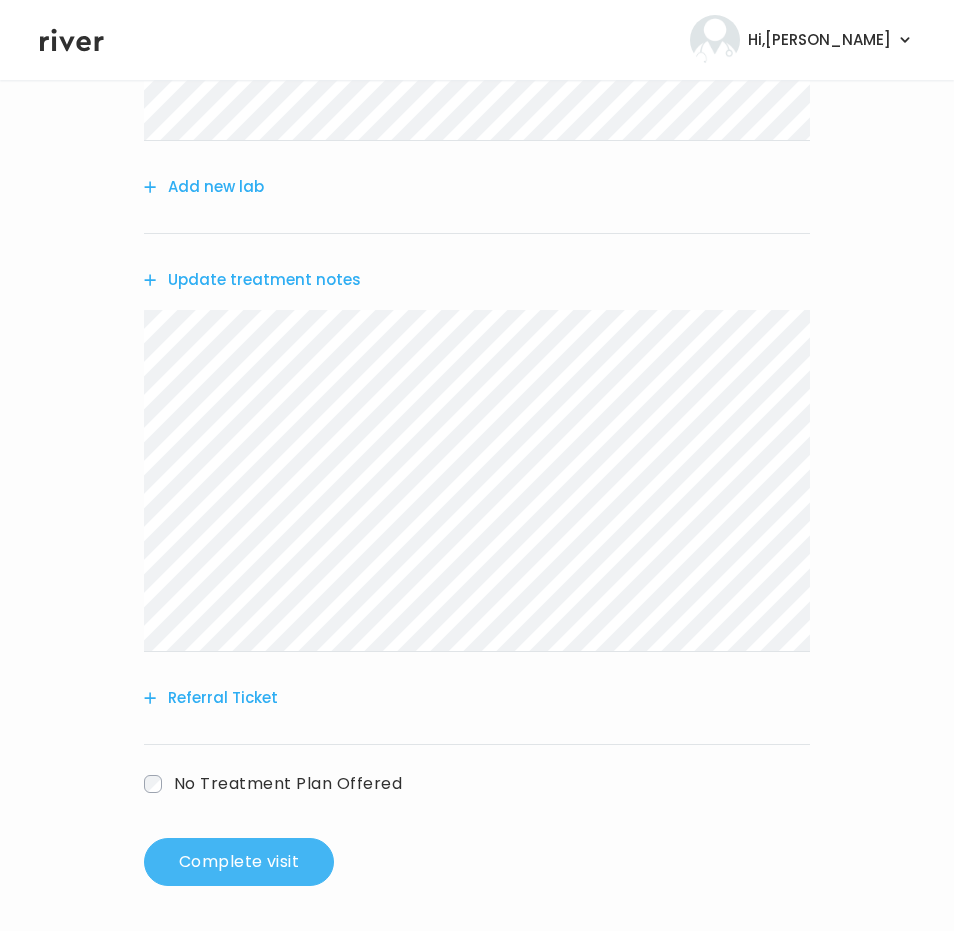 click on "Complete visit" at bounding box center [239, 862] 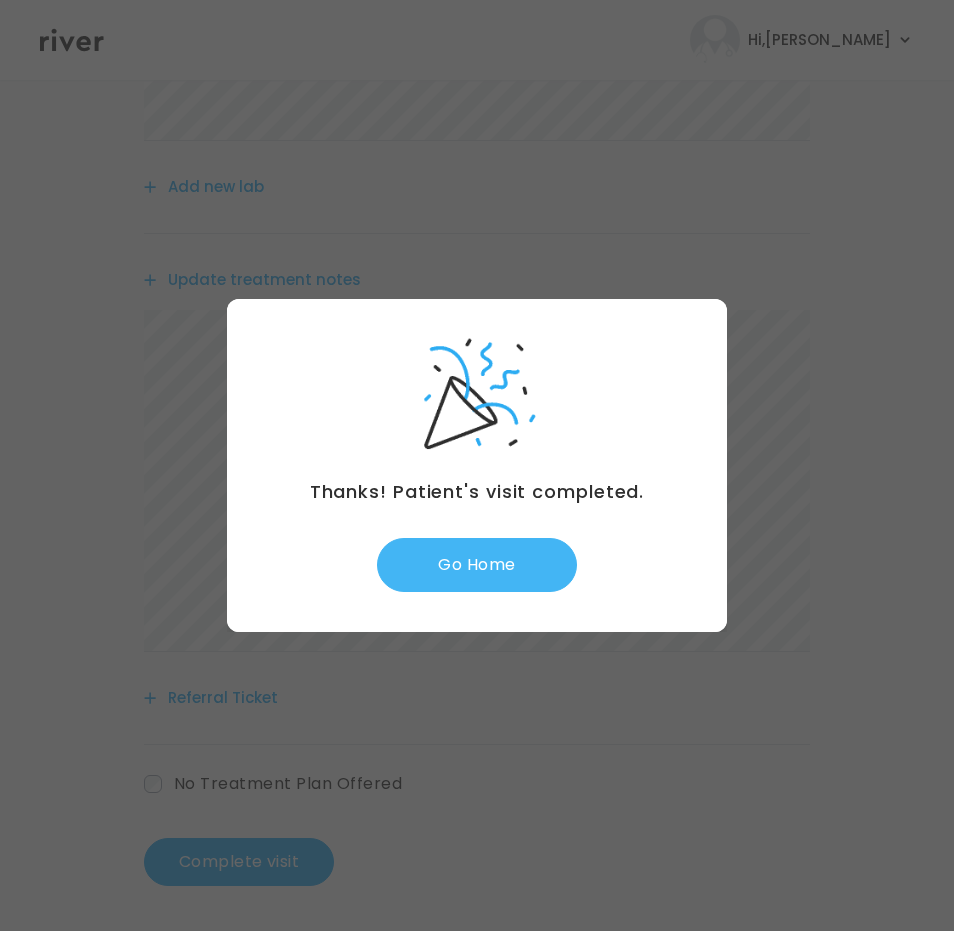 click on "Go Home" at bounding box center (477, 565) 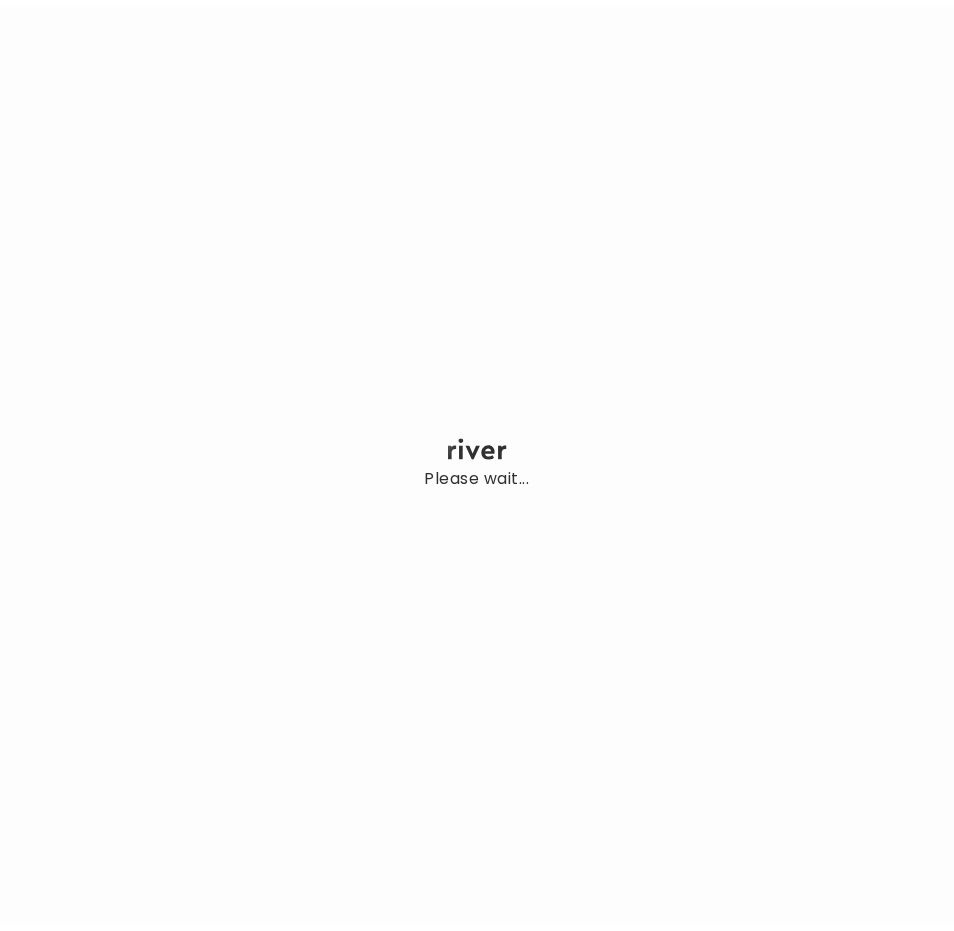 scroll, scrollTop: 0, scrollLeft: 0, axis: both 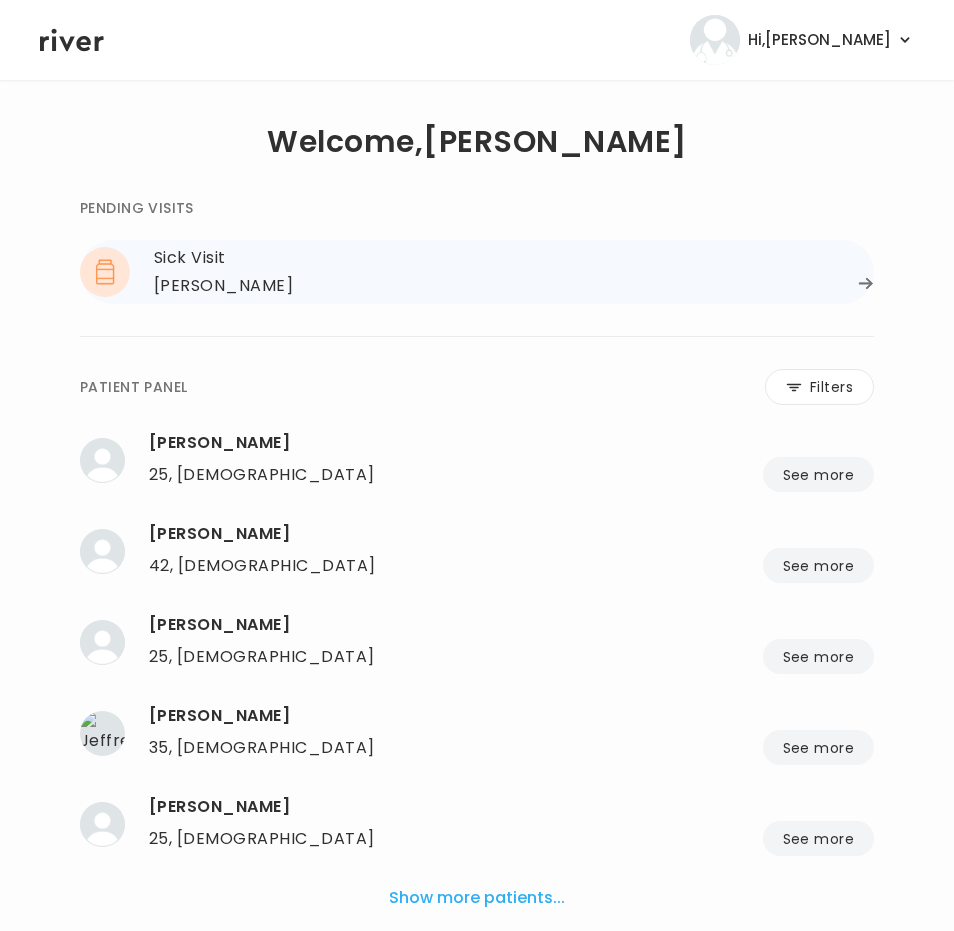 click on "Sick Visit" at bounding box center [514, 258] 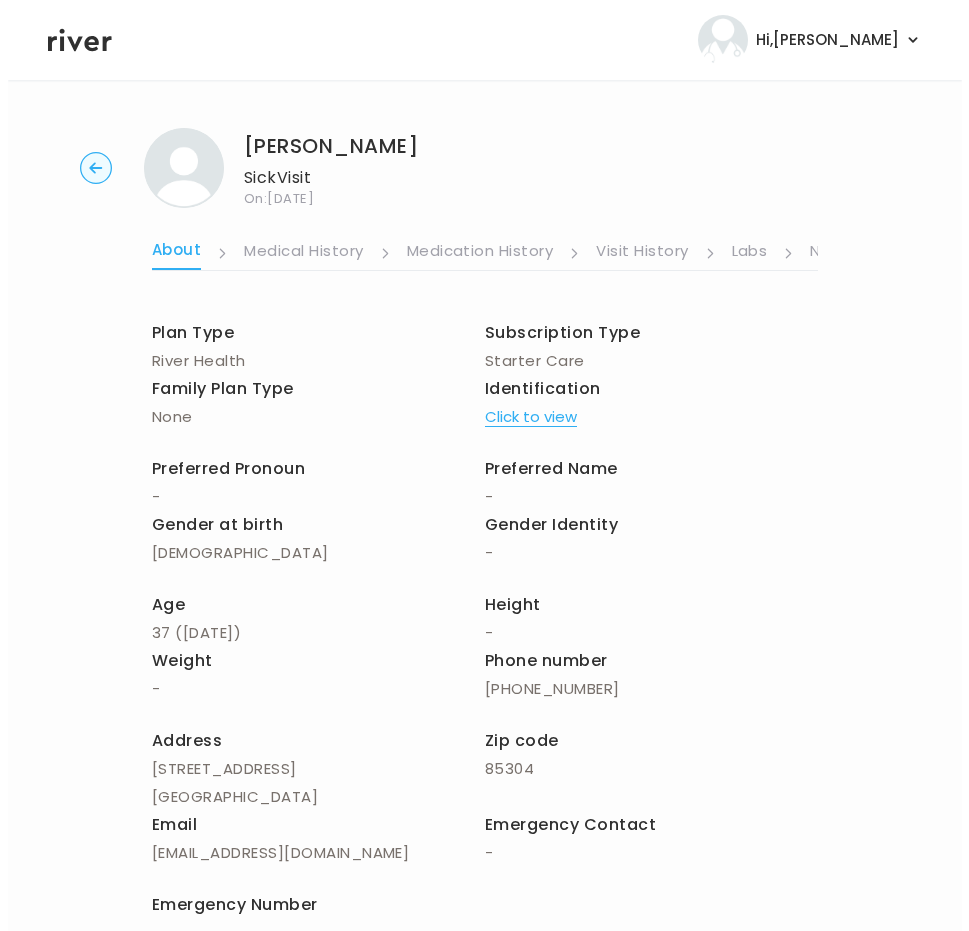 scroll, scrollTop: 0, scrollLeft: 413, axis: horizontal 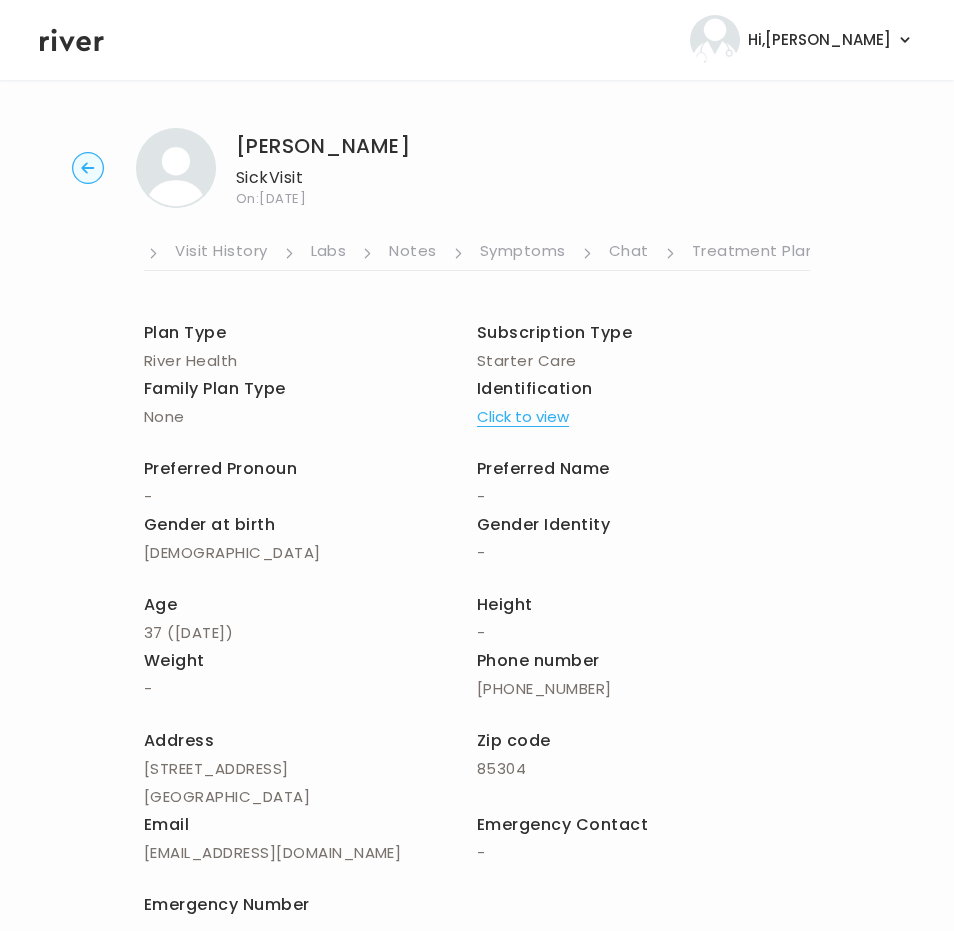 click on "Symptoms" at bounding box center [523, 253] 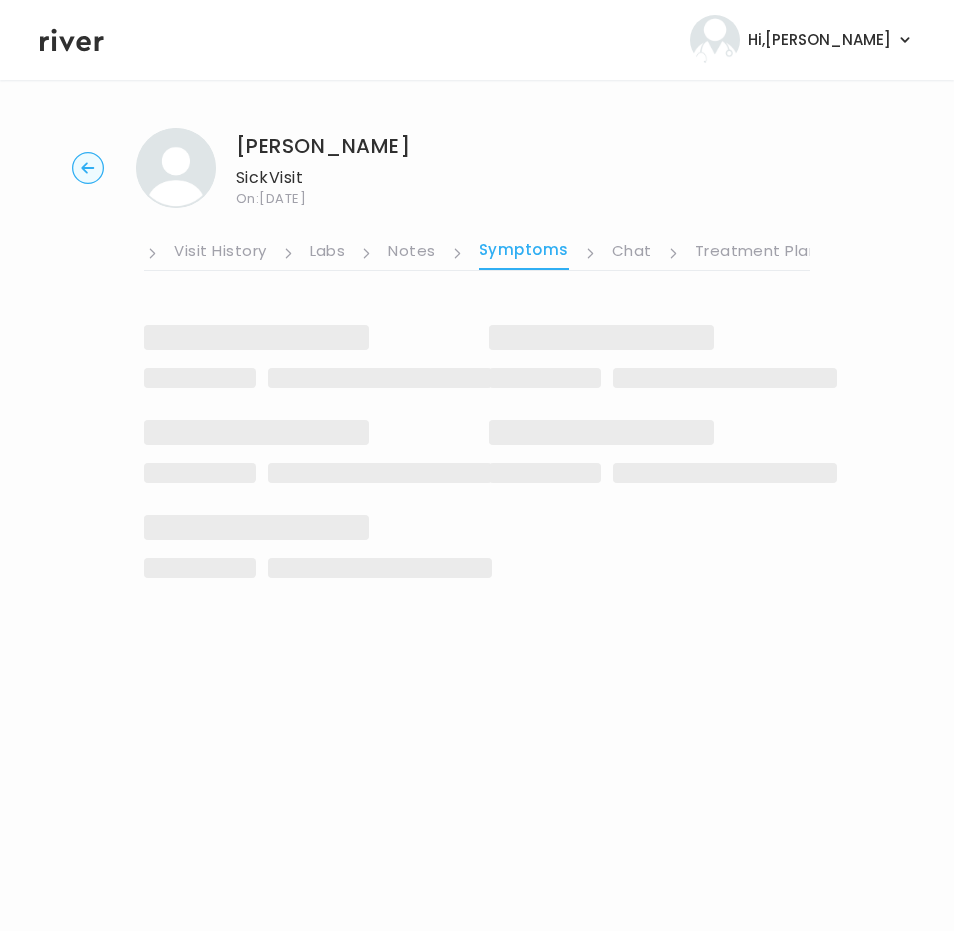 scroll, scrollTop: 0, scrollLeft: 398, axis: horizontal 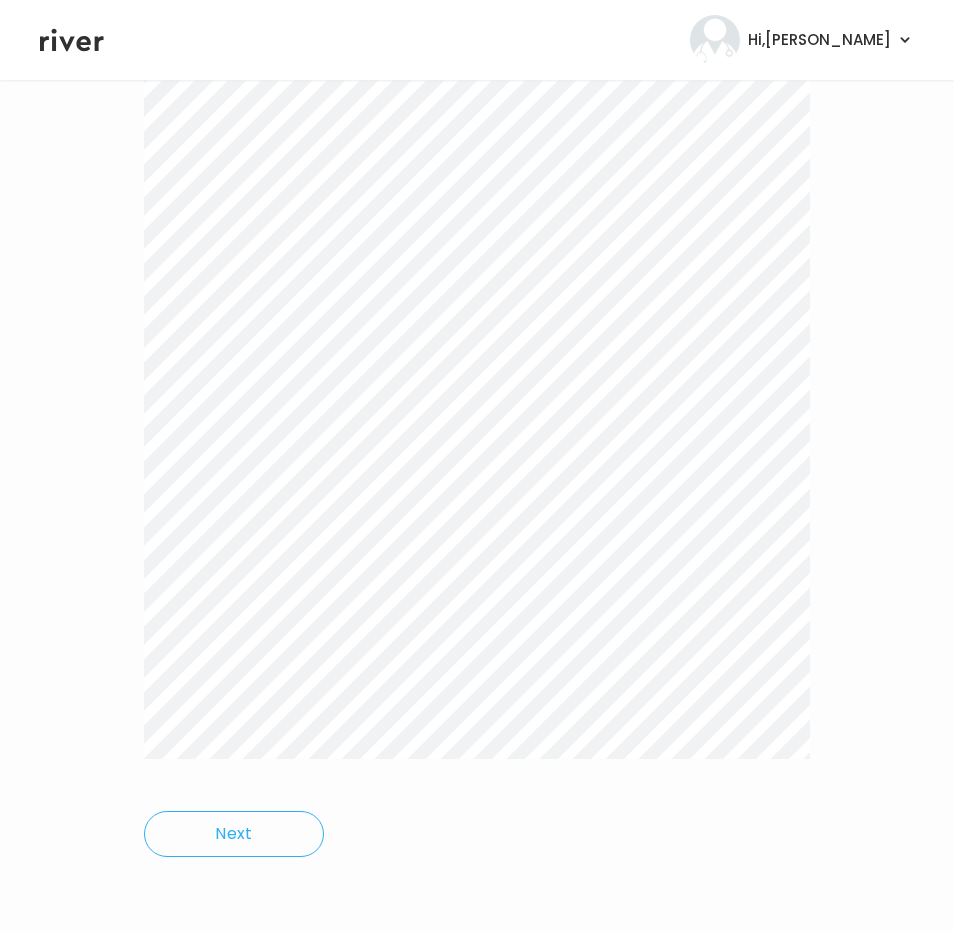 click on "[PERSON_NAME] Sick  Visit On:  [DATE] About Medical History Medication History Visit History Labs Notes Symptoms Chat Treatment Plan Next" at bounding box center (477, 346) 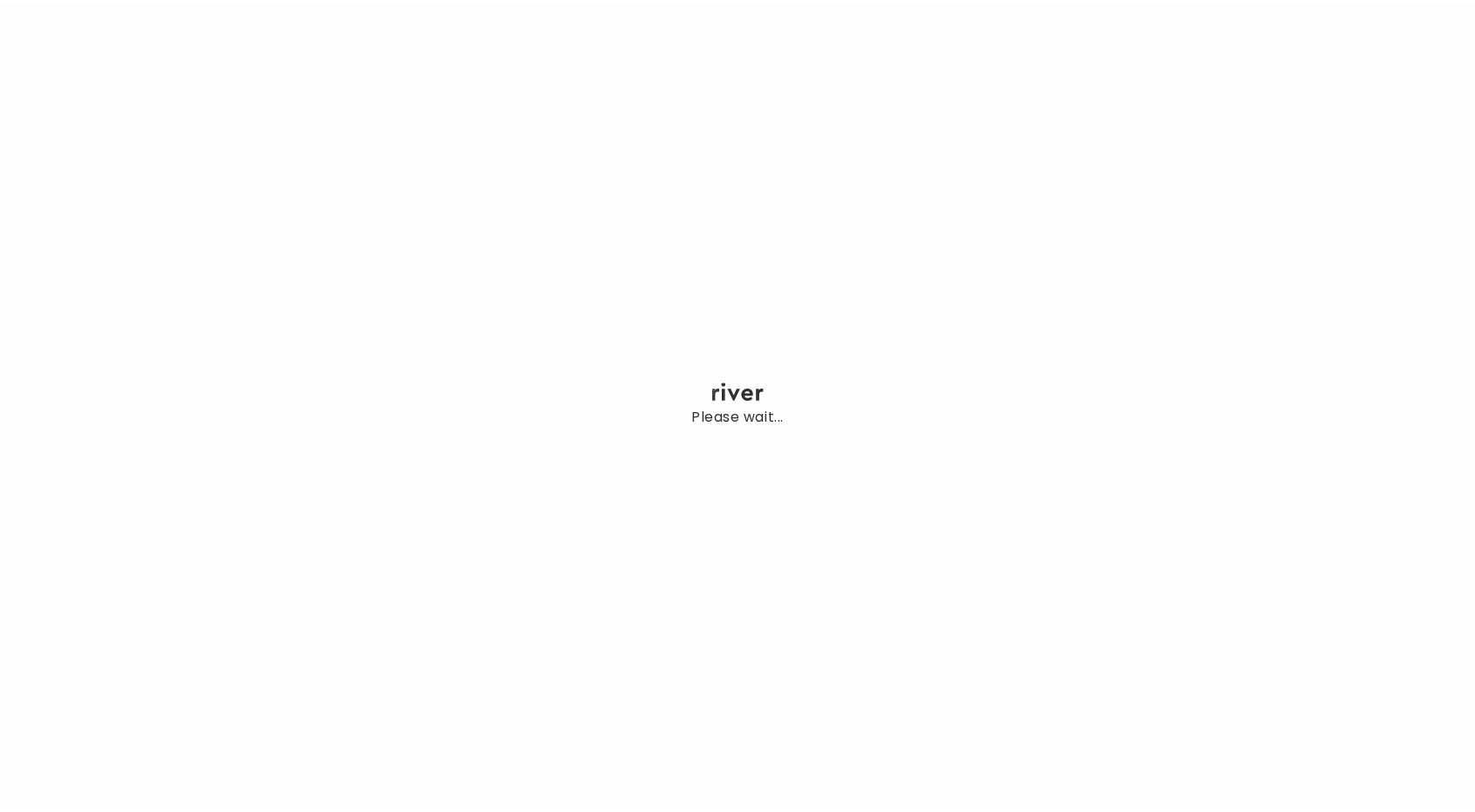 scroll, scrollTop: 0, scrollLeft: 0, axis: both 